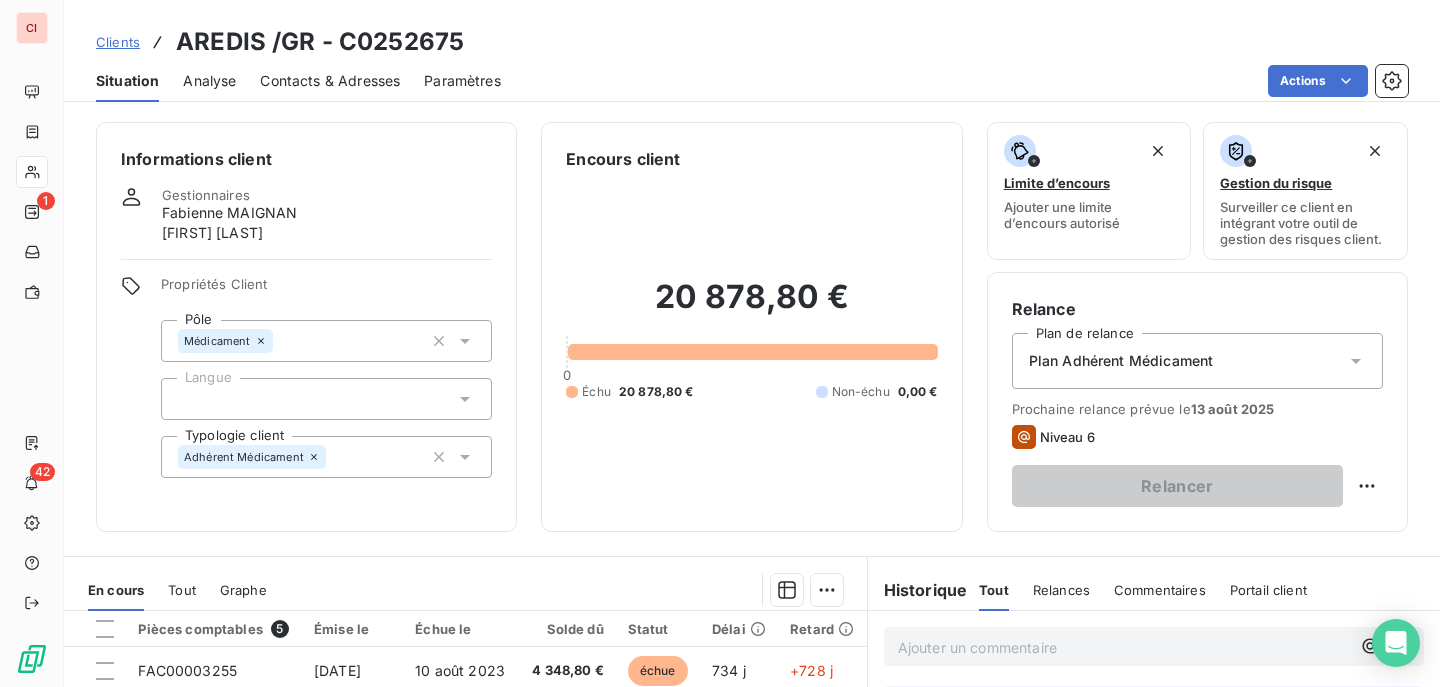 scroll, scrollTop: 0, scrollLeft: 0, axis: both 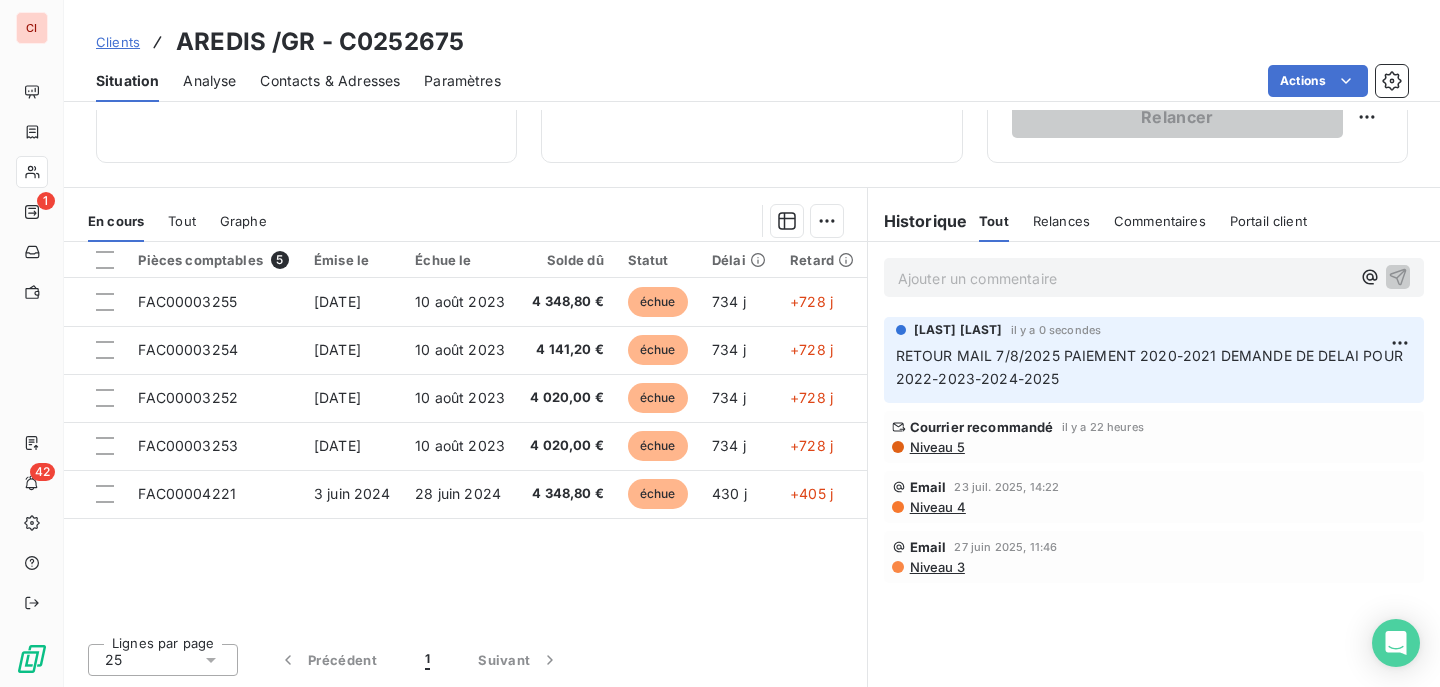 click on "Informations client Gestionnaires [FIRST] [LAST] [FIRST] [LAST] Propriétés Client Pôle Médicament Langue Typologie client Adhérent Médicament Encours client   [CURRENCY] [NUMBER] Échu [CURRENCY] Non-échu [CURRENCY]     Limite d’encours Ajouter une limite d’encours autorisé Gestion du risque Surveiller ce client en intégrant votre outil de gestion des risques client. Relance Plan de relance Plan Adhérent Médicament Prochaine relance prévue le  [DATE] Niveau [NUMBER] Relancer En cours Tout Graphe Pièces comptables [NUMBER] Émise le Échue le Solde dû Statut Délai   Retard   [CODE] [DATE] [DATE] [CURRENCY] échue [NUMBER] j +[NUMBER] j [CODE] [DATE] [DATE] [CURRENCY] échue [NUMBER] j +[NUMBER] j [CODE] [DATE] [DATE] [CURRENCY] échue [NUMBER] j +[NUMBER] j [CODE] [DATE] [DATE] [CURRENCY] échue [NUMBER] j +[NUMBER] j [CODE] [DATE] [DATE] [CURRENCY] échue [NUMBER] j +[NUMBER] j Lignes par page [NUMBER] Précédent [NUMBER] Suivant Historique Tout" at bounding box center (752, 398) 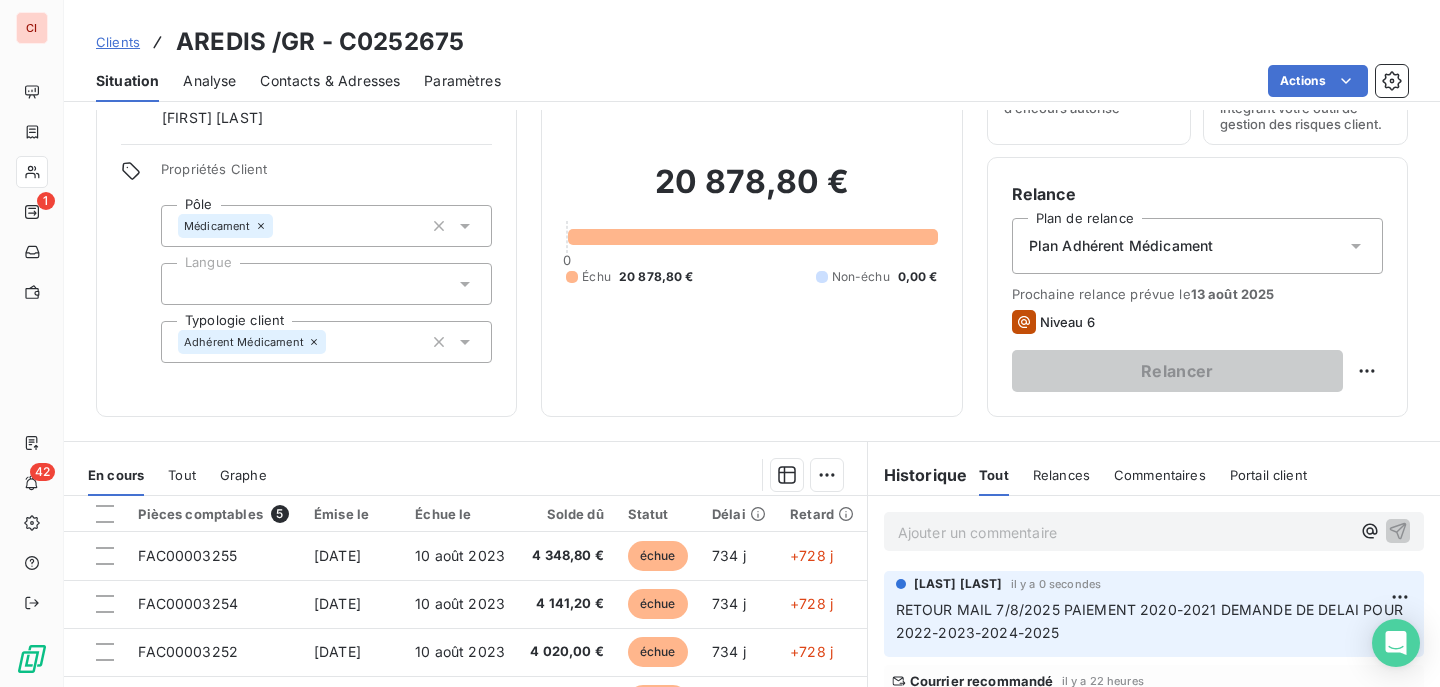 scroll, scrollTop: 0, scrollLeft: 0, axis: both 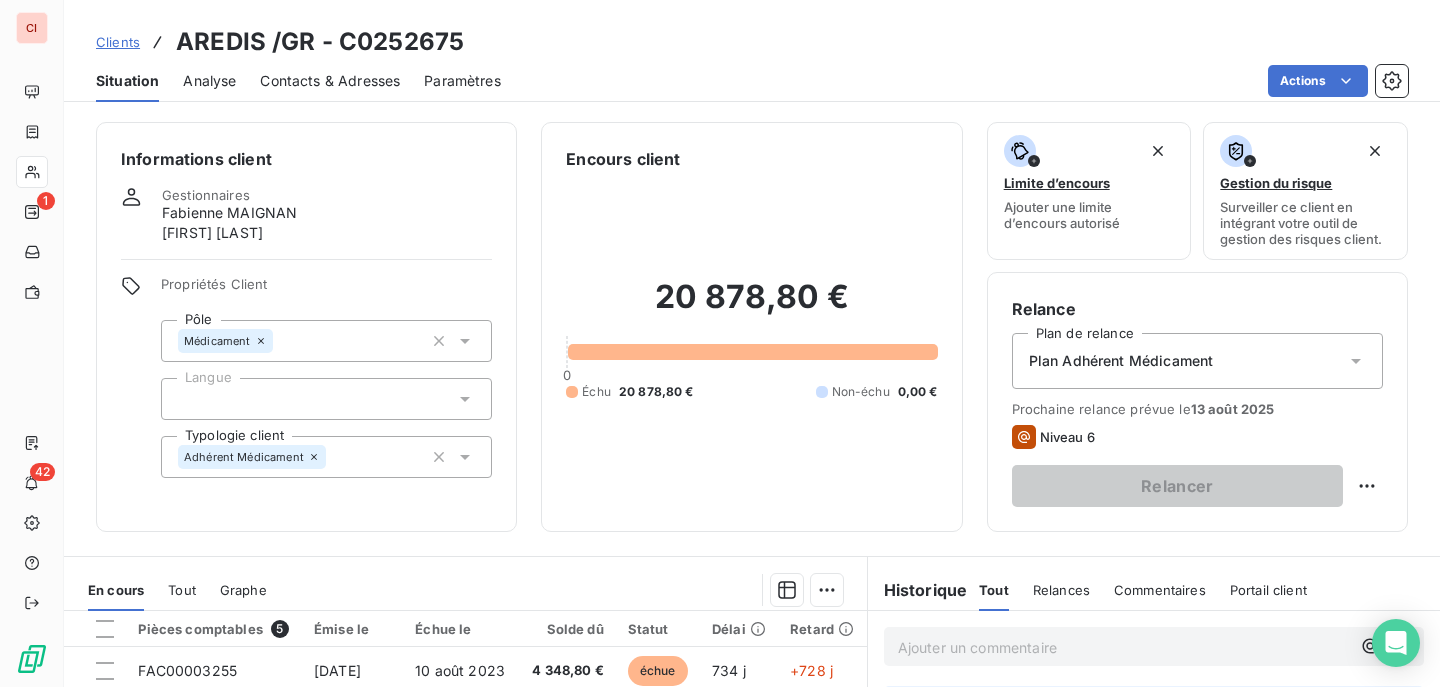 click on "Clients" at bounding box center (118, 42) 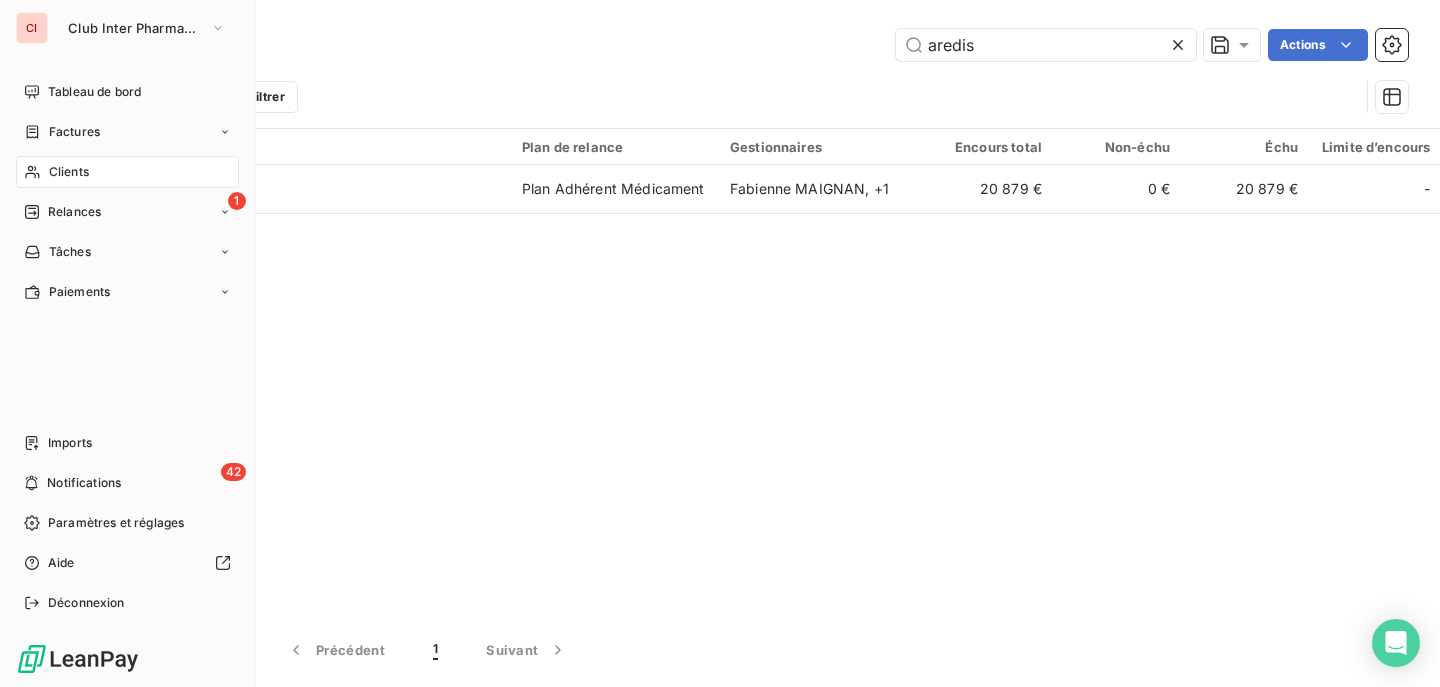 click on "Clients" at bounding box center (69, 172) 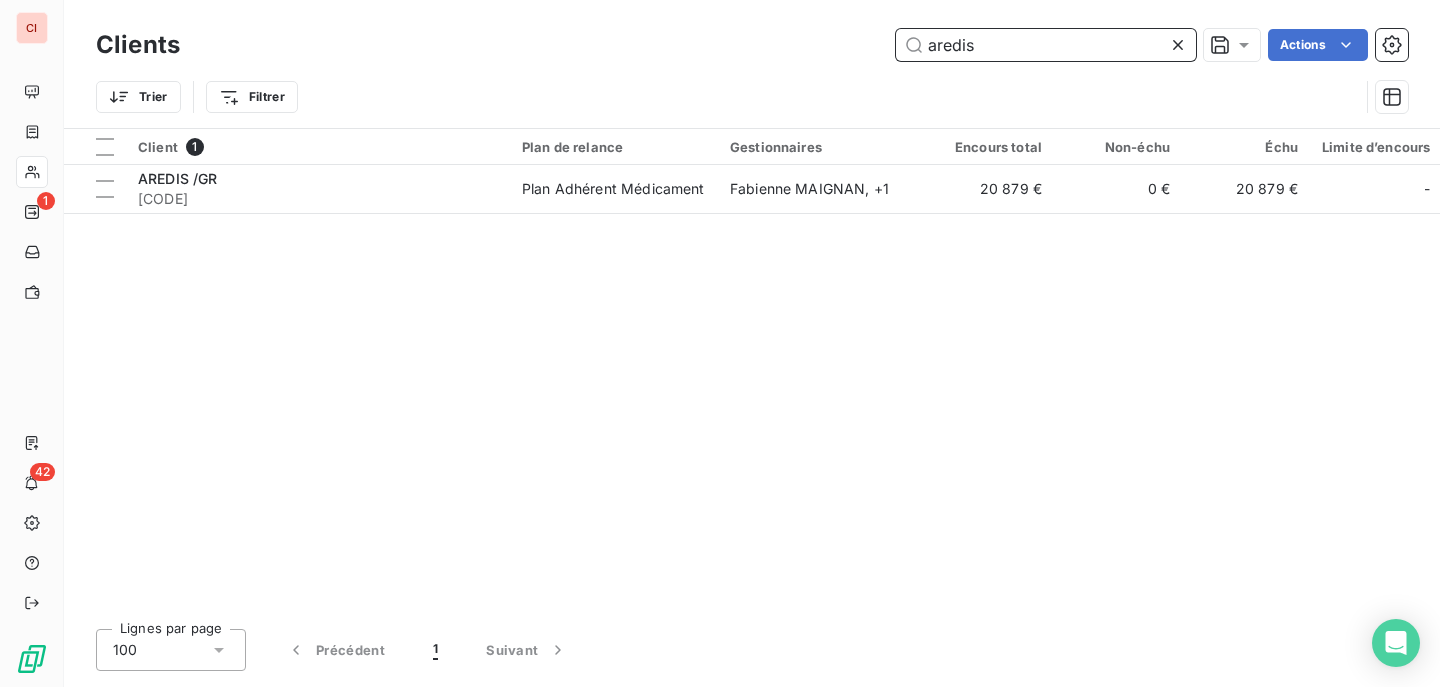 drag, startPoint x: 1012, startPoint y: 47, endPoint x: 899, endPoint y: 65, distance: 114.424644 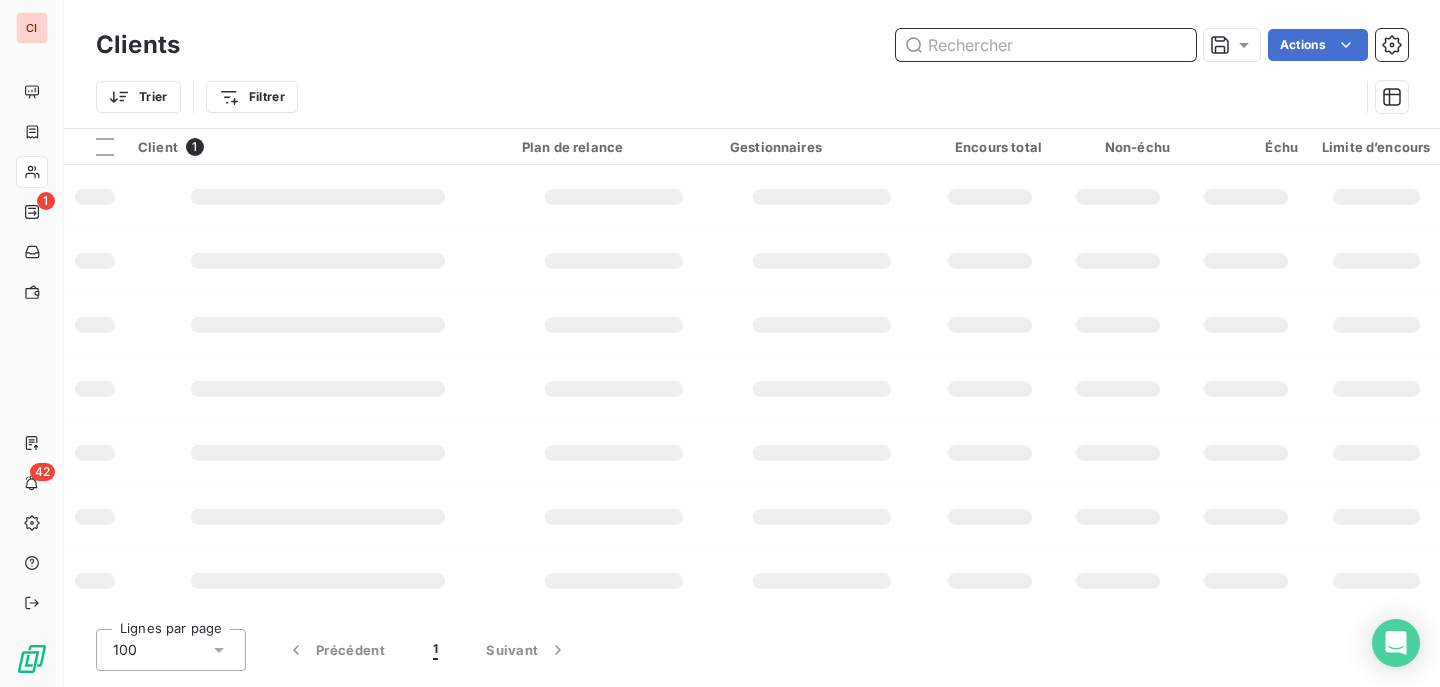 type 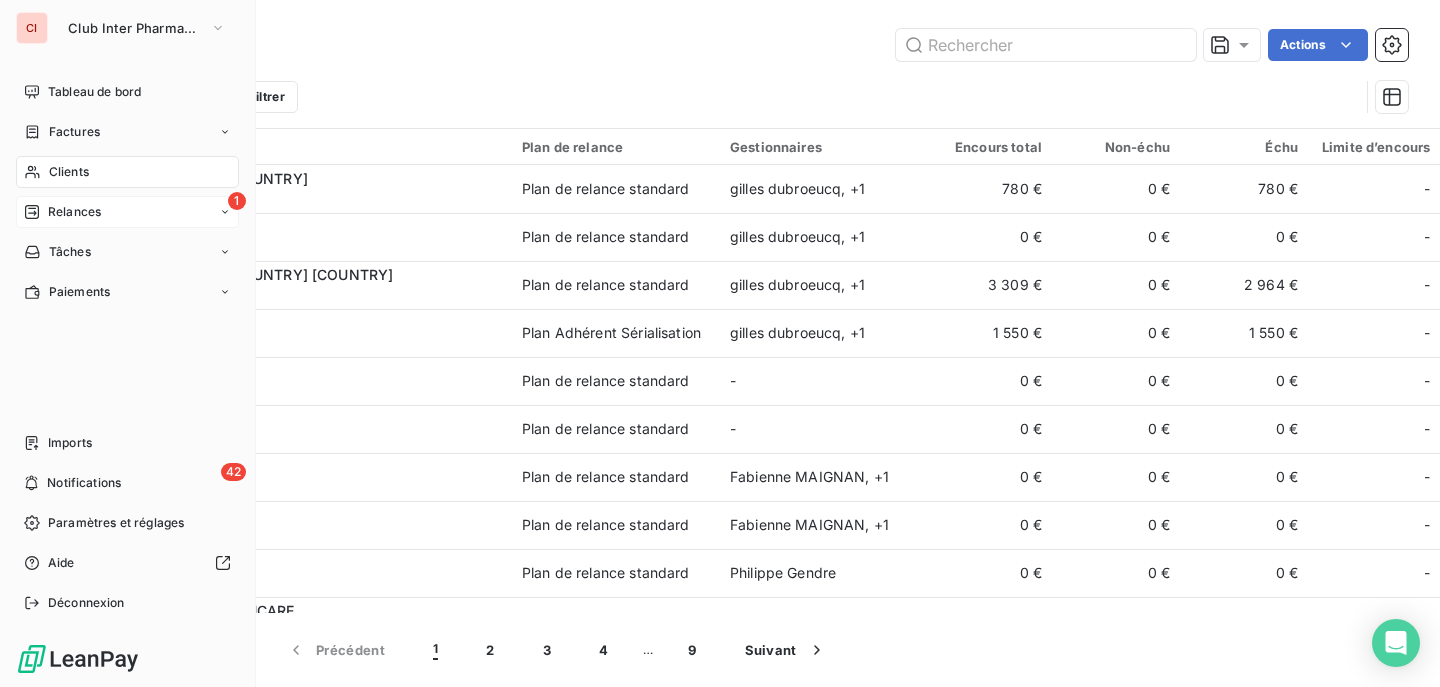 click on "Relances" at bounding box center (74, 212) 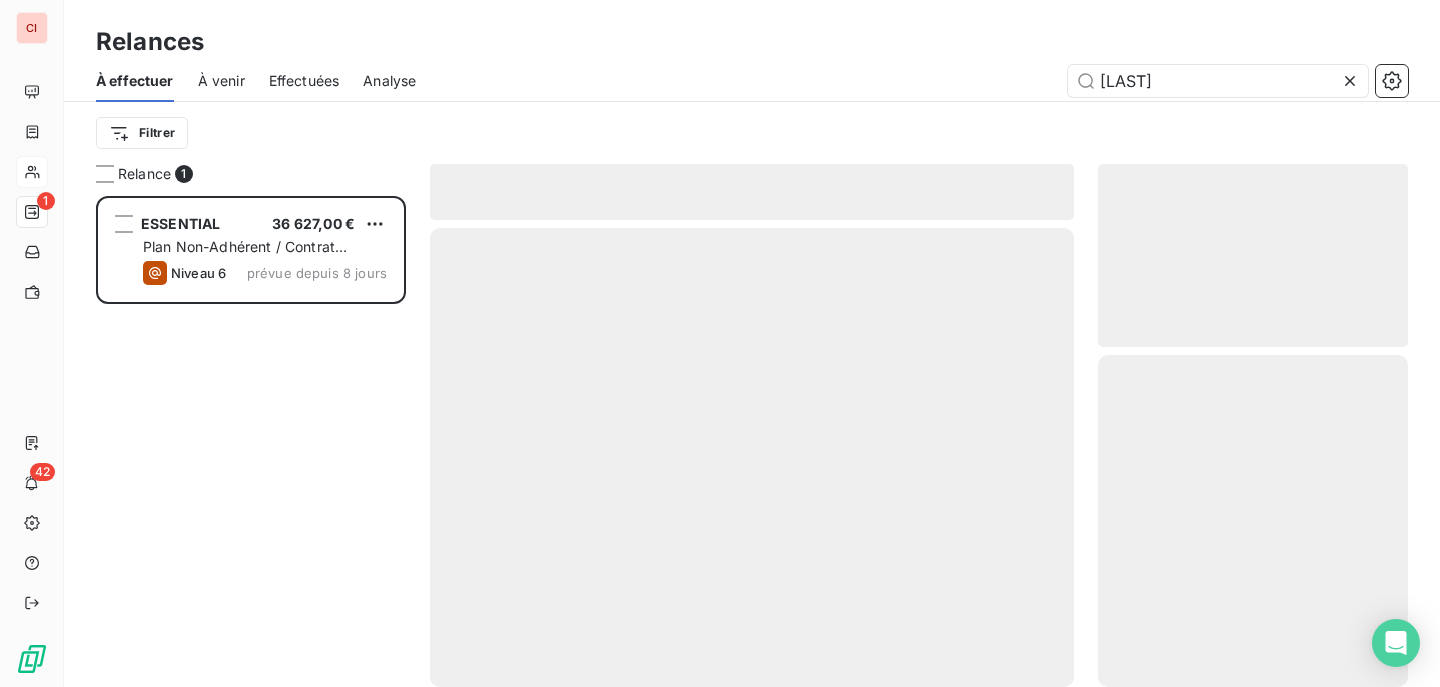 scroll, scrollTop: 16, scrollLeft: 16, axis: both 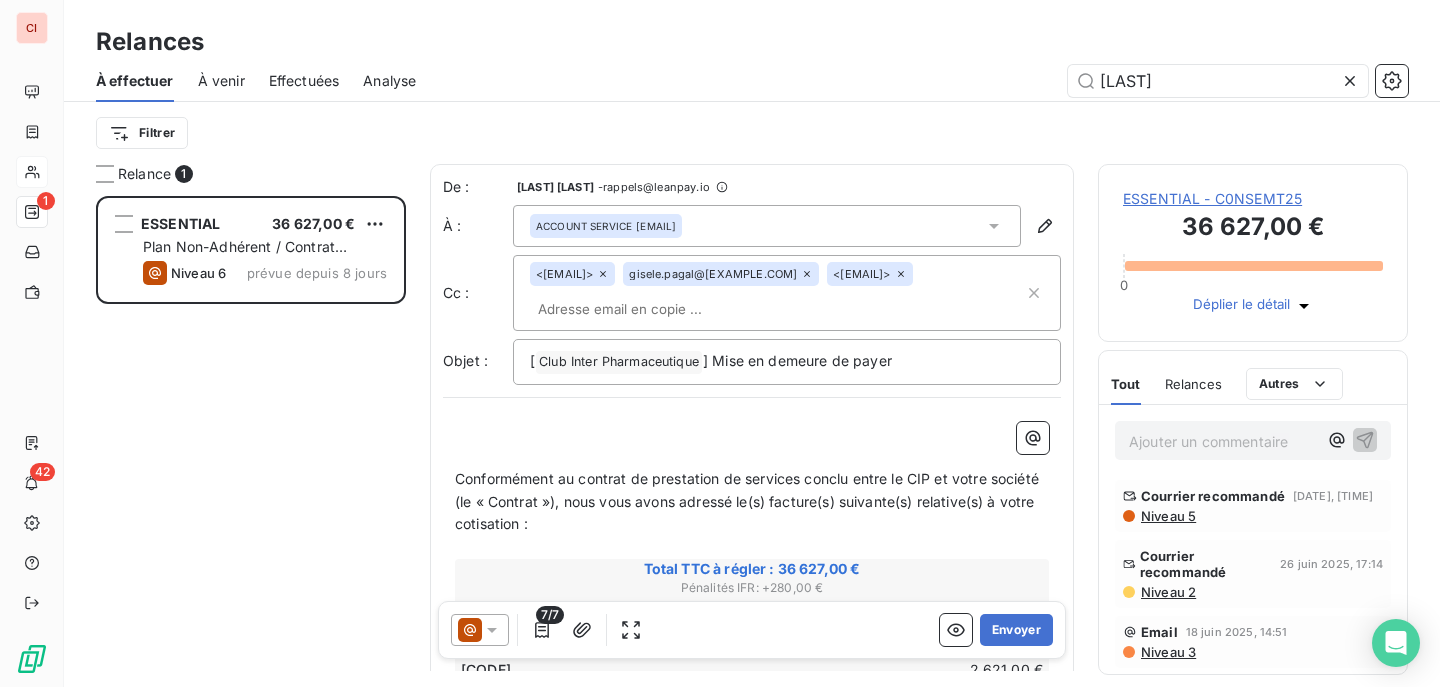 drag, startPoint x: 1161, startPoint y: 73, endPoint x: 1066, endPoint y: 98, distance: 98.23441 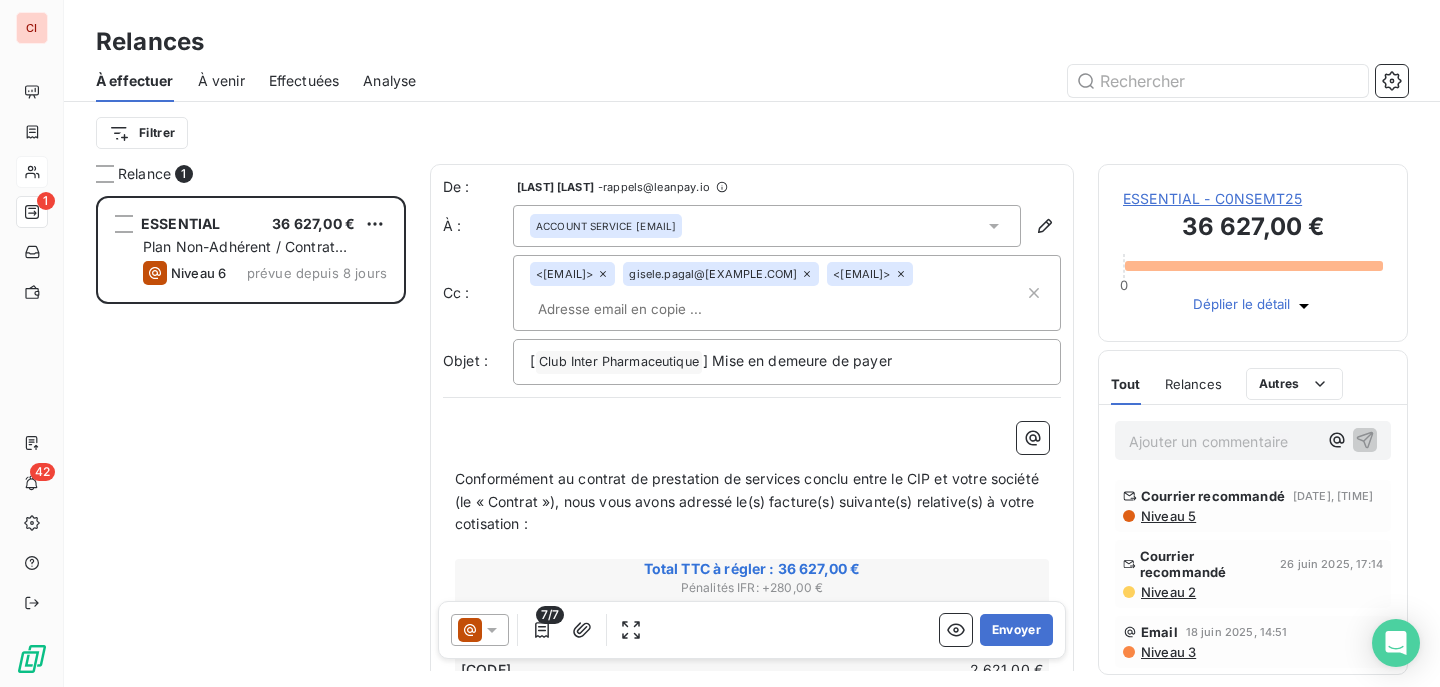 type 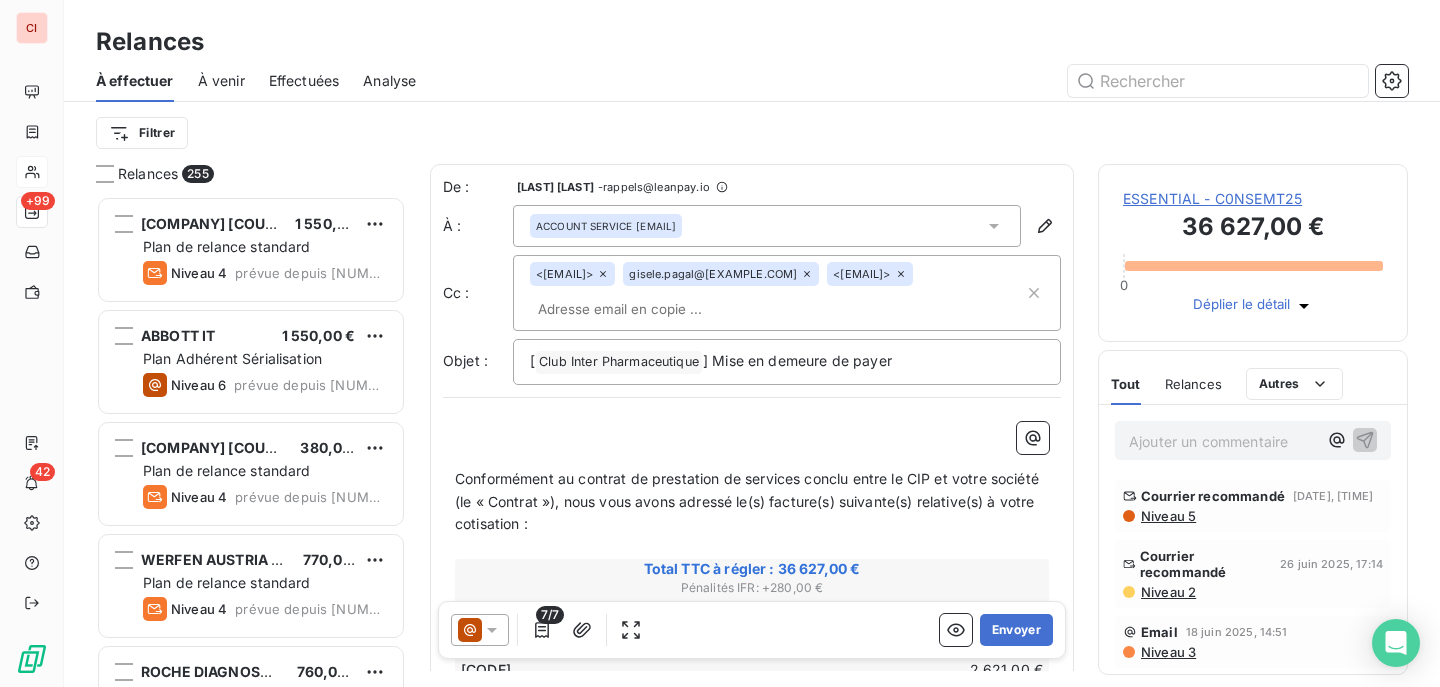 scroll, scrollTop: 16, scrollLeft: 16, axis: both 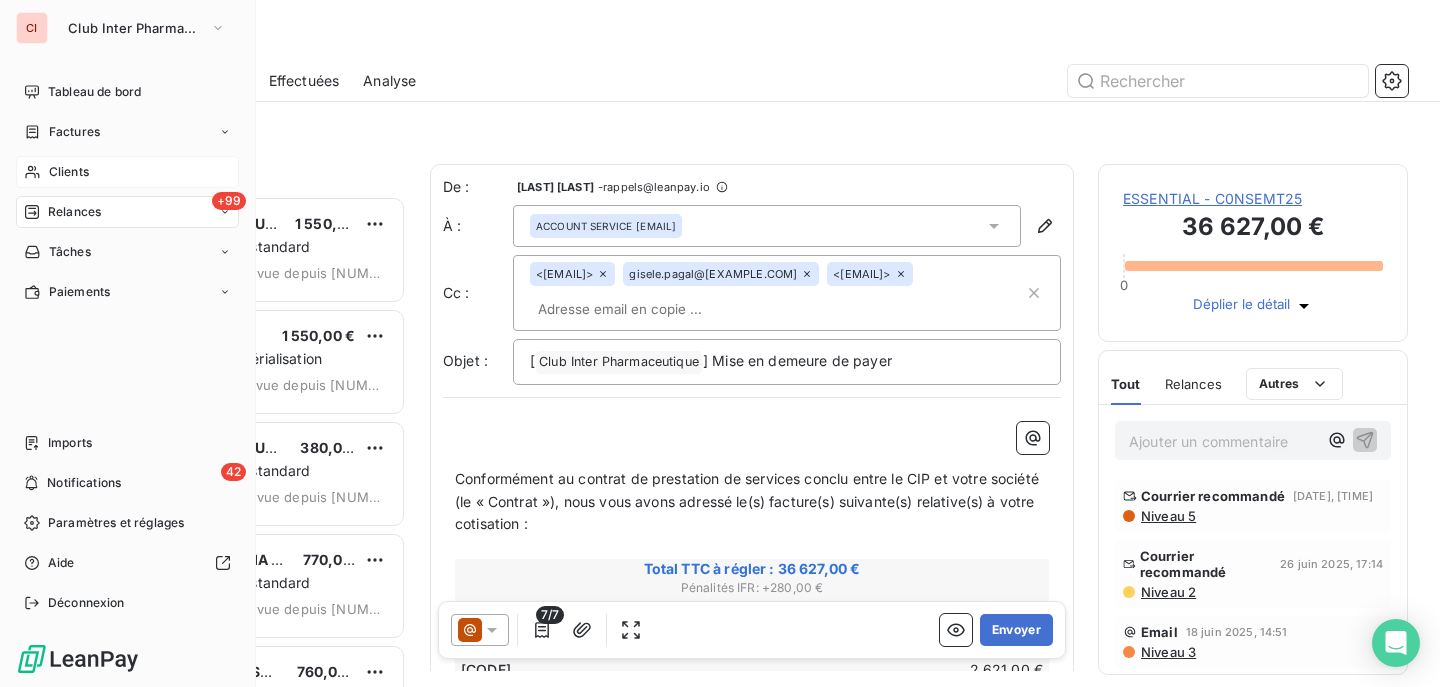 click on "Clients" at bounding box center [127, 172] 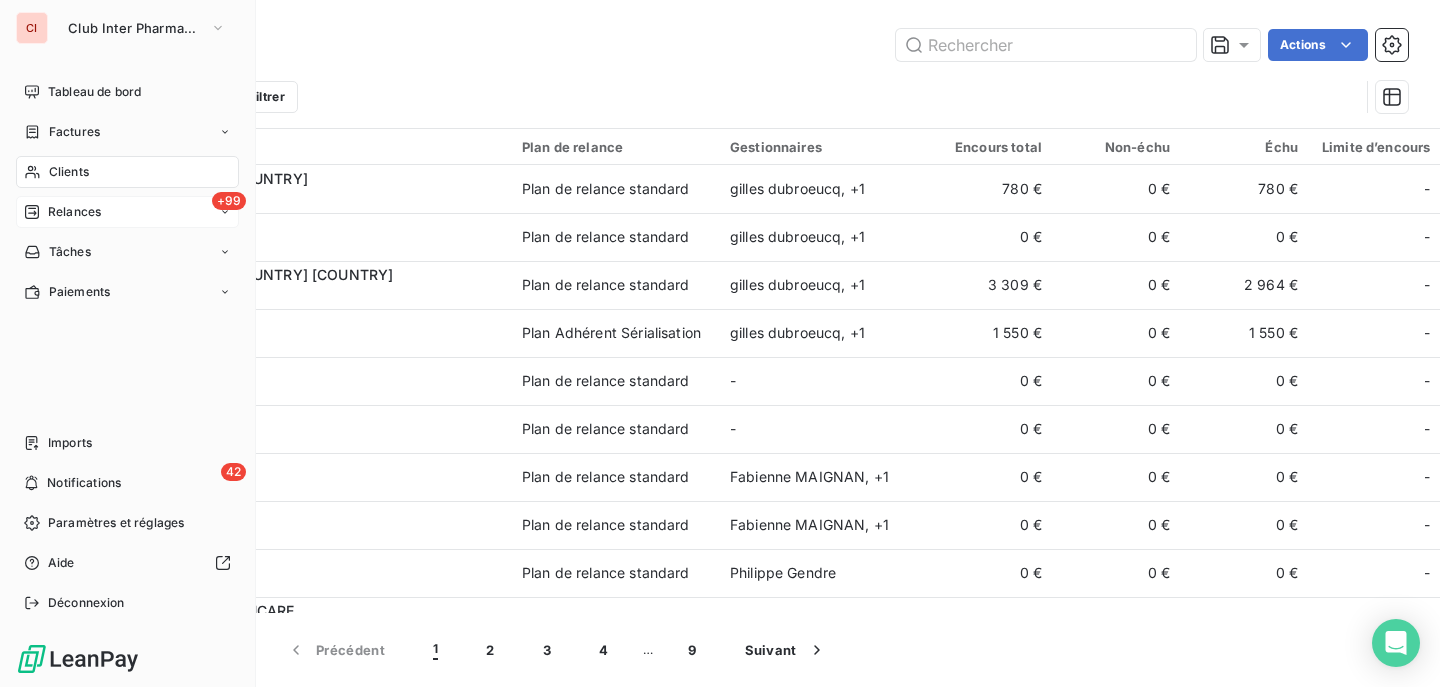 click on "Relances" at bounding box center [62, 212] 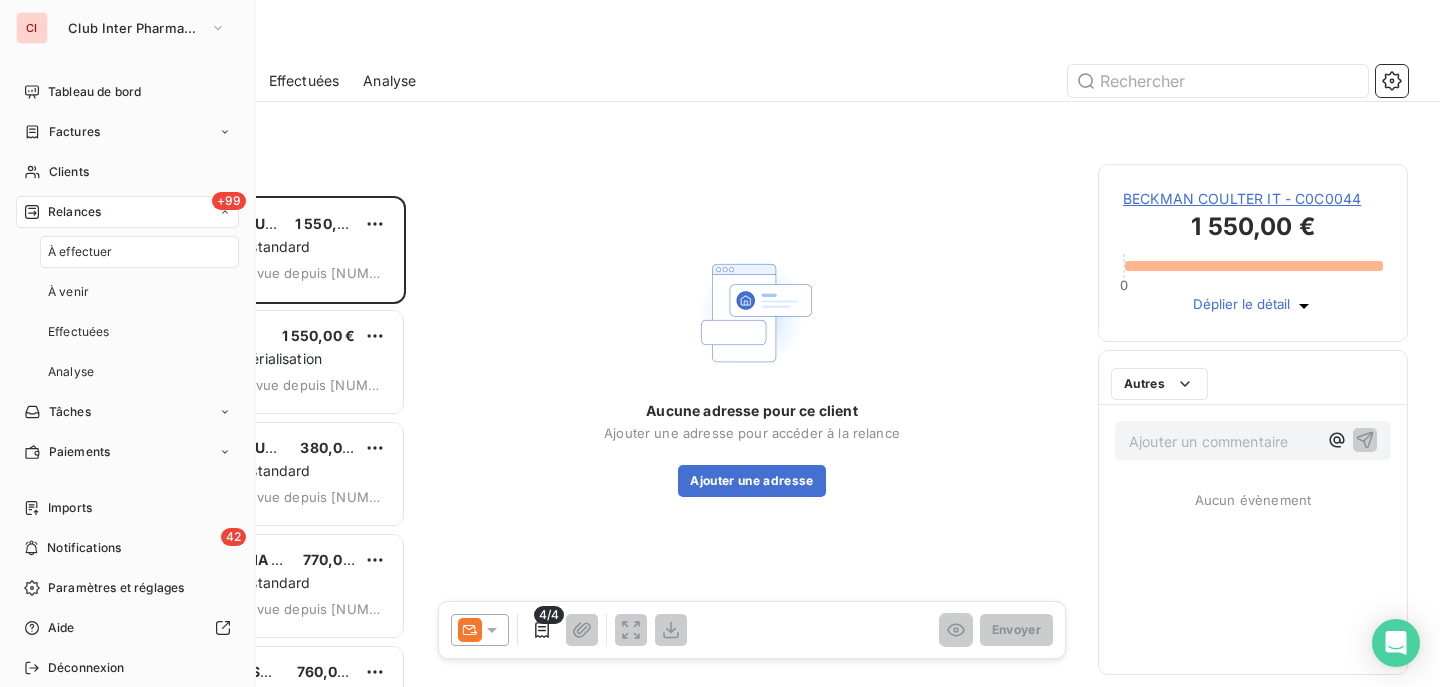 scroll, scrollTop: 16, scrollLeft: 16, axis: both 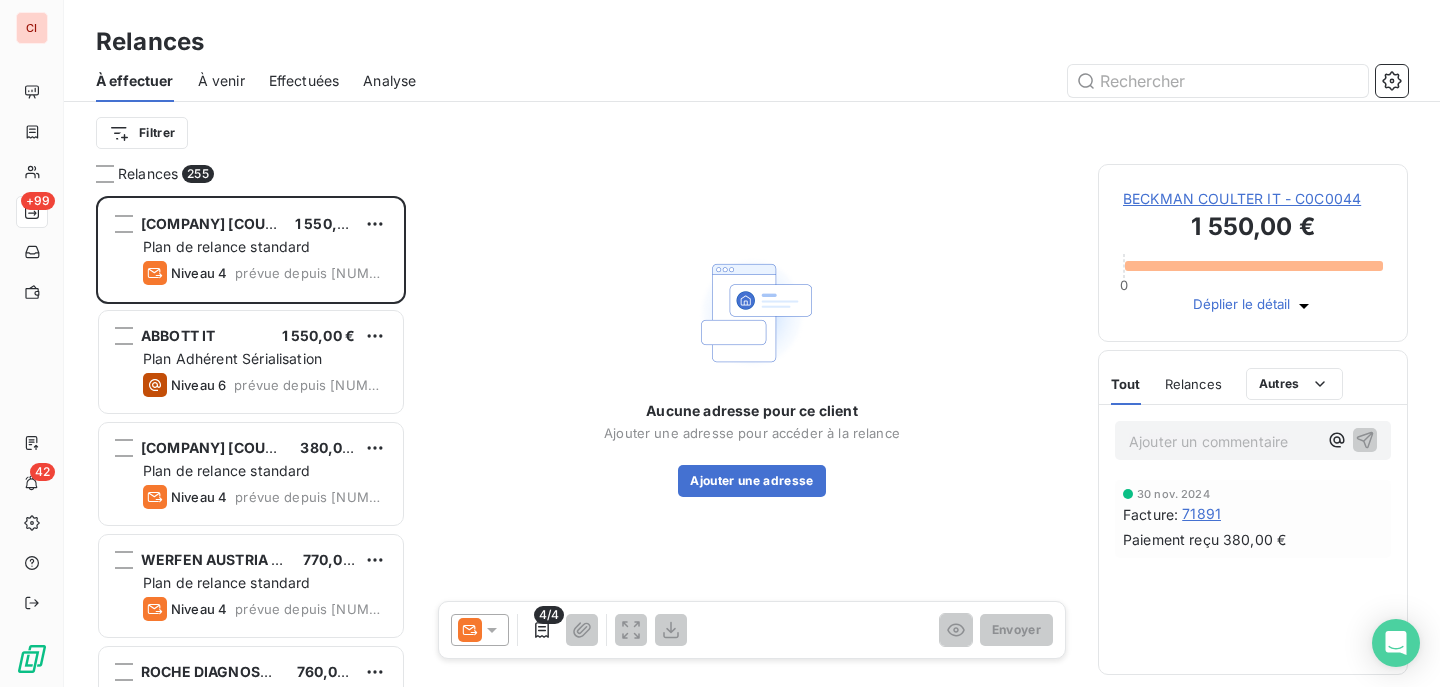 click on "À venir" at bounding box center [221, 81] 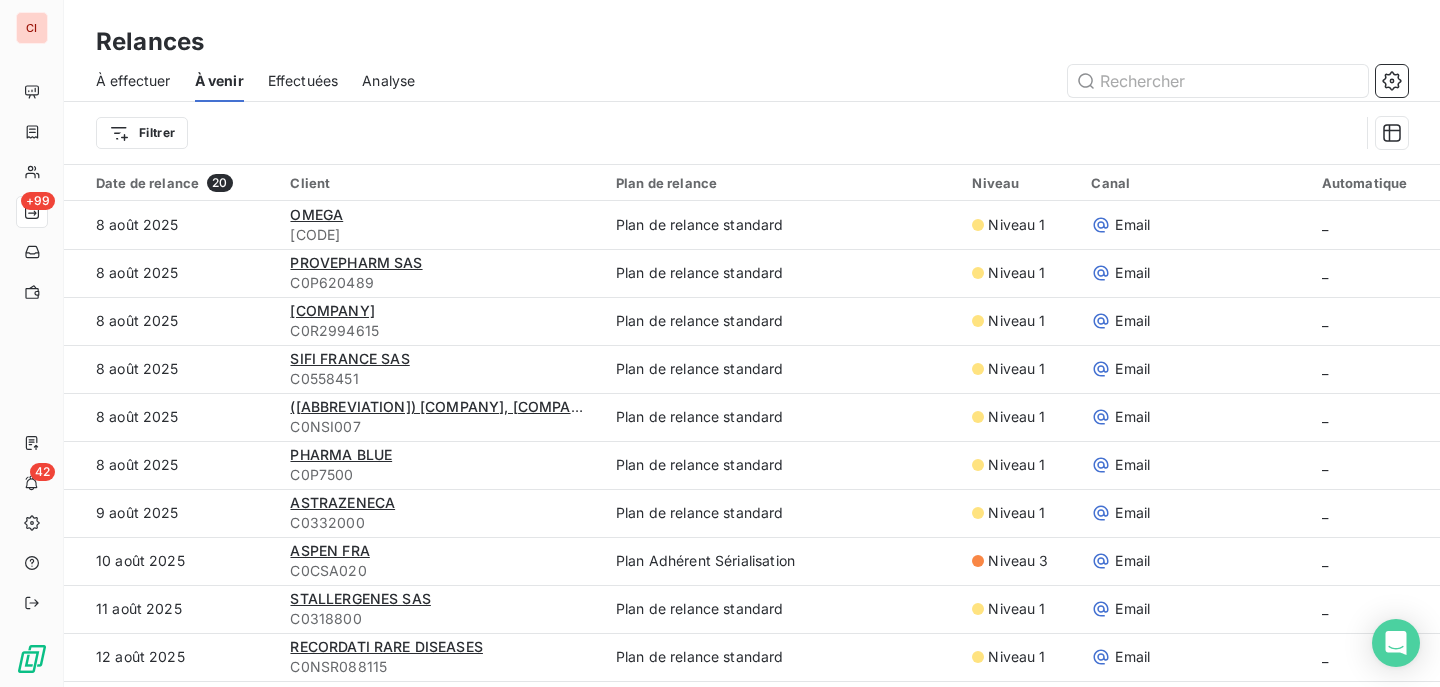 click on "À effectuer" at bounding box center (133, 81) 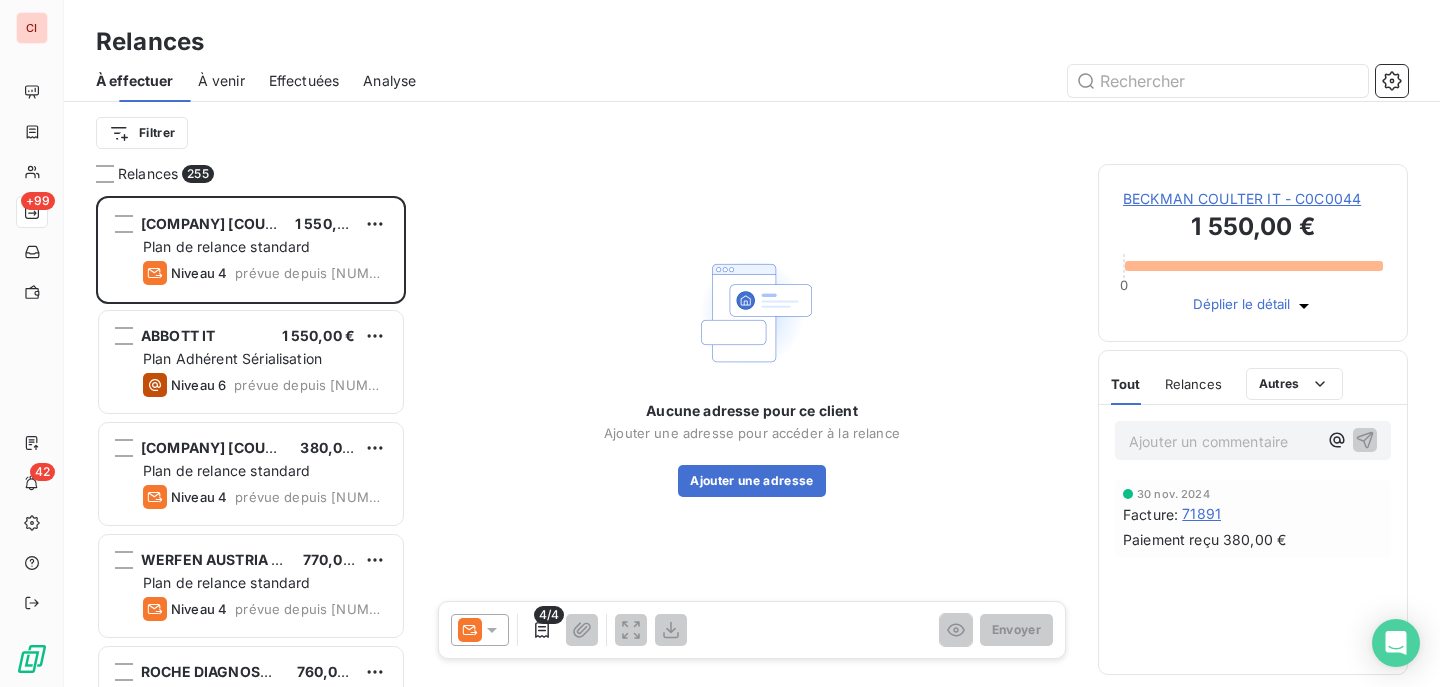 scroll, scrollTop: 16, scrollLeft: 16, axis: both 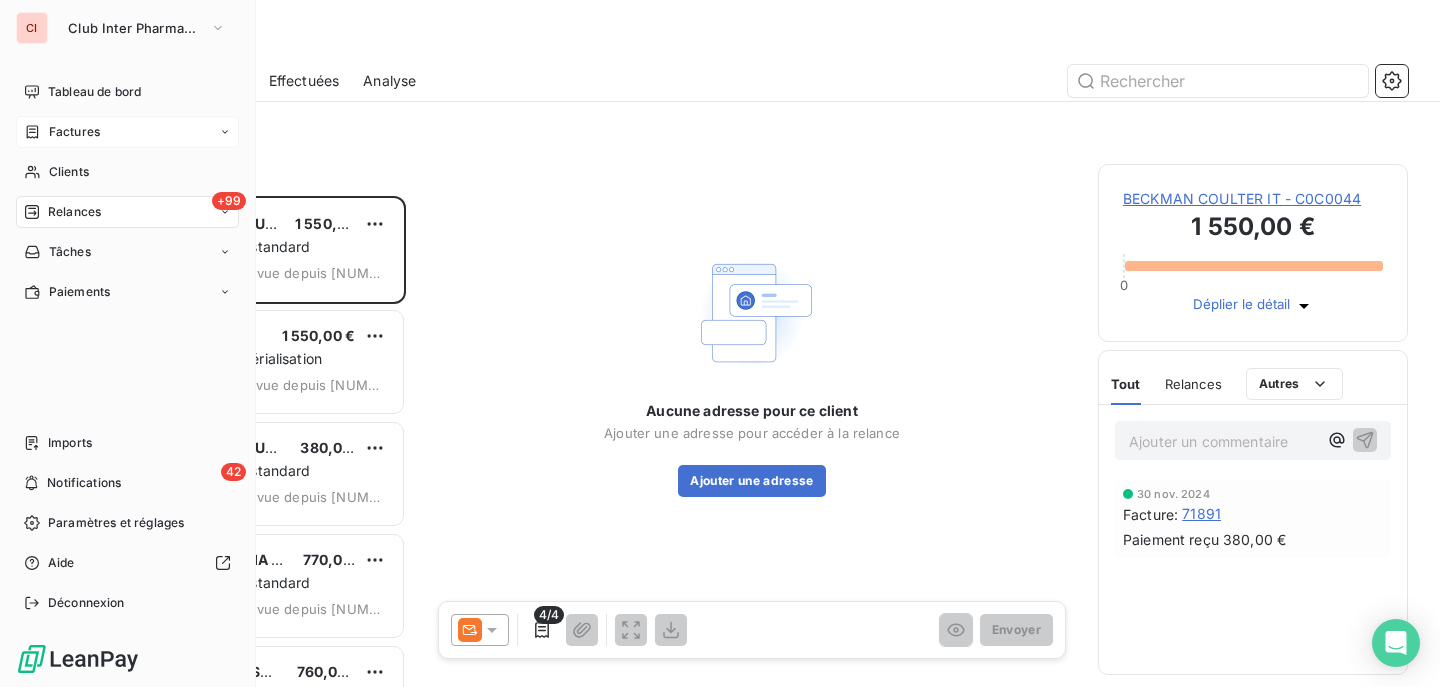 click on "Factures" at bounding box center (74, 132) 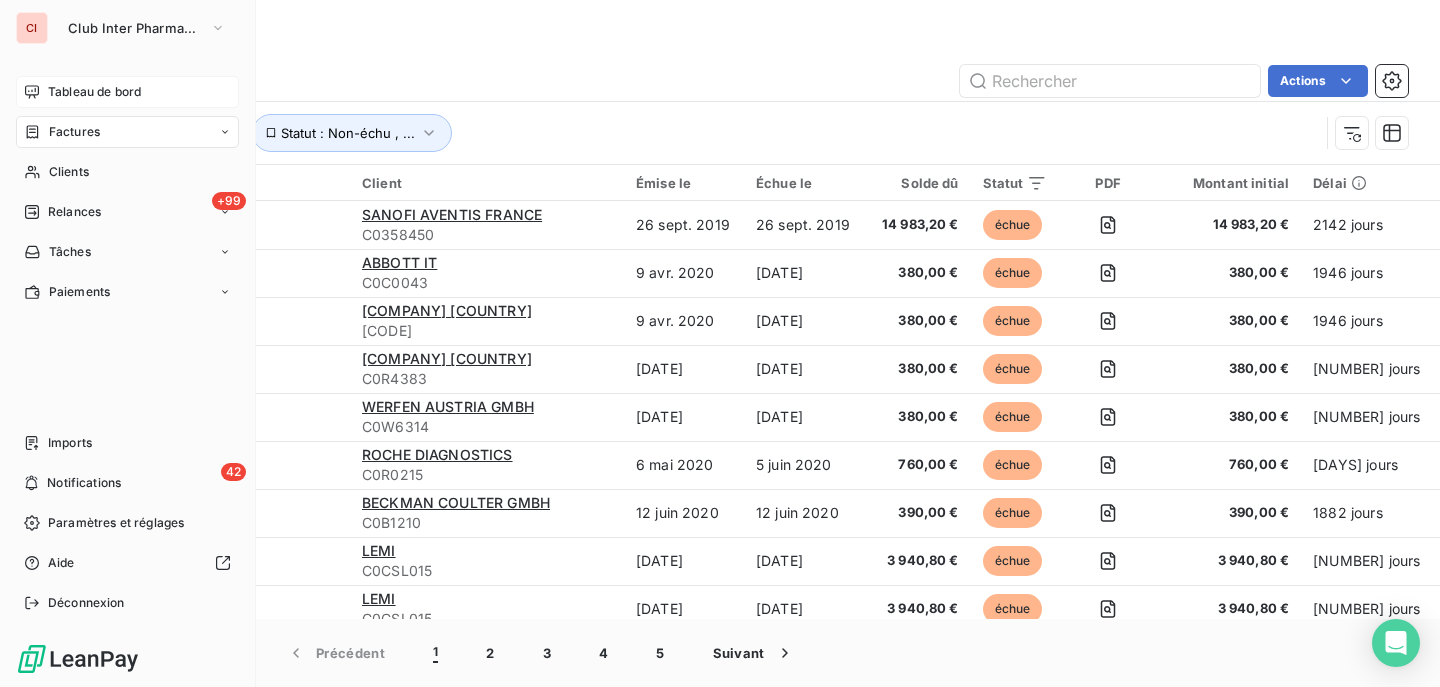 click on "Tableau de bord" at bounding box center [94, 92] 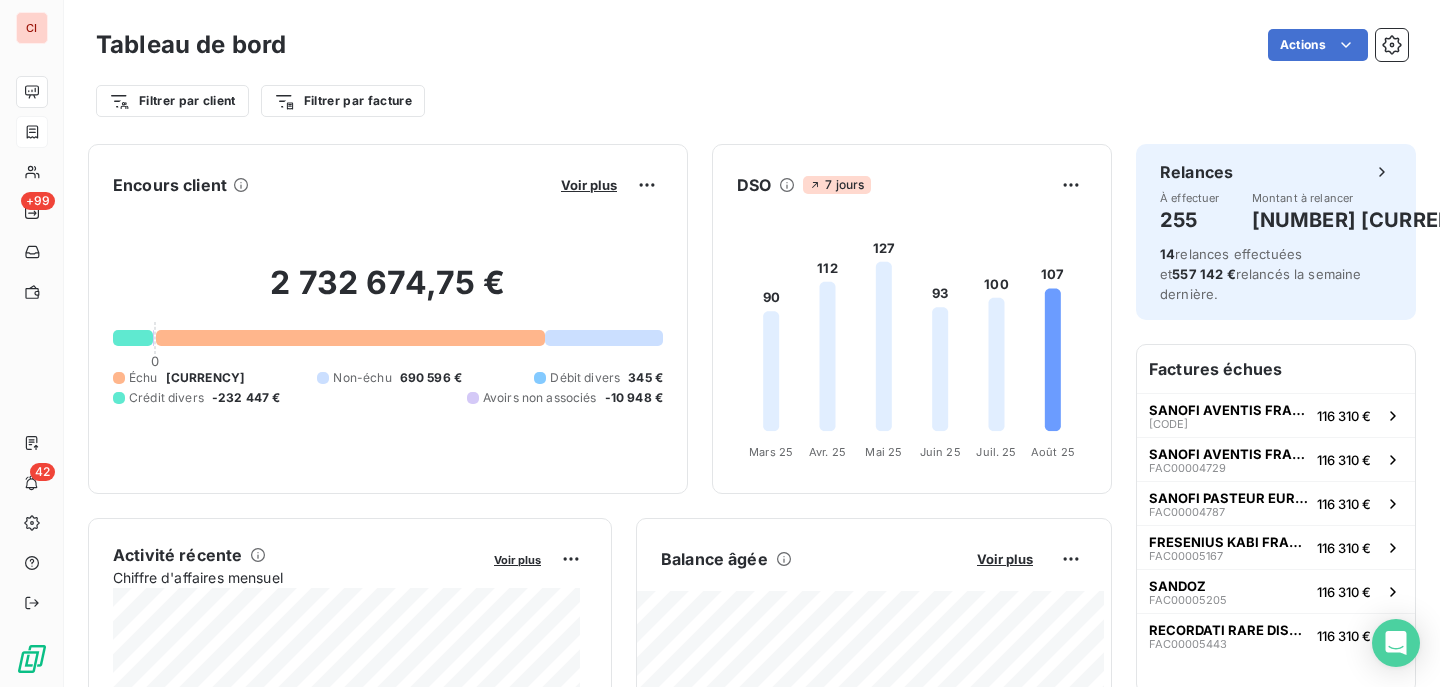 click on "Filtrer par client Filtrer par facture" at bounding box center [752, 101] 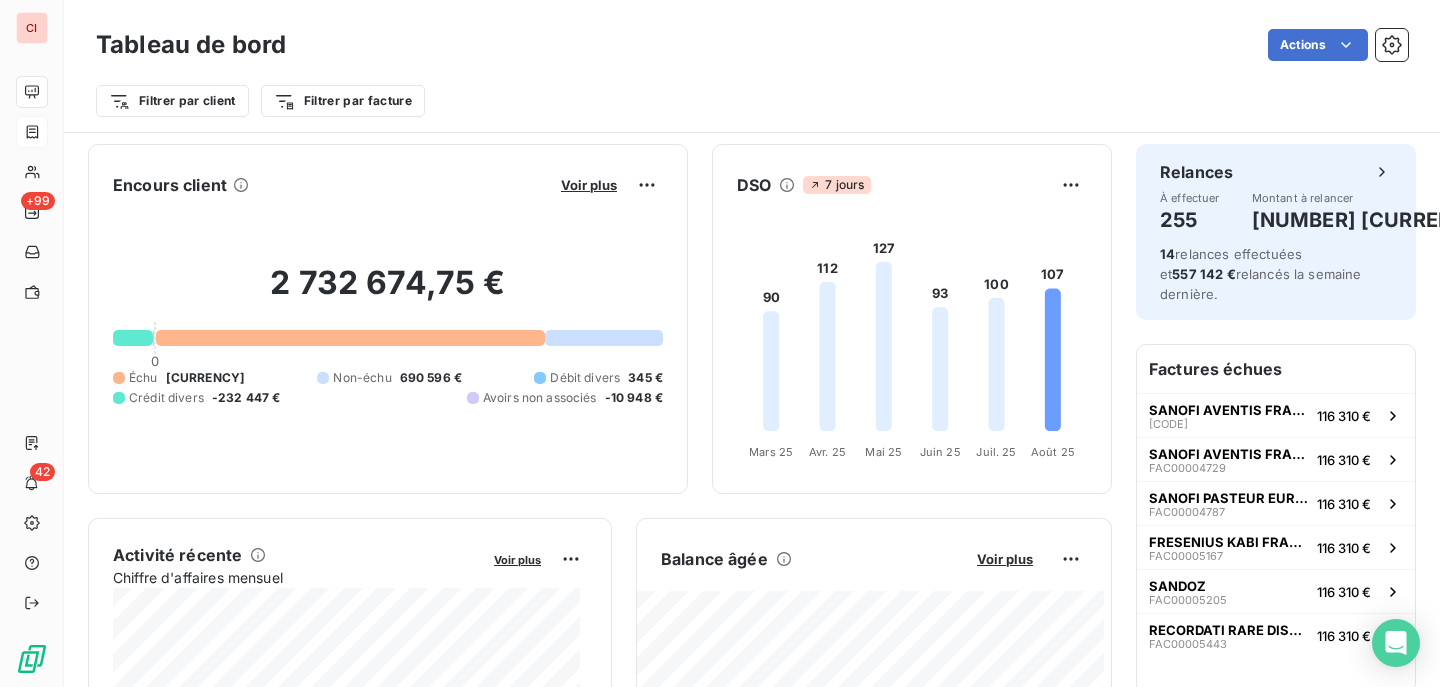 scroll, scrollTop: 0, scrollLeft: 0, axis: both 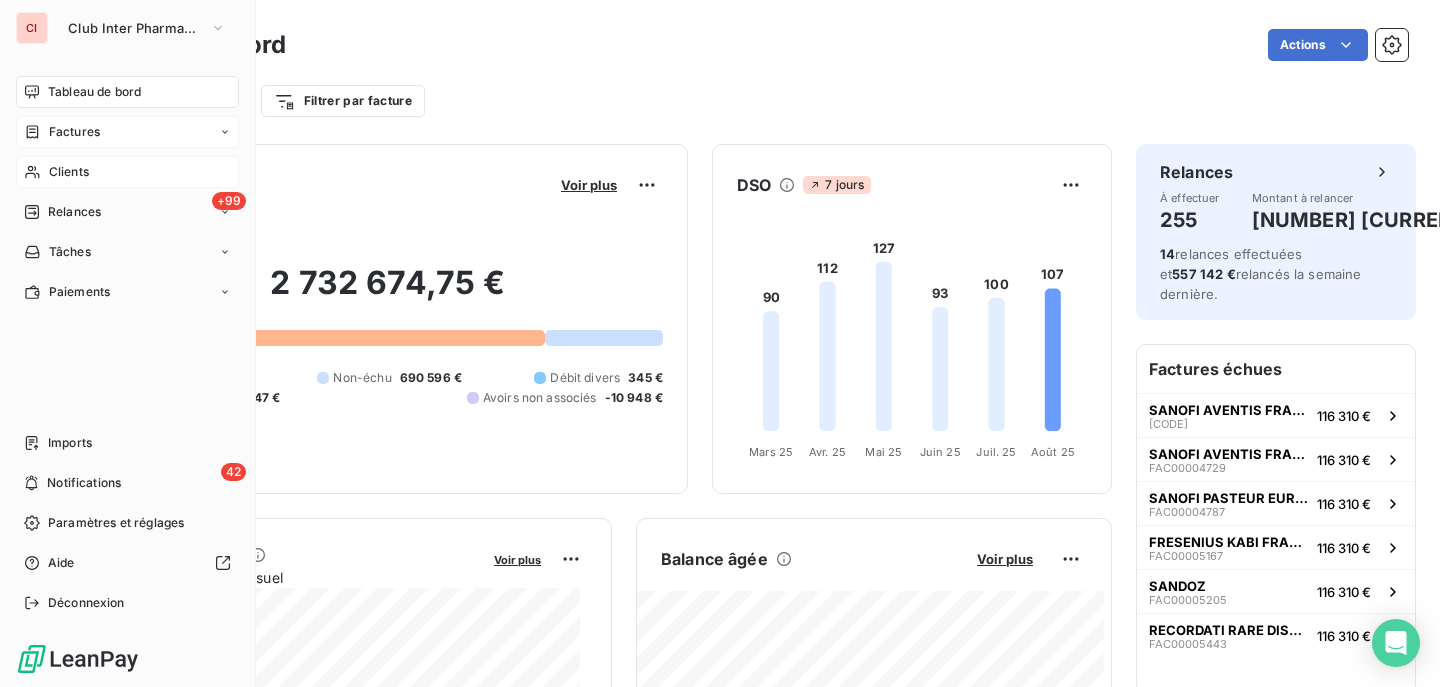 click on "Clients" at bounding box center [69, 172] 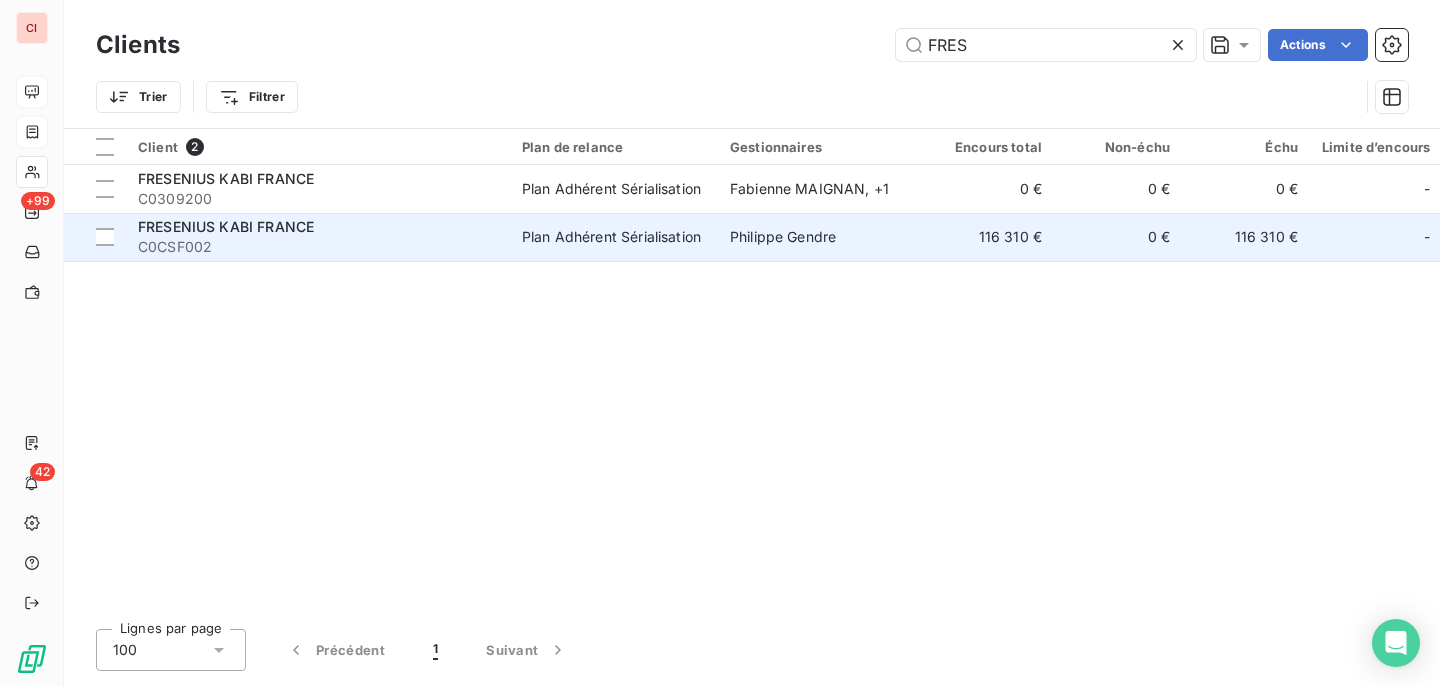 type on "FRES" 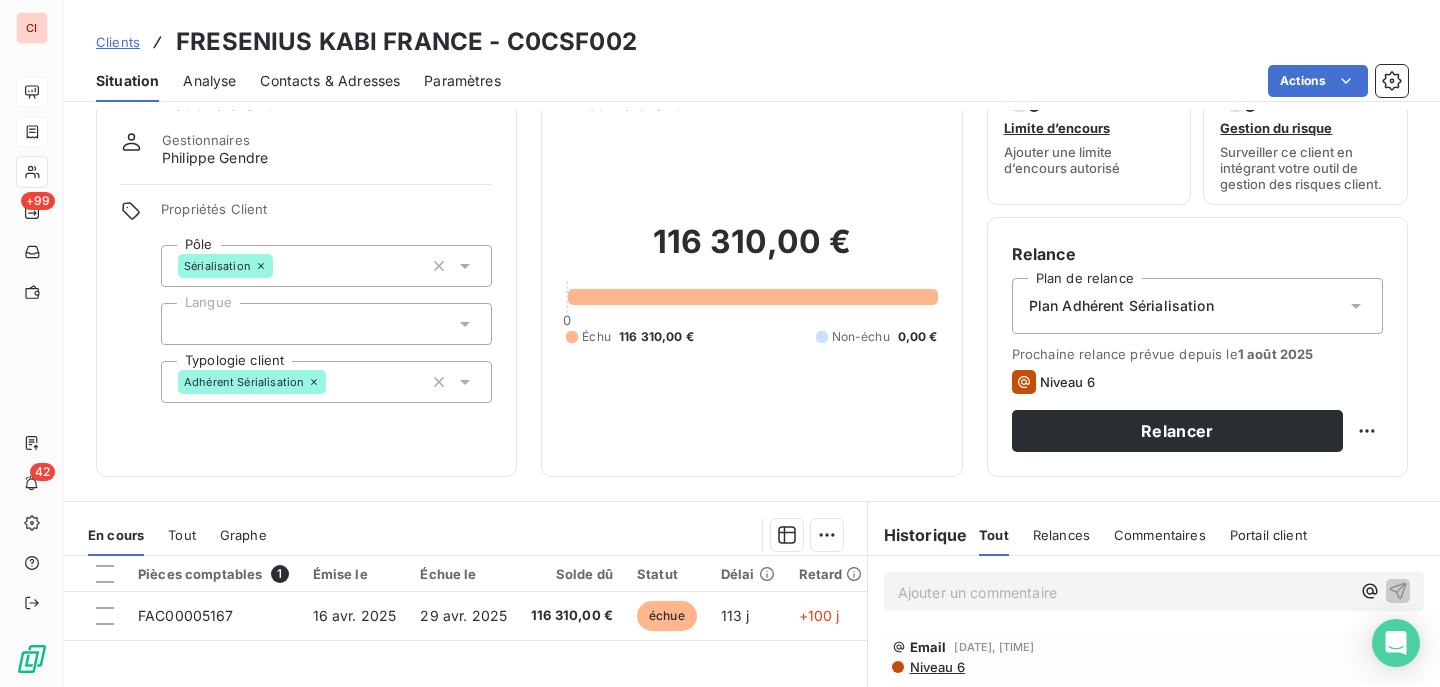 scroll, scrollTop: 0, scrollLeft: 0, axis: both 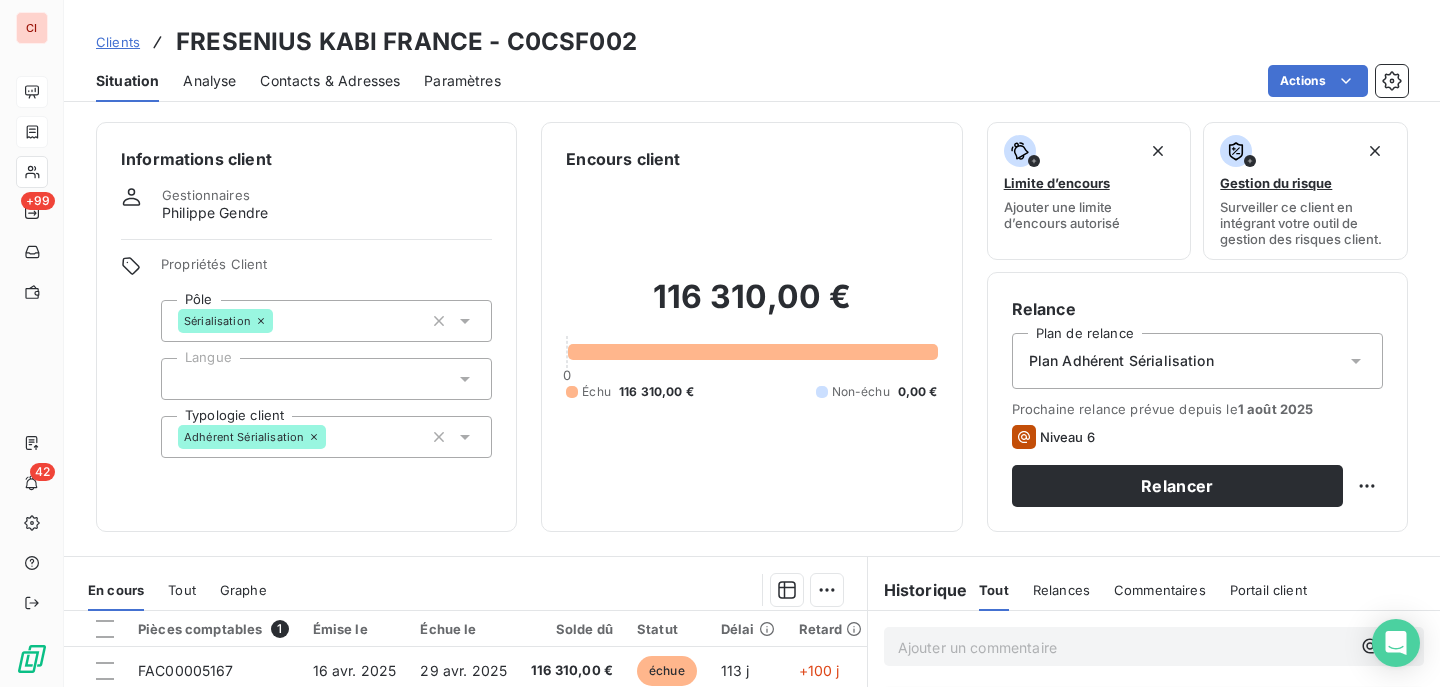 click on "Contacts & Adresses" at bounding box center [330, 81] 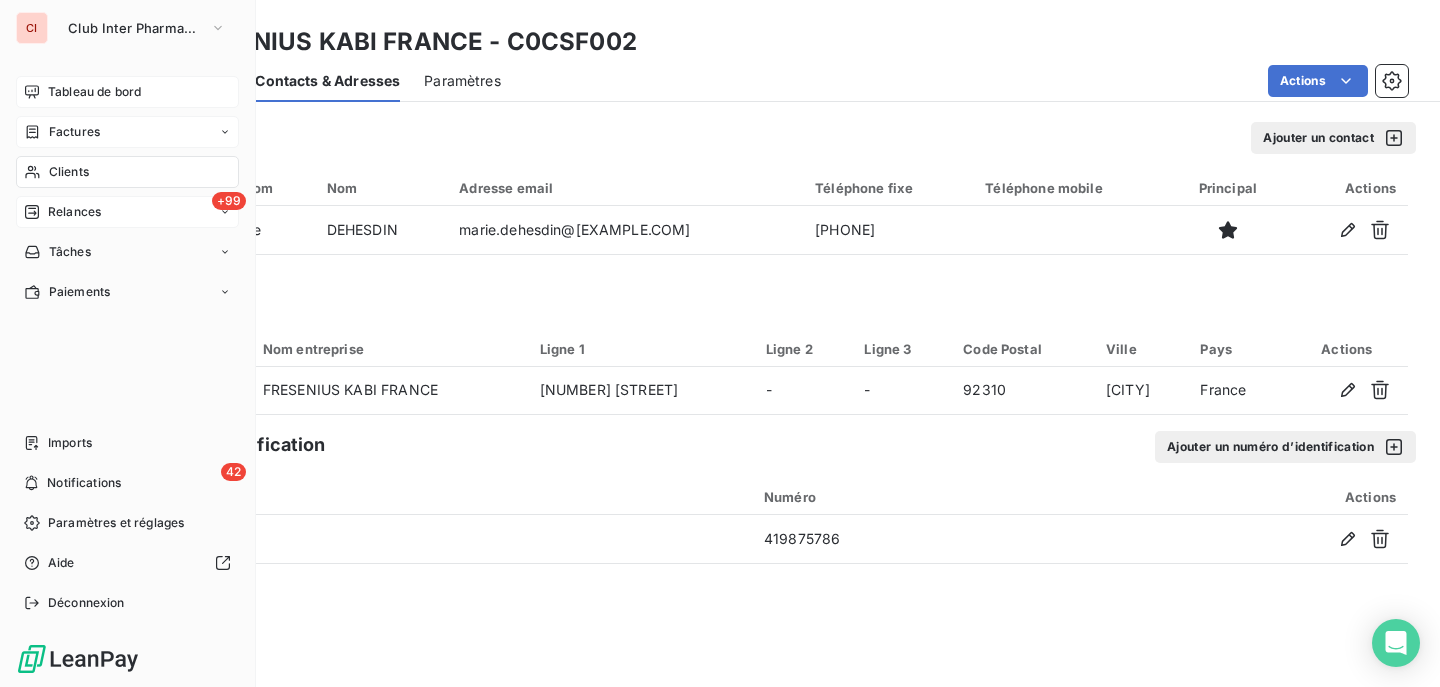 click on "Relances" at bounding box center [74, 212] 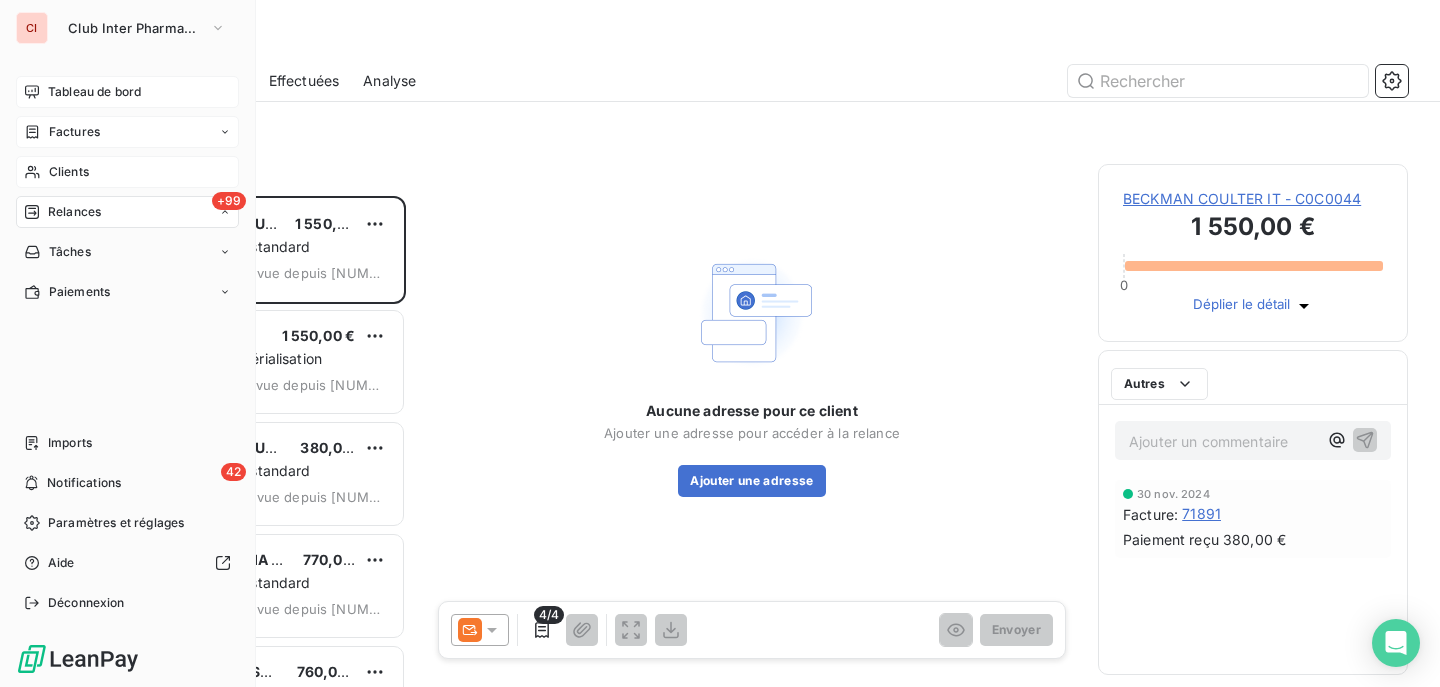 scroll, scrollTop: 16, scrollLeft: 16, axis: both 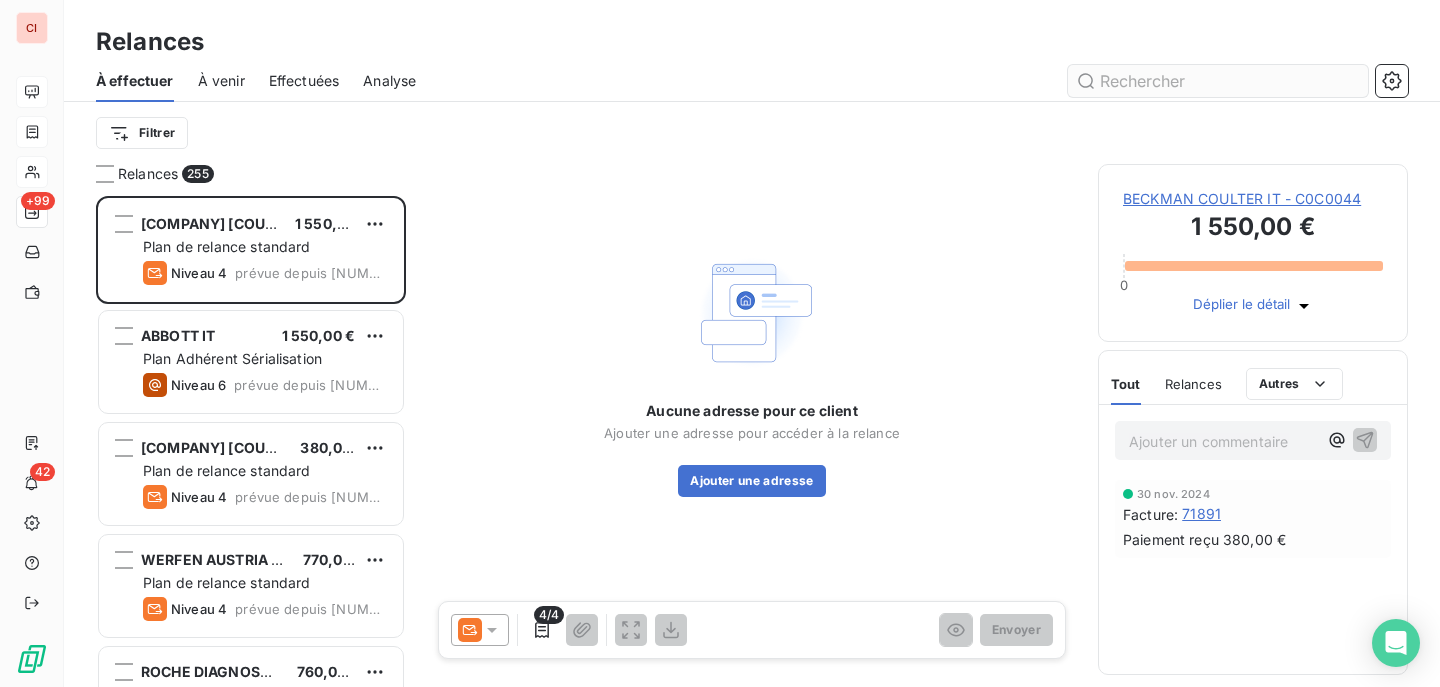 click at bounding box center (1218, 81) 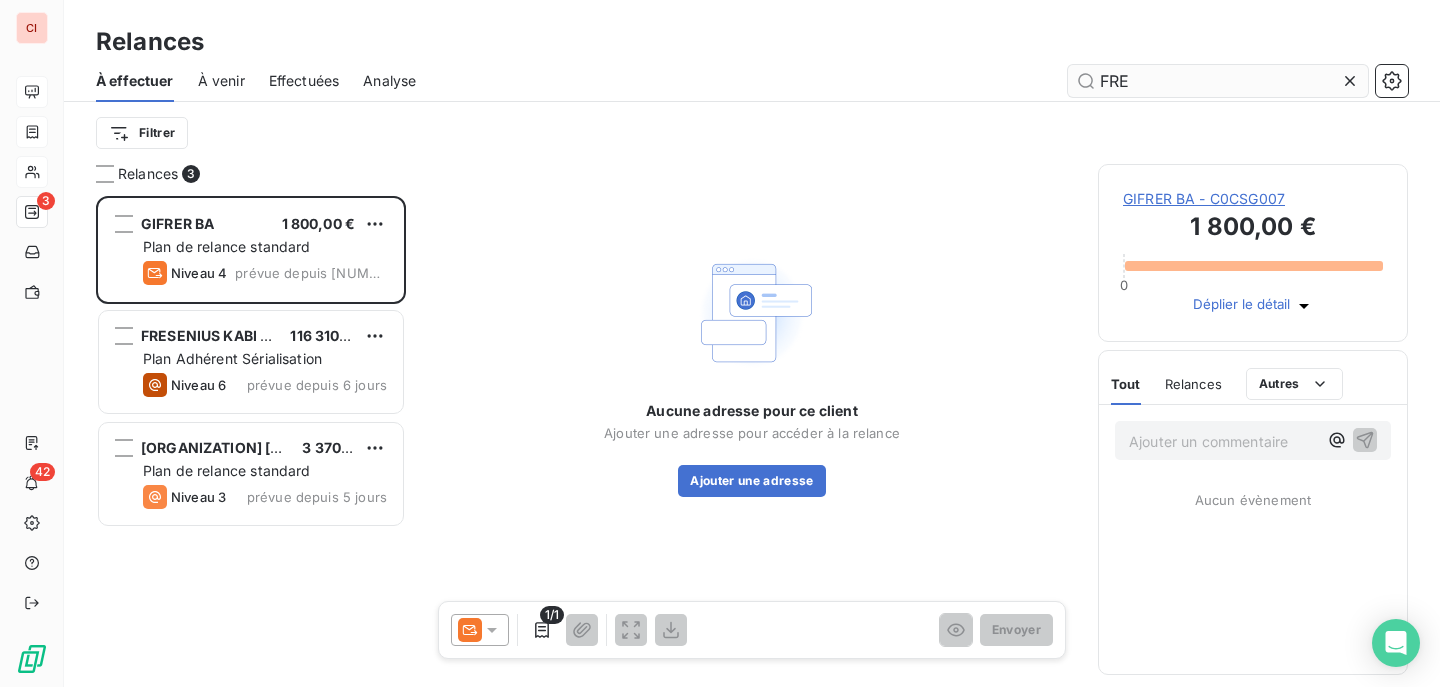 scroll, scrollTop: 16, scrollLeft: 16, axis: both 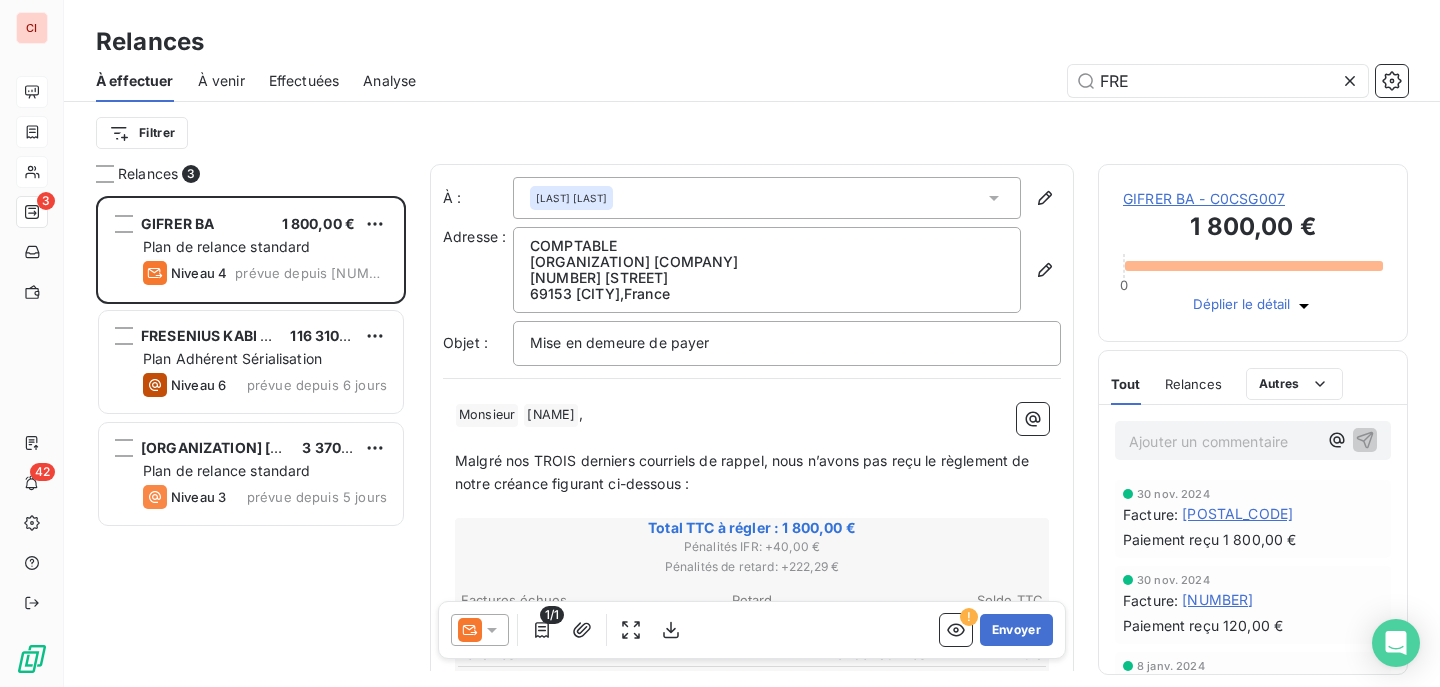 click on "Relances" at bounding box center [1193, 384] 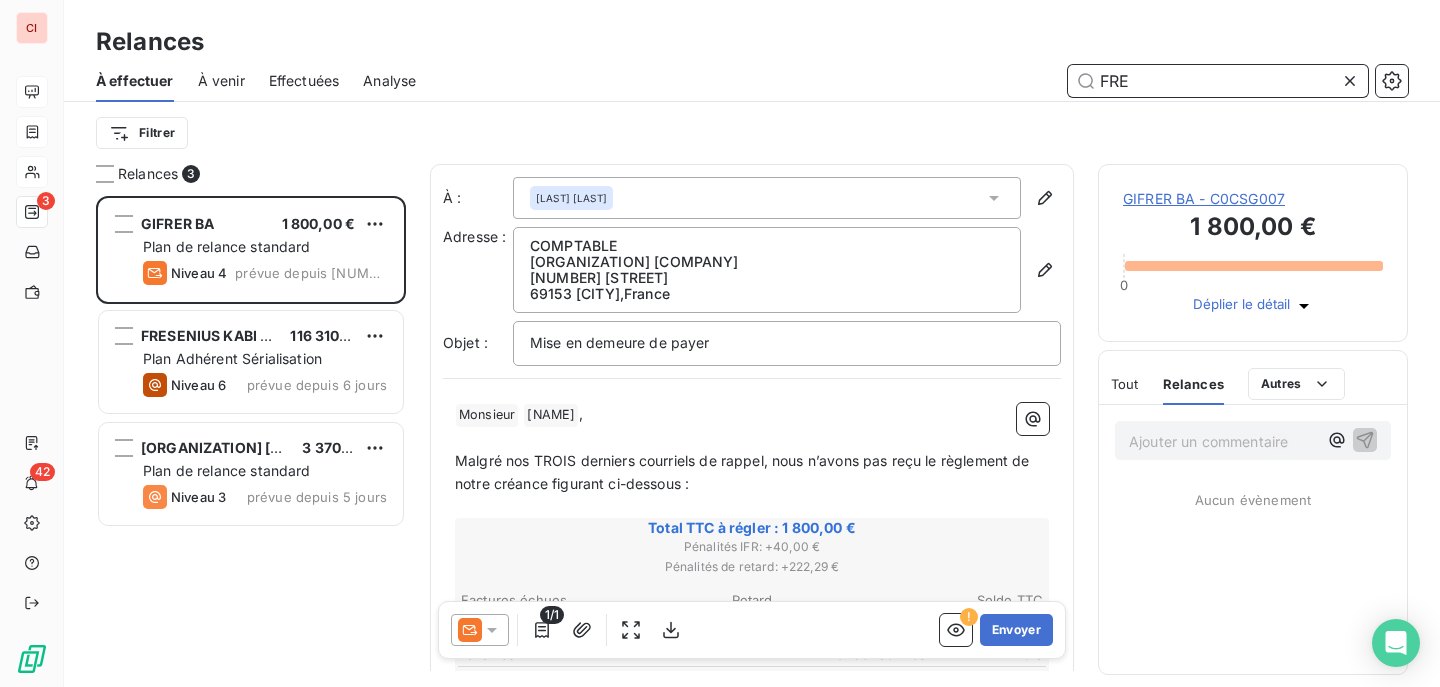 click on "FRE" at bounding box center [1218, 81] 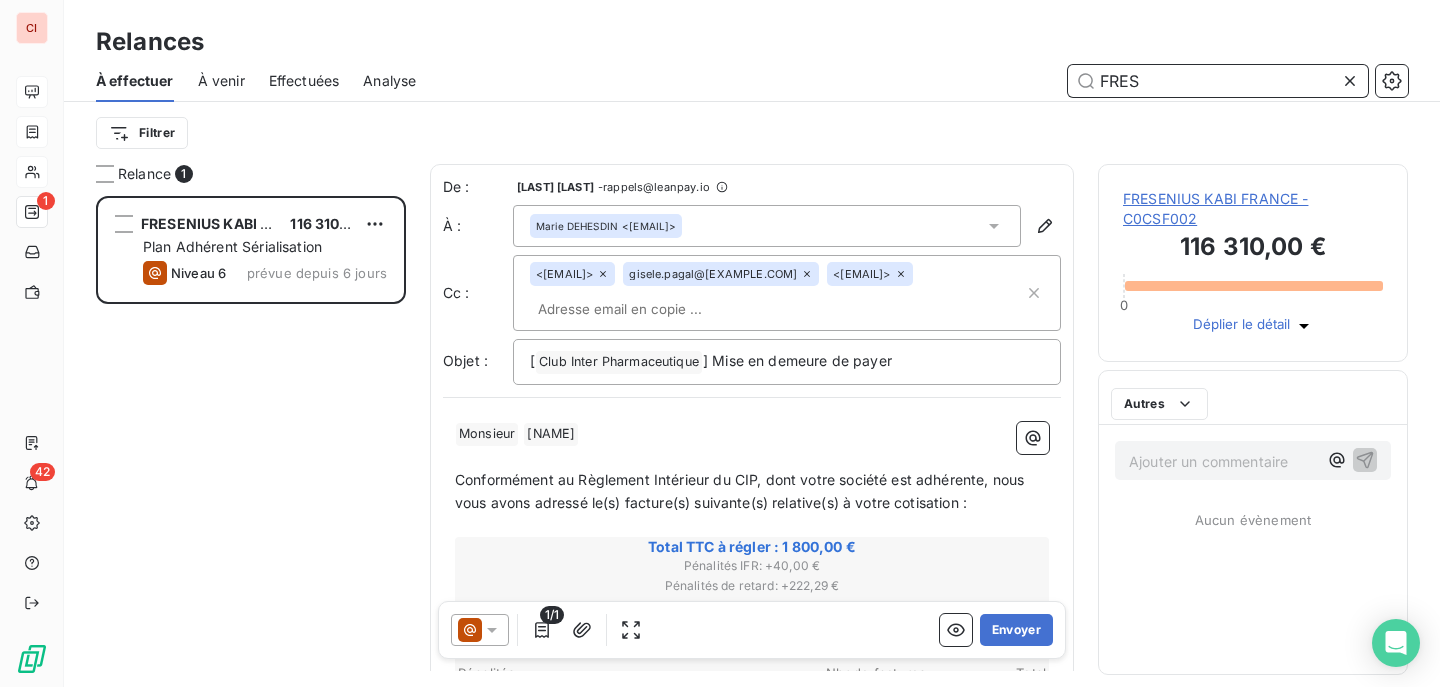 scroll, scrollTop: 16, scrollLeft: 16, axis: both 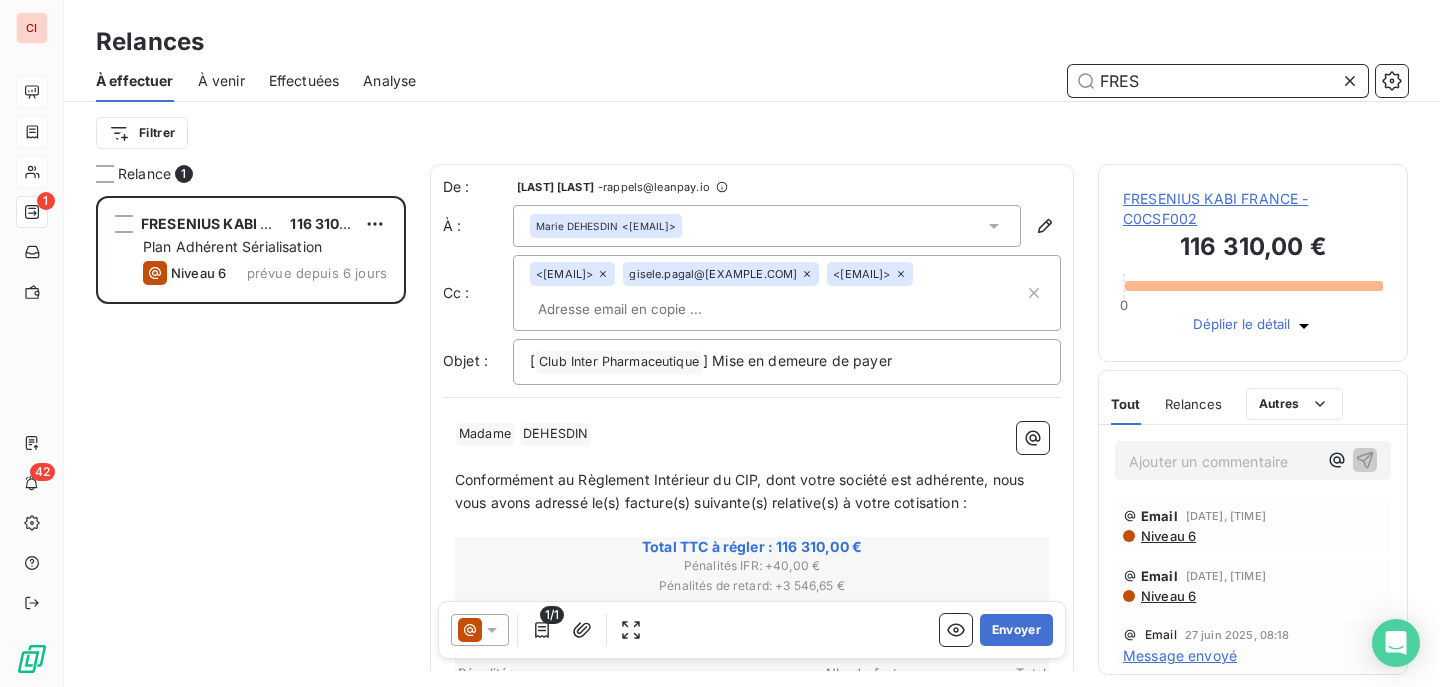 type on "FRES" 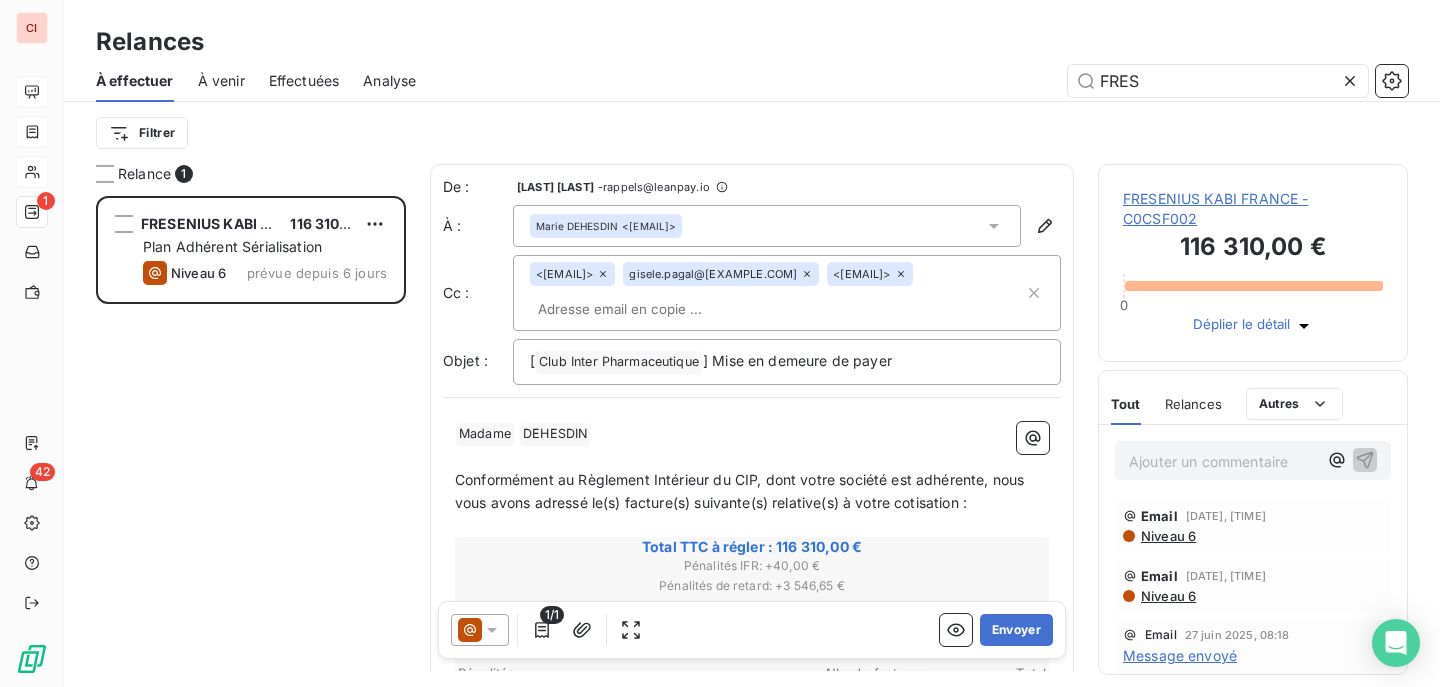 click 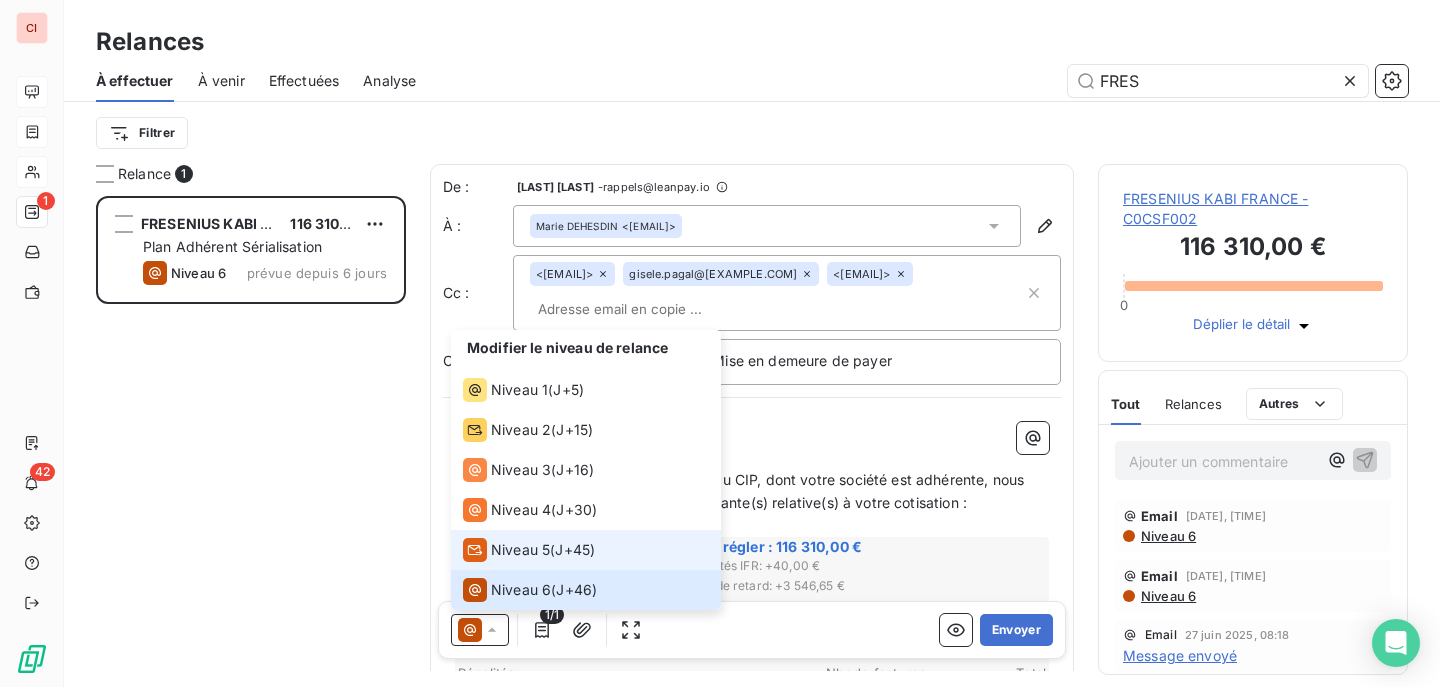 click on "Niveau 5  ( J+45 )" at bounding box center (586, 550) 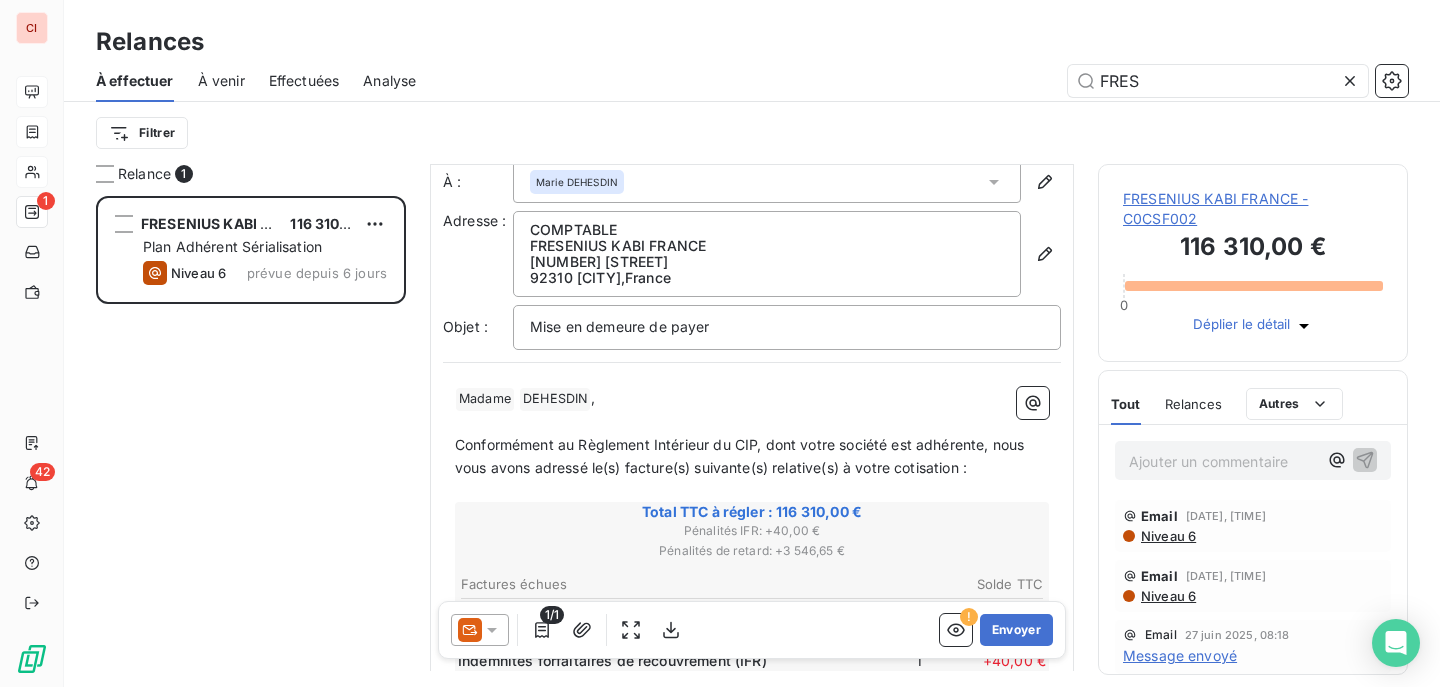 scroll, scrollTop: 0, scrollLeft: 0, axis: both 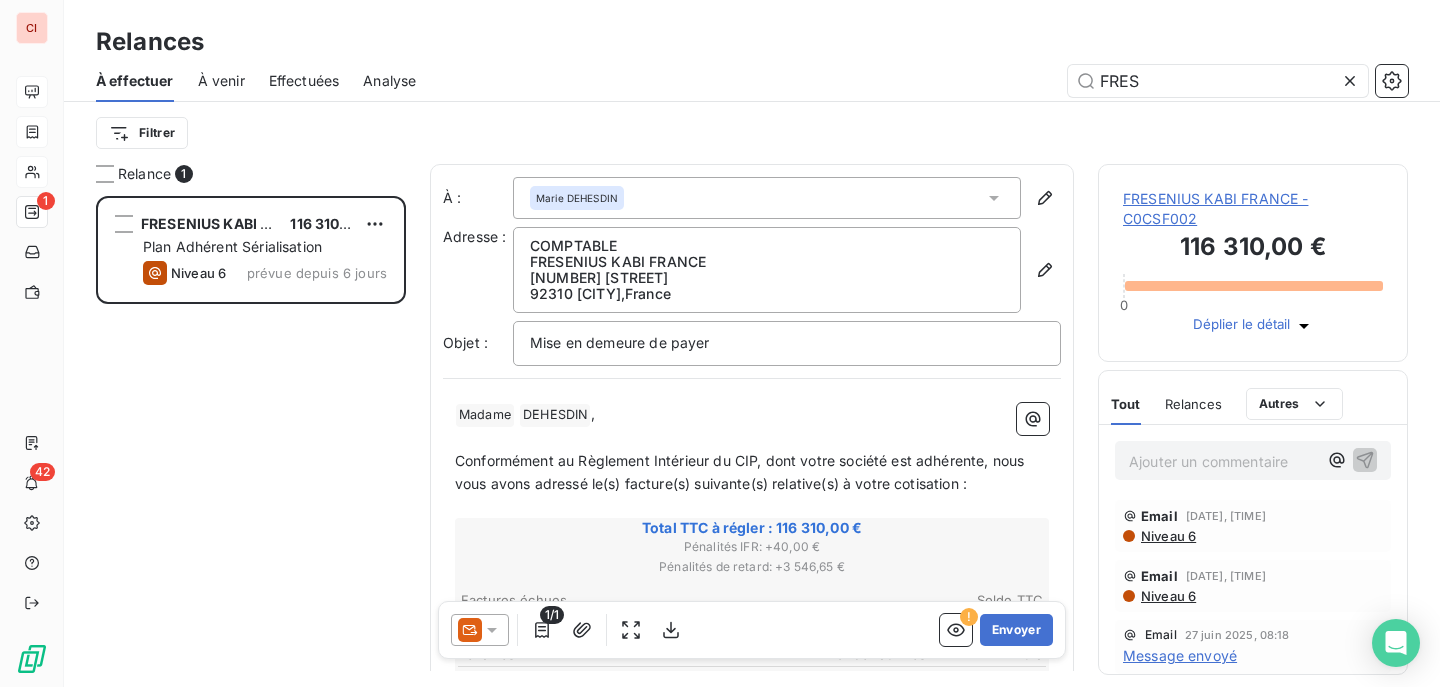 click on "FRESENIUS KABI FRANCE - C0CSF002" at bounding box center [1253, 209] 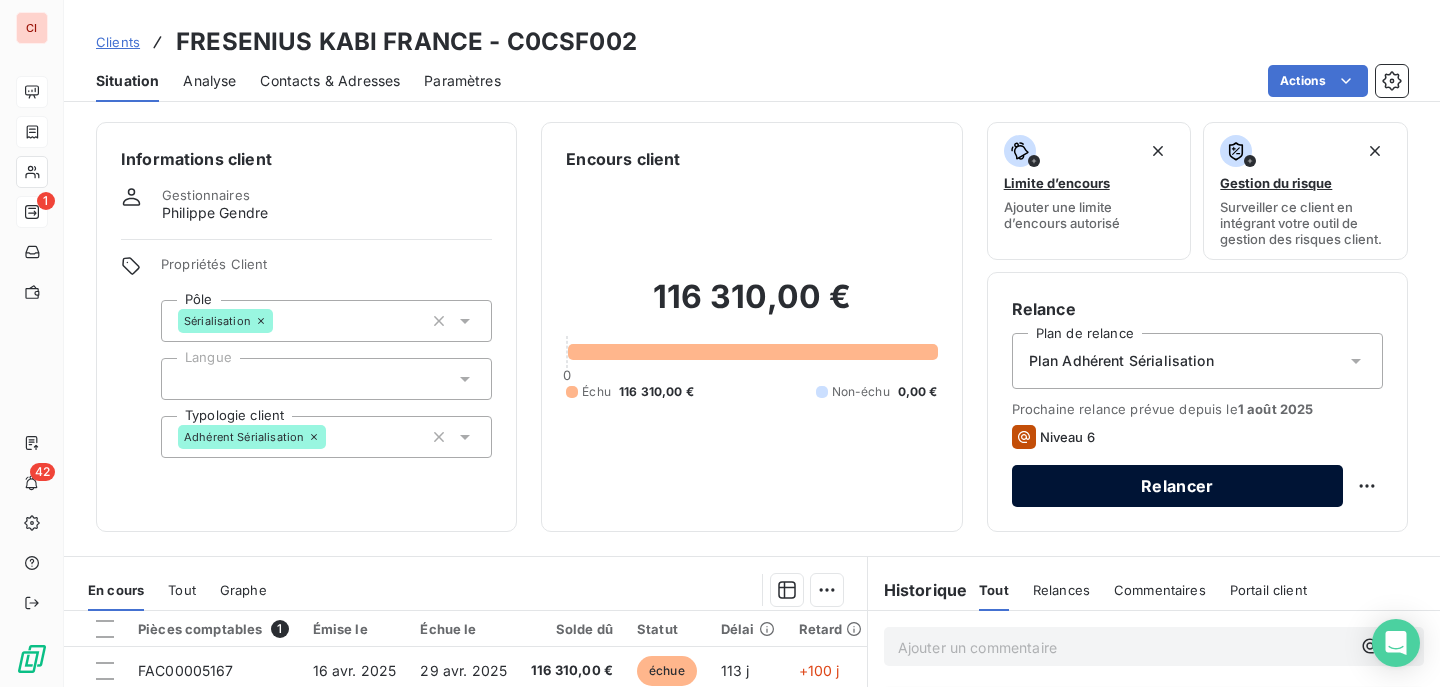 click on "Relancer" at bounding box center [1177, 486] 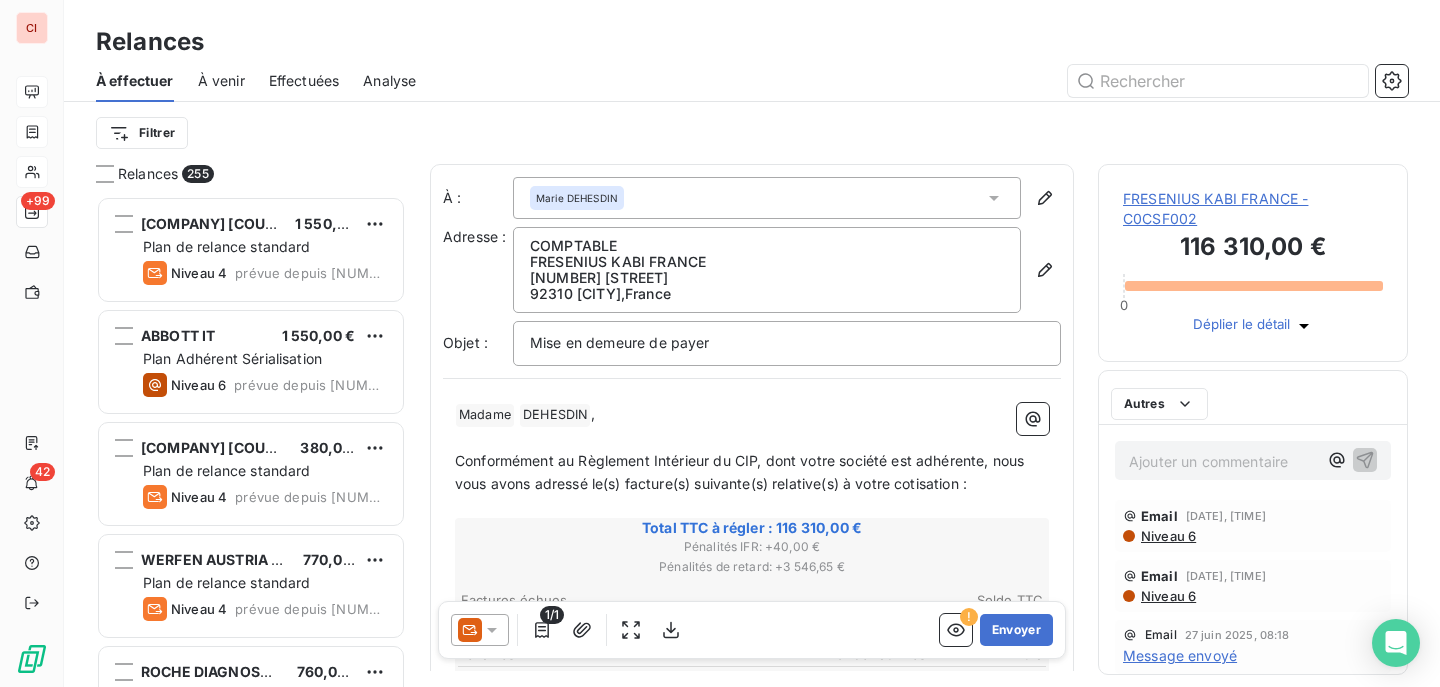 scroll, scrollTop: 16, scrollLeft: 16, axis: both 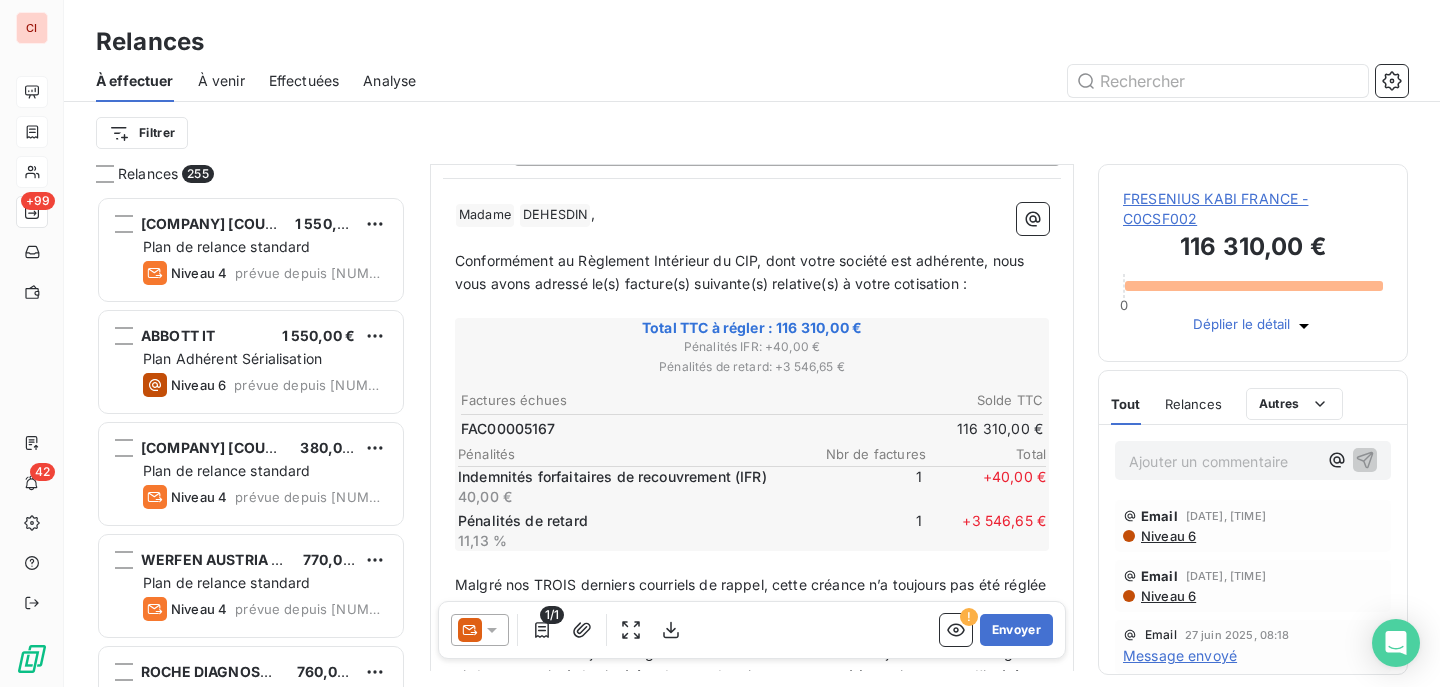 click 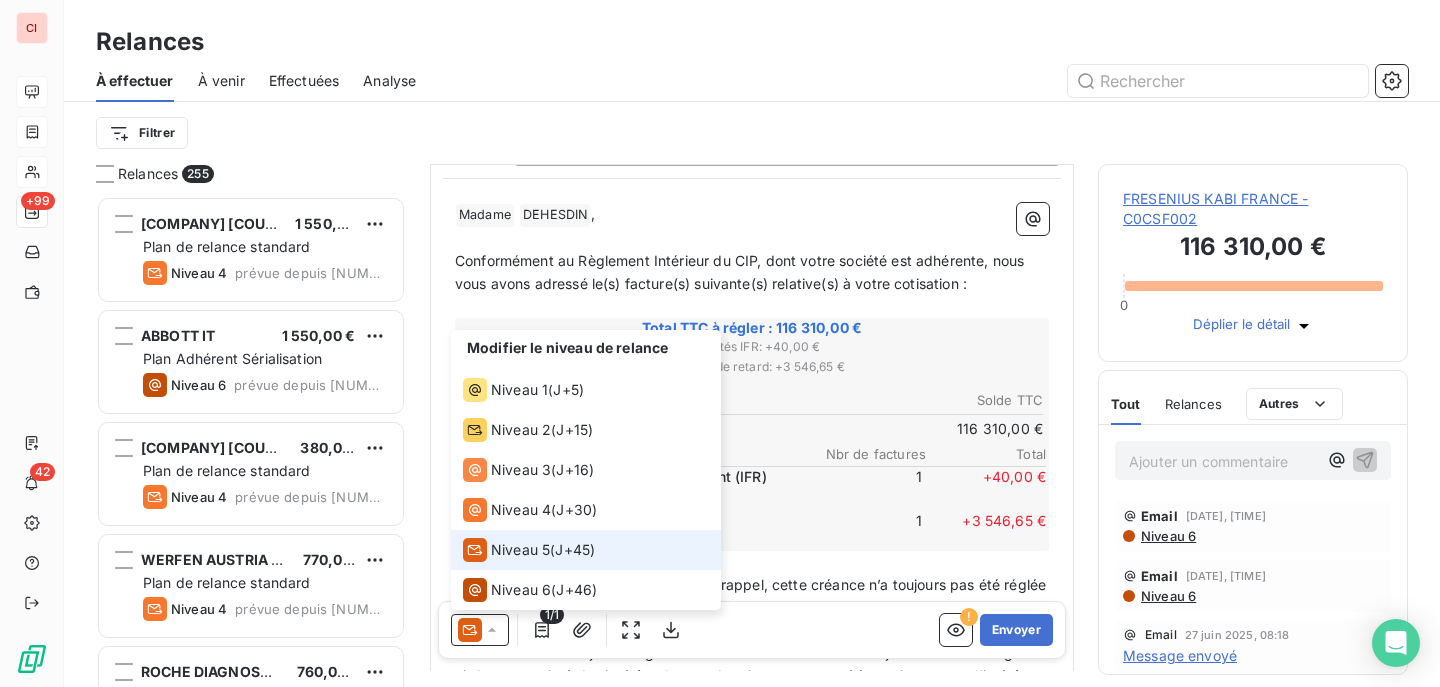 click on "Niveau 5" at bounding box center (520, 550) 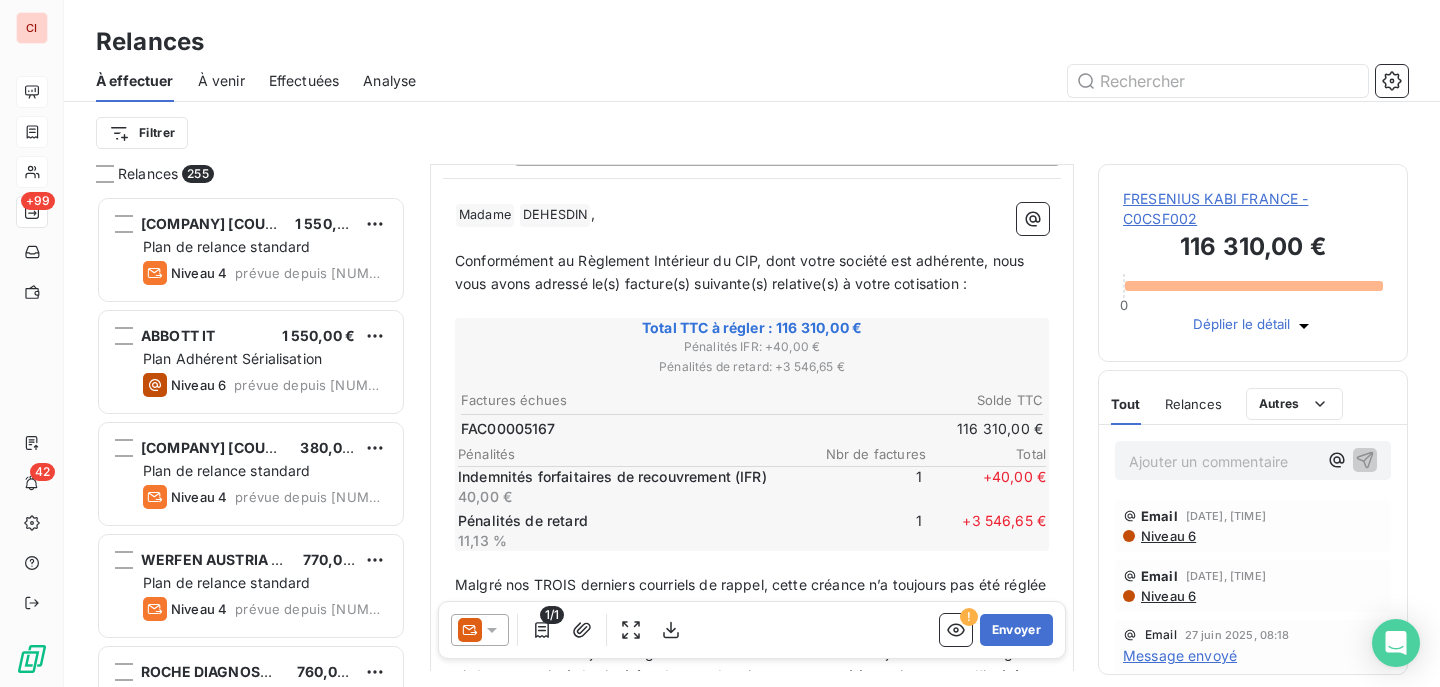 scroll, scrollTop: 401, scrollLeft: 0, axis: vertical 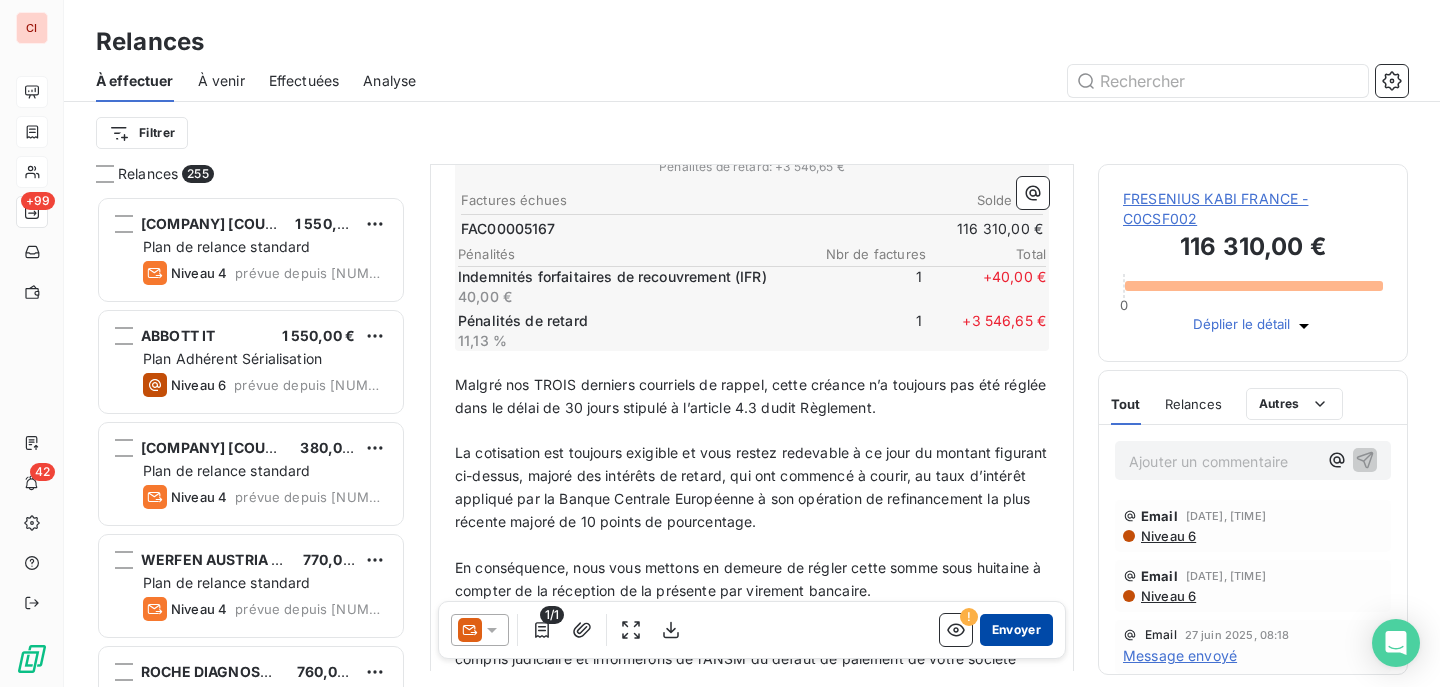 click on "Envoyer" at bounding box center (1016, 630) 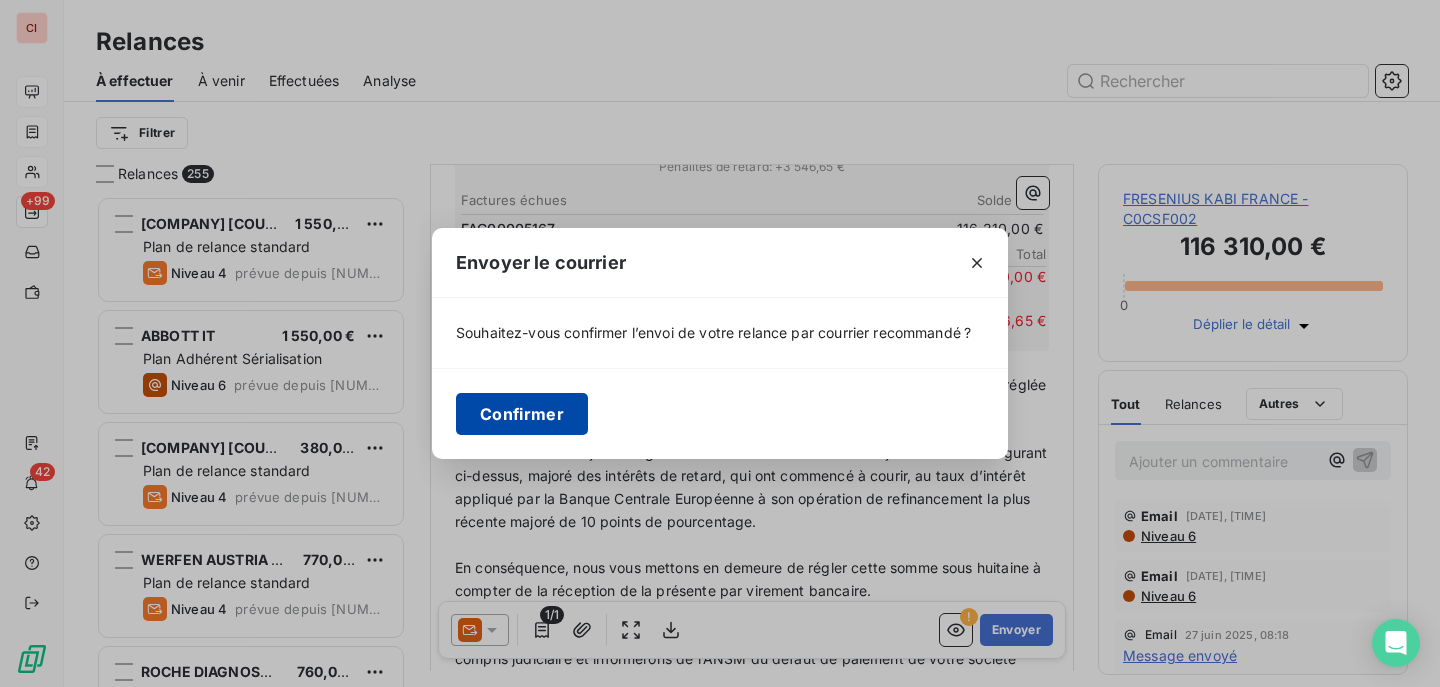 click on "Confirmer" at bounding box center (522, 414) 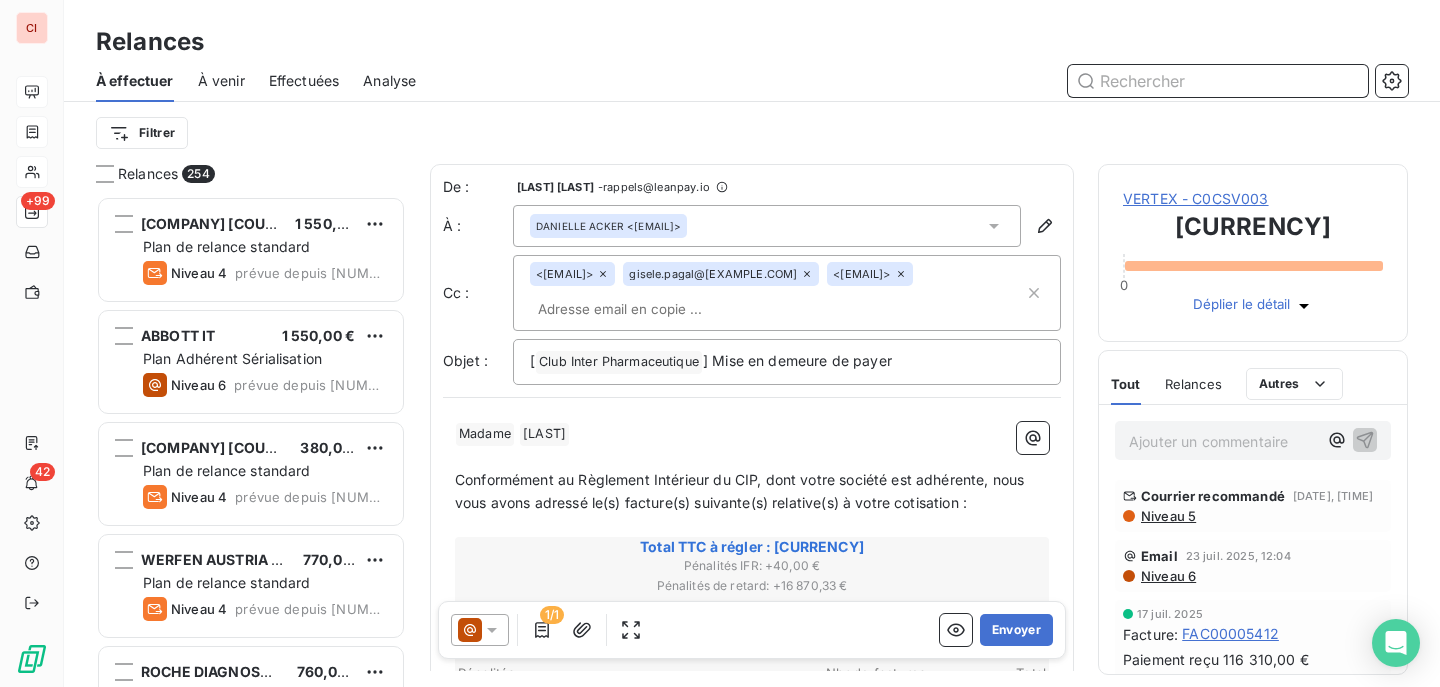 click at bounding box center (1218, 81) 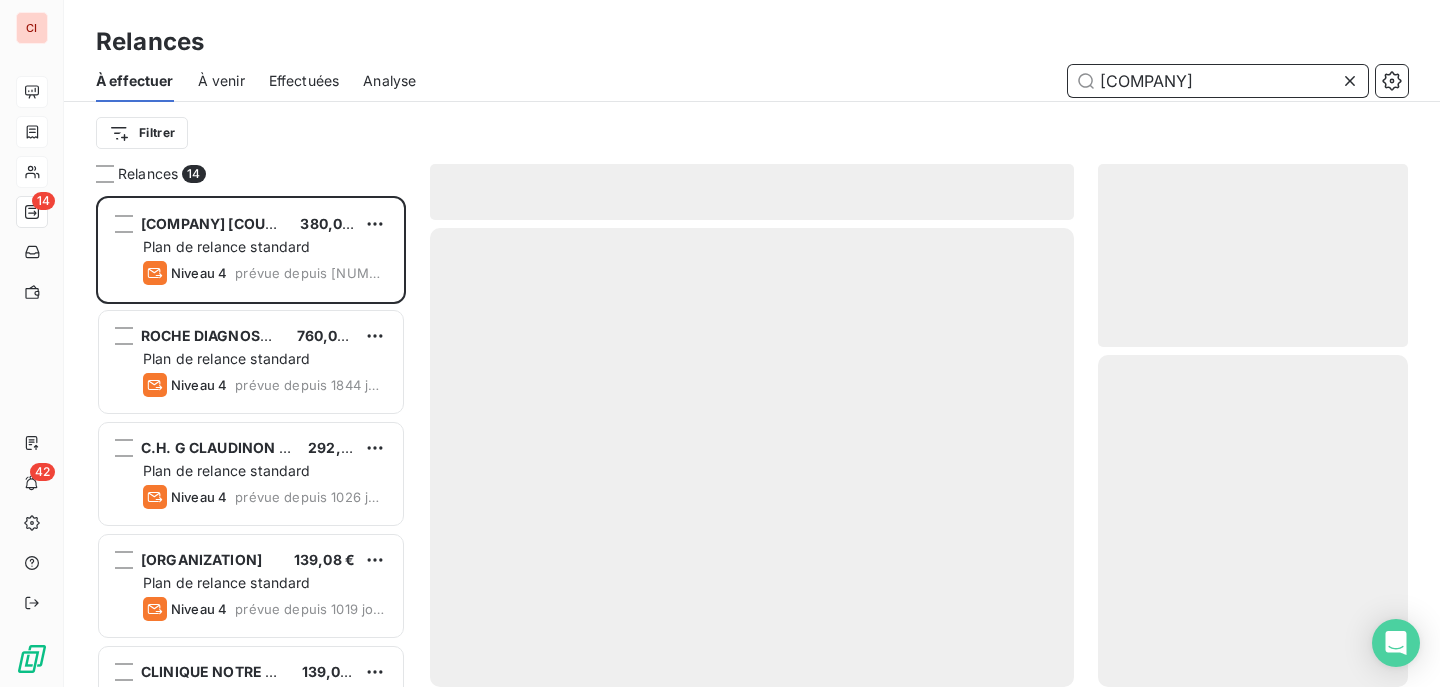 scroll, scrollTop: 476, scrollLeft: 295, axis: both 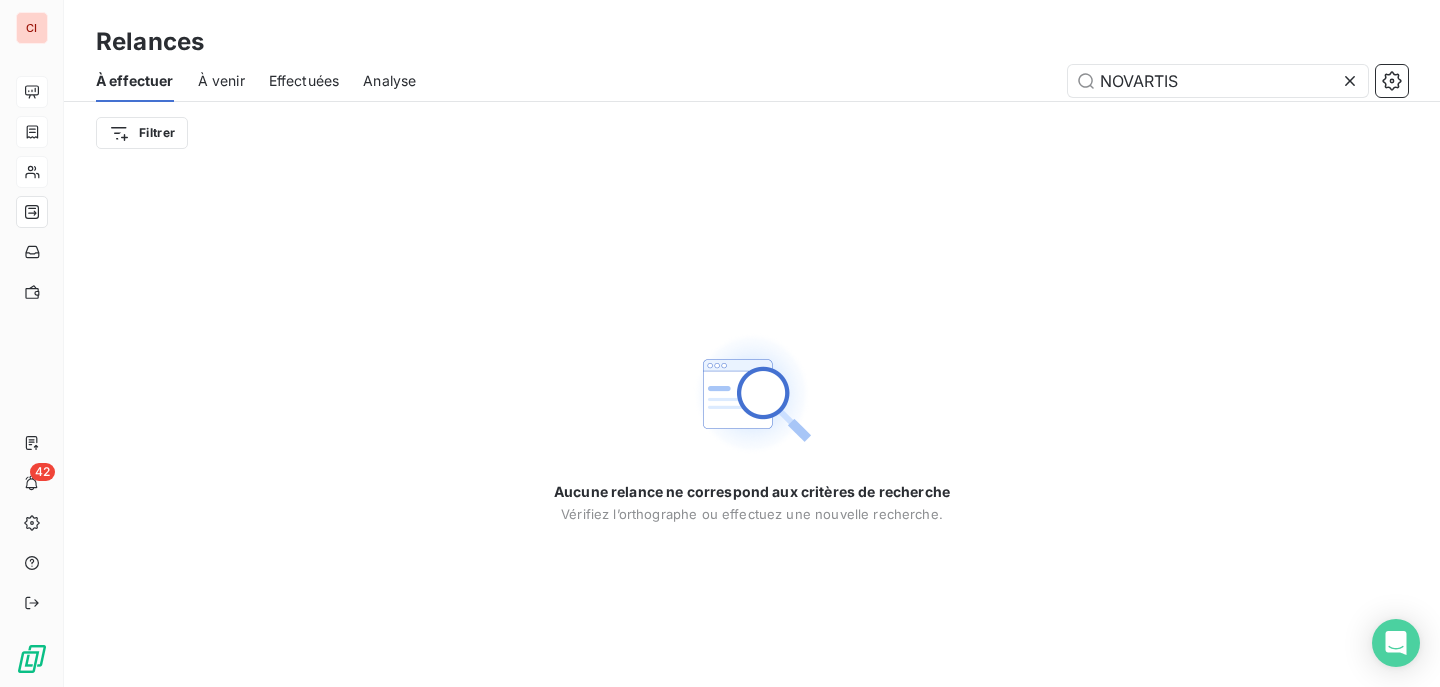 click on "Aucune relance ne correspond aux critères de recherche Vérifiez l’orthographe ou effectuez une nouvelle recherche." at bounding box center [752, 425] 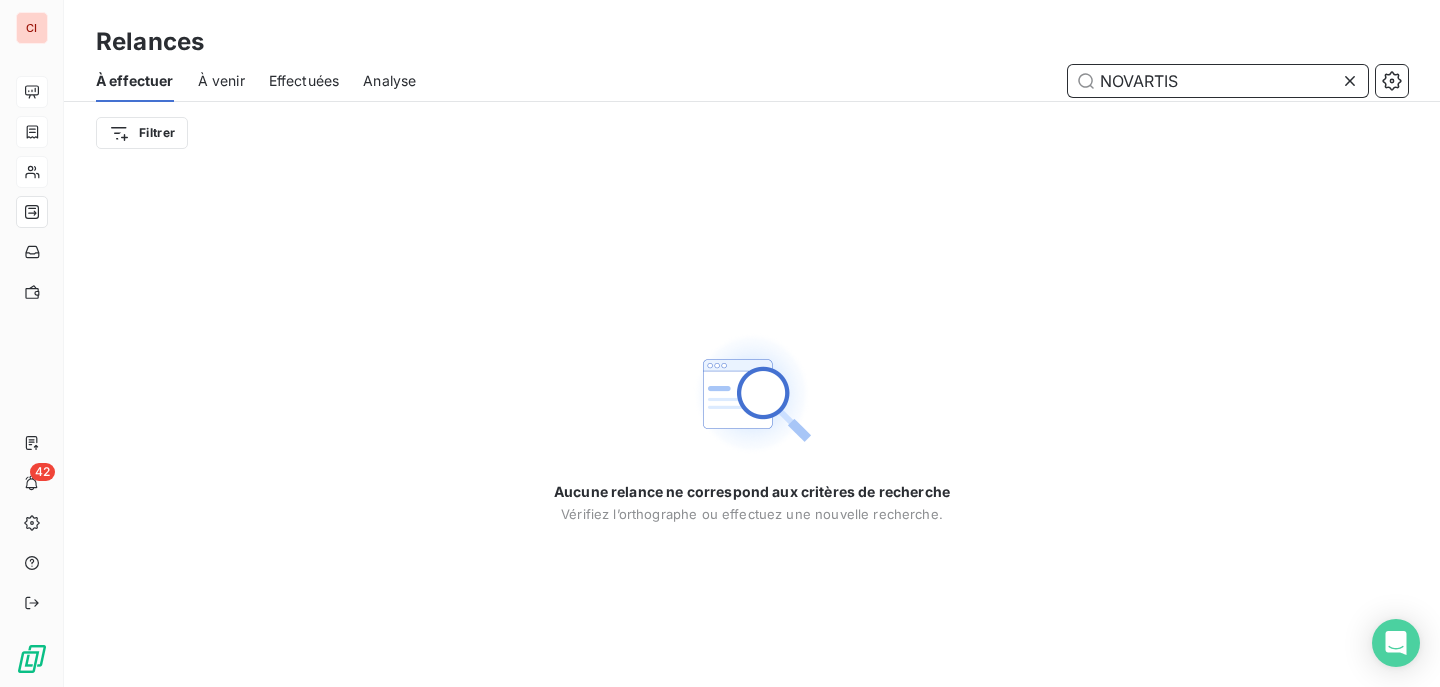 drag, startPoint x: 1202, startPoint y: 82, endPoint x: 1038, endPoint y: 109, distance: 166.2077 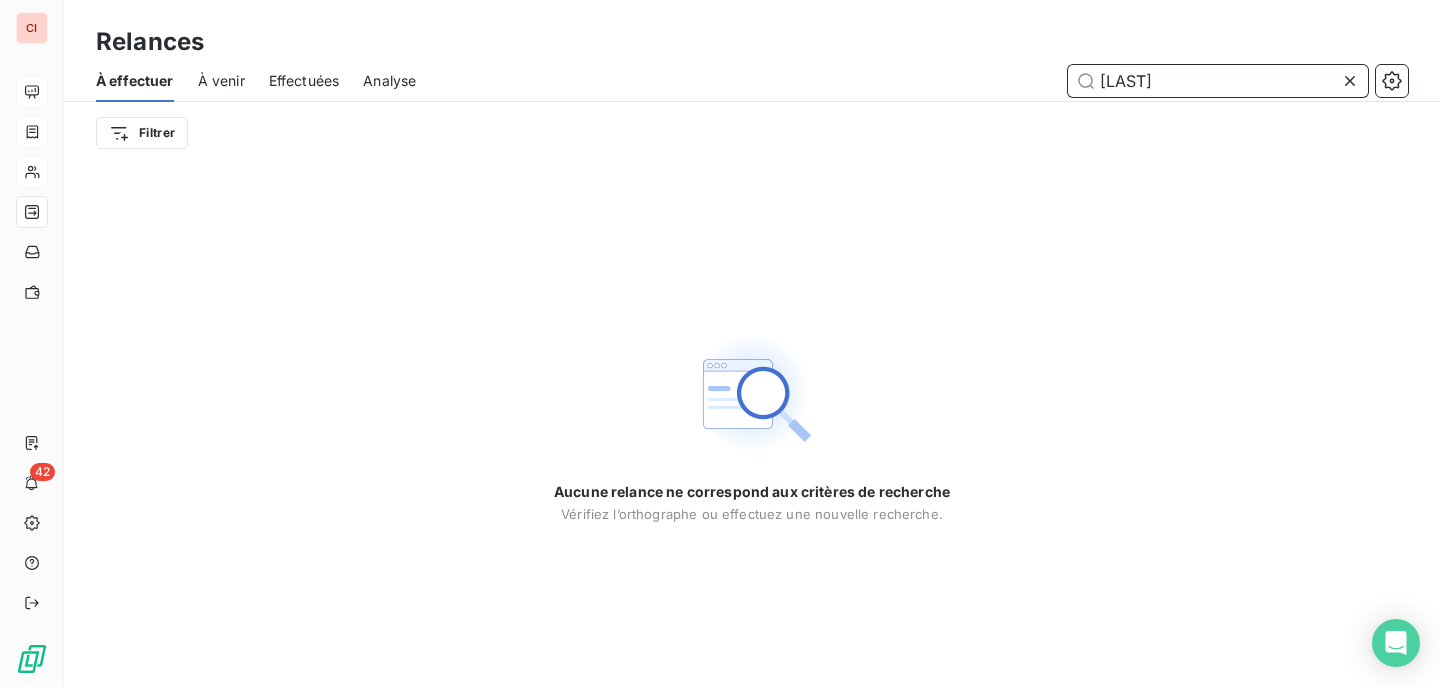 type on "[LAST]" 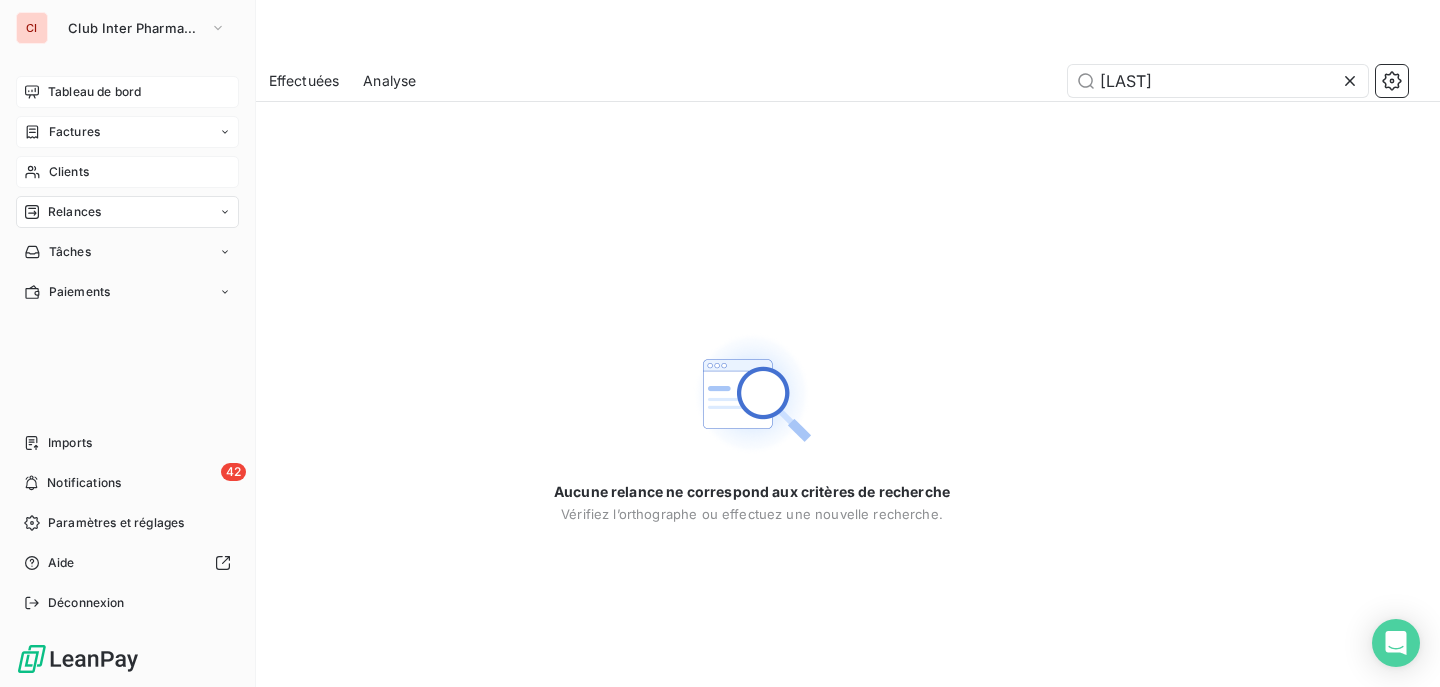 click on "Clients" at bounding box center [69, 172] 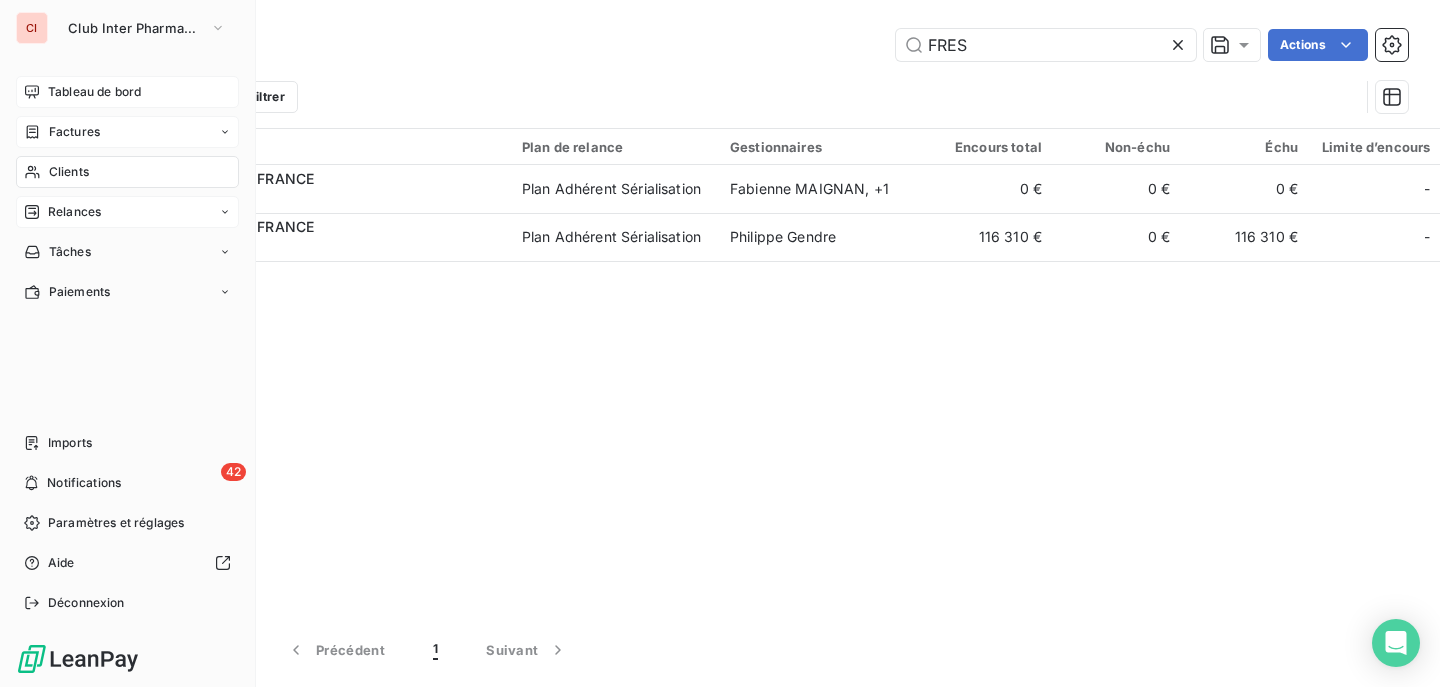 click on "Relances" at bounding box center [74, 212] 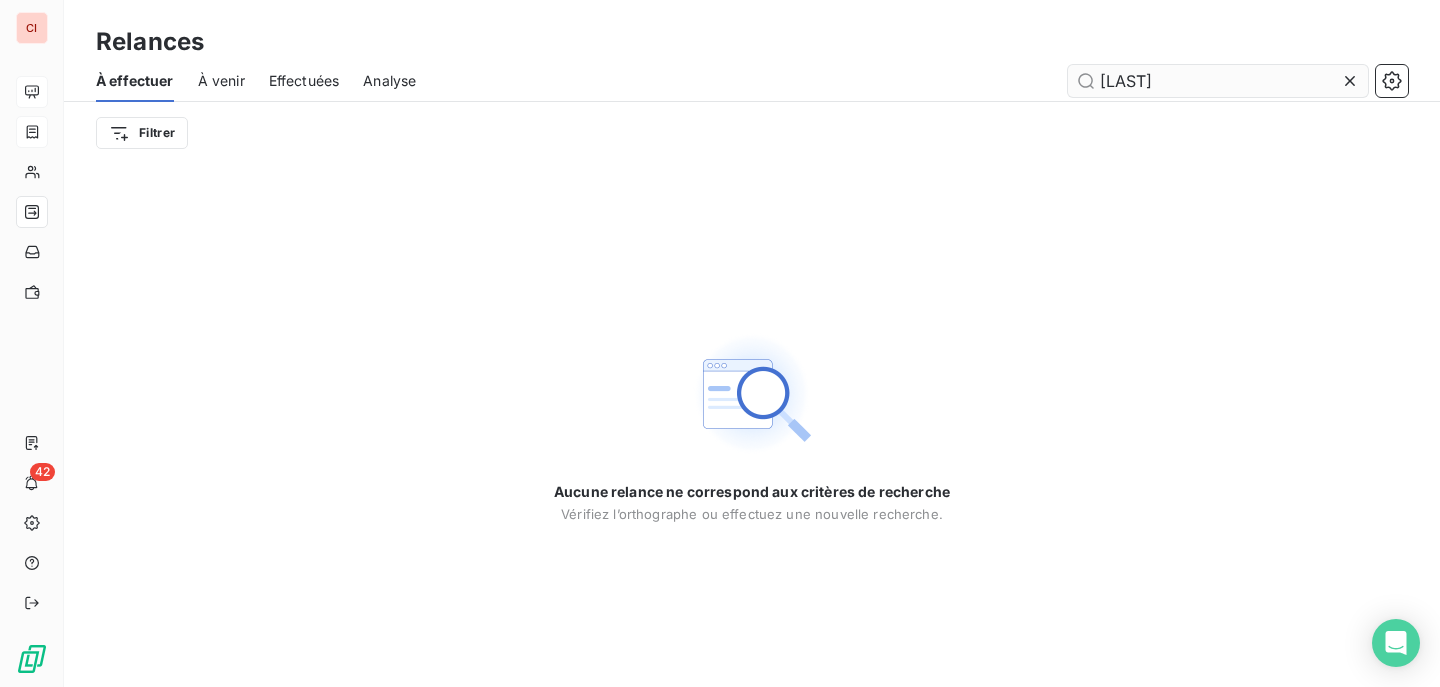 drag, startPoint x: 1181, startPoint y: 67, endPoint x: 1074, endPoint y: 71, distance: 107.07474 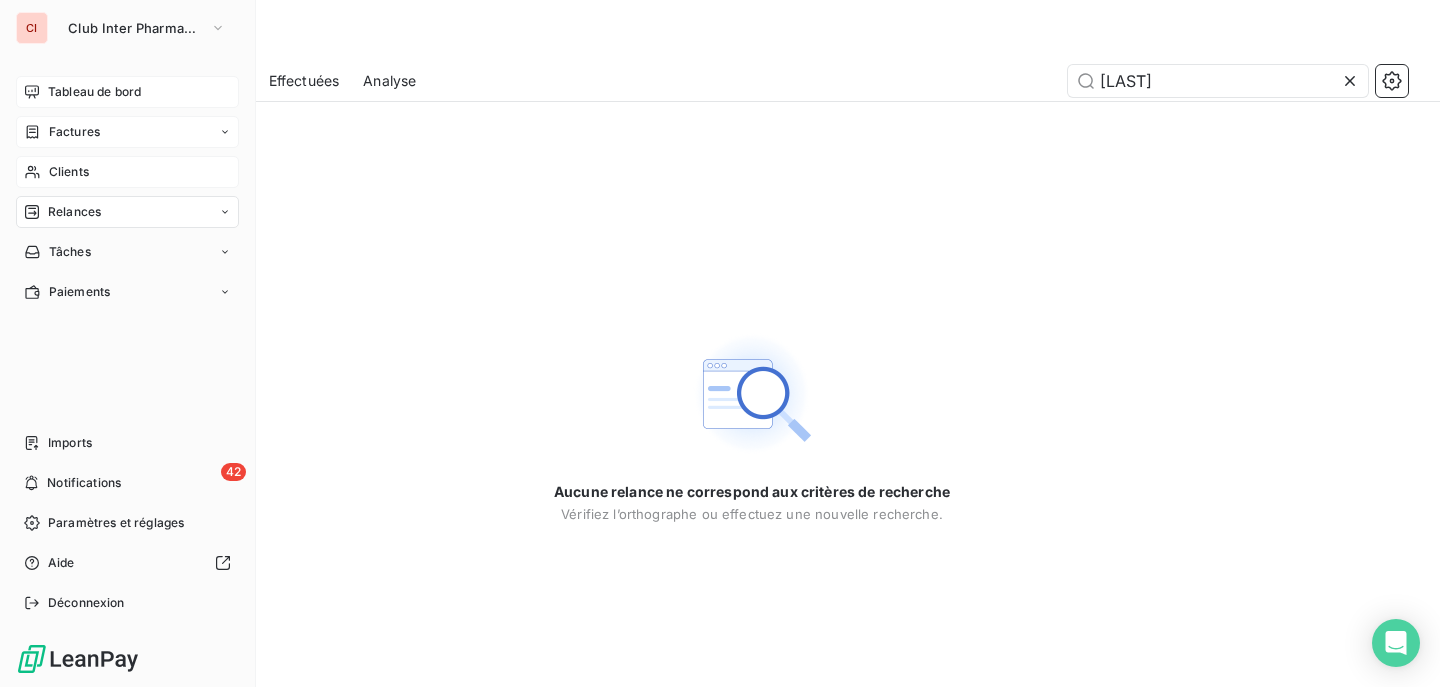 click on "Clients" at bounding box center [69, 172] 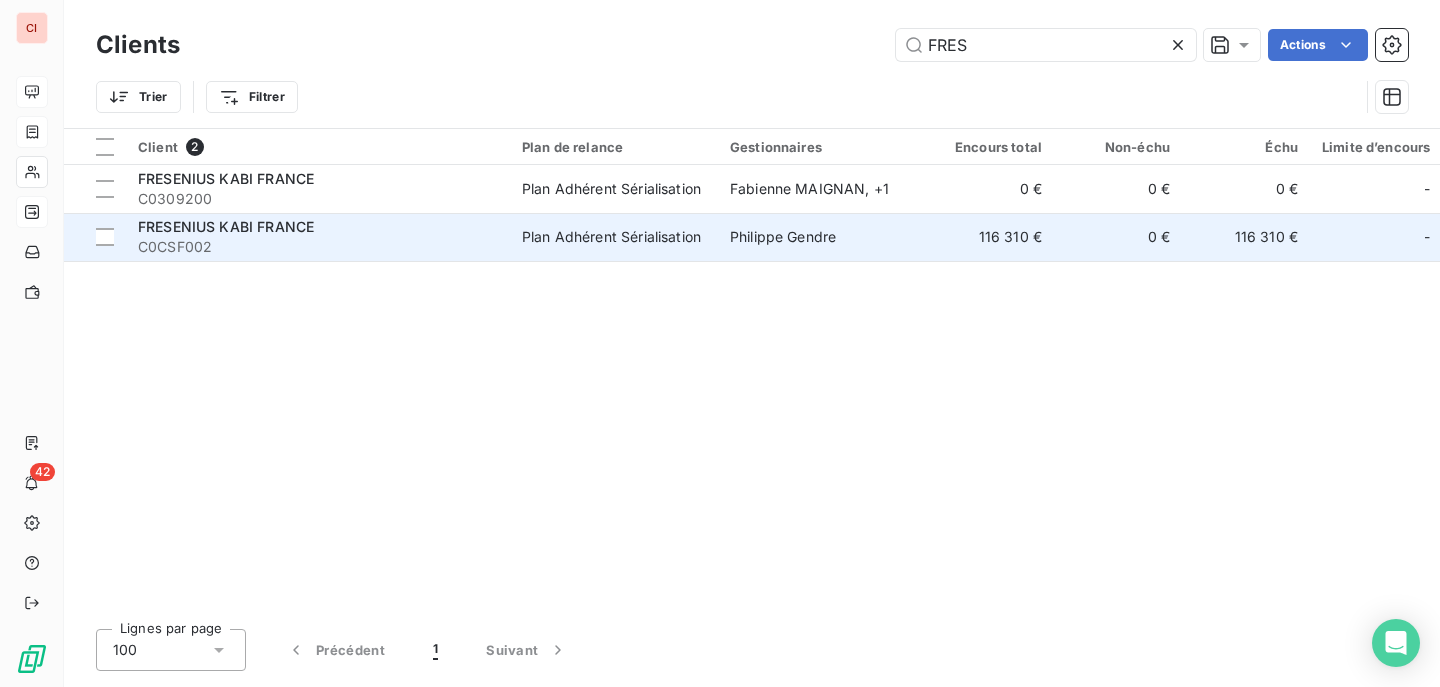 click on "Plan Adhérent Sérialisation" at bounding box center (611, 237) 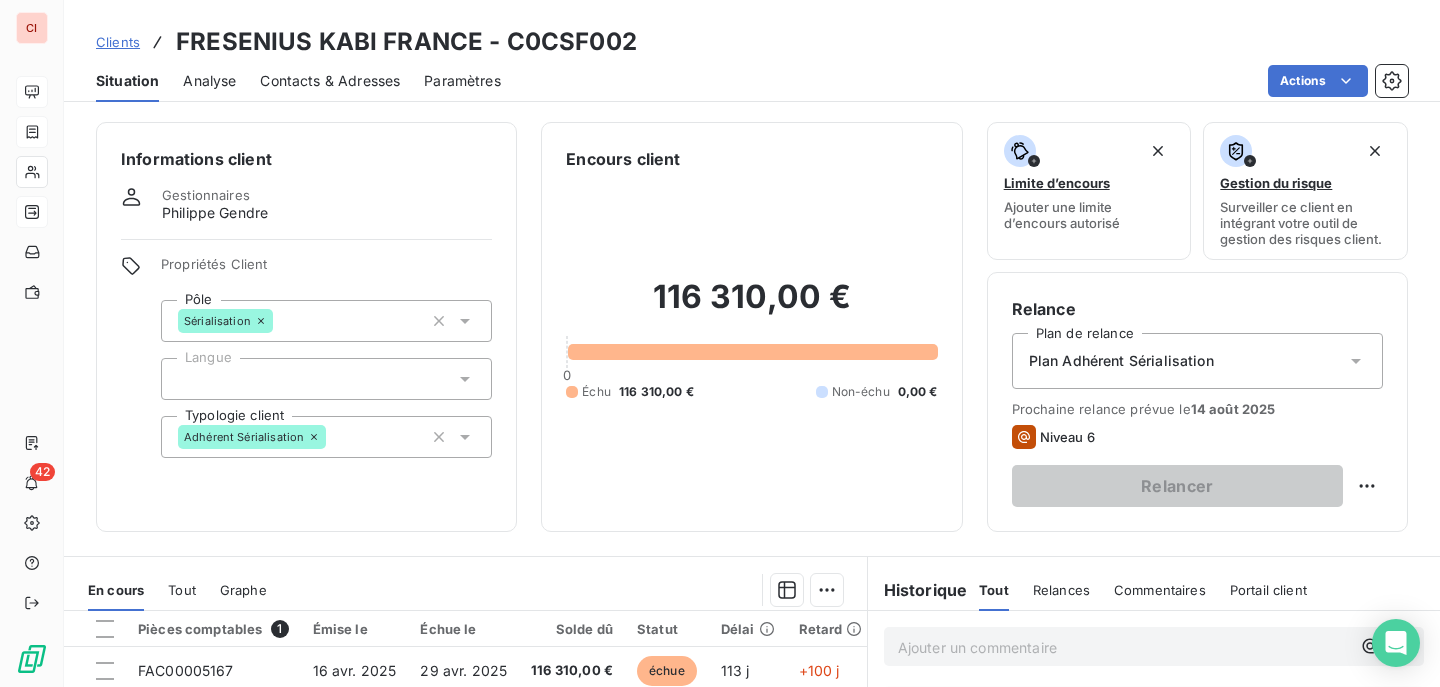 click on "116 310,00 € 0 Échu 116 310,00 € Non-échu 0,00 €" at bounding box center (751, 339) 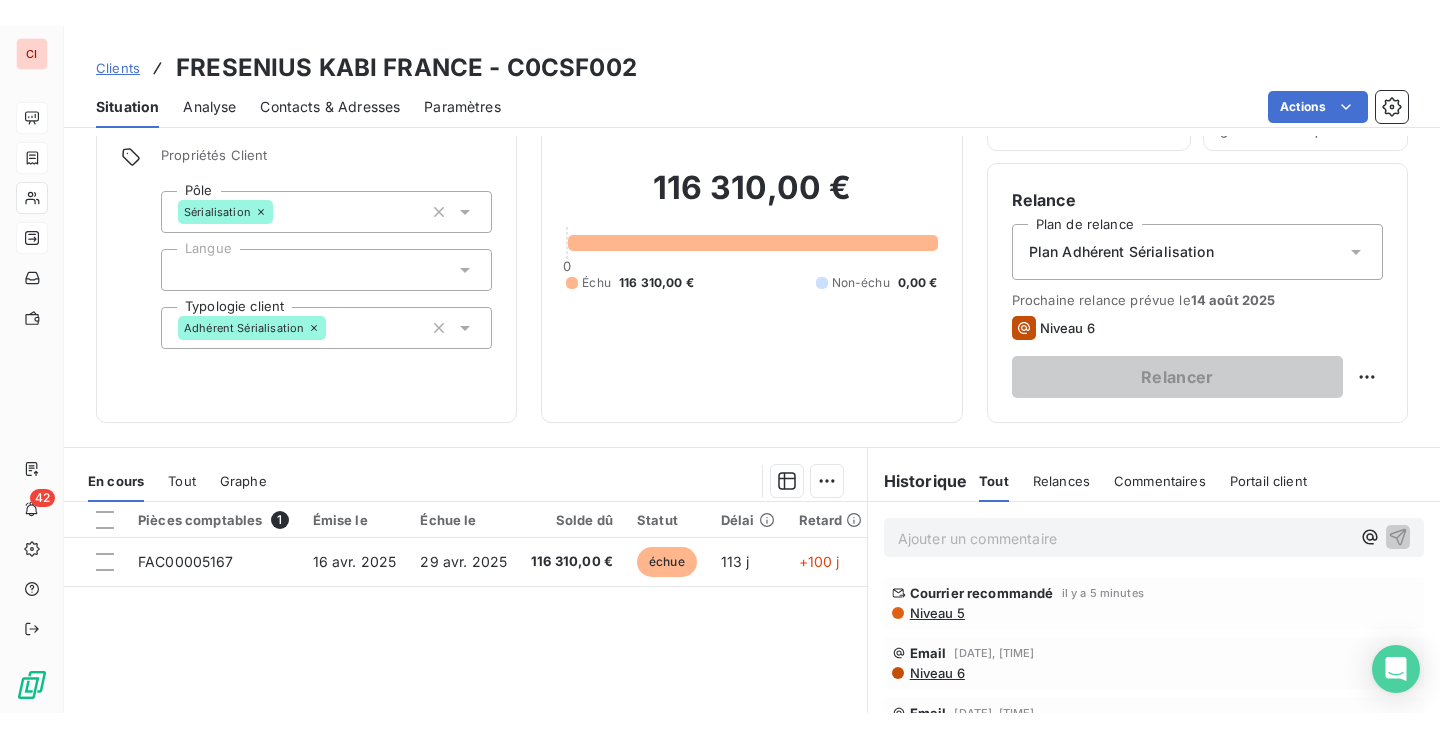 scroll, scrollTop: 100, scrollLeft: 0, axis: vertical 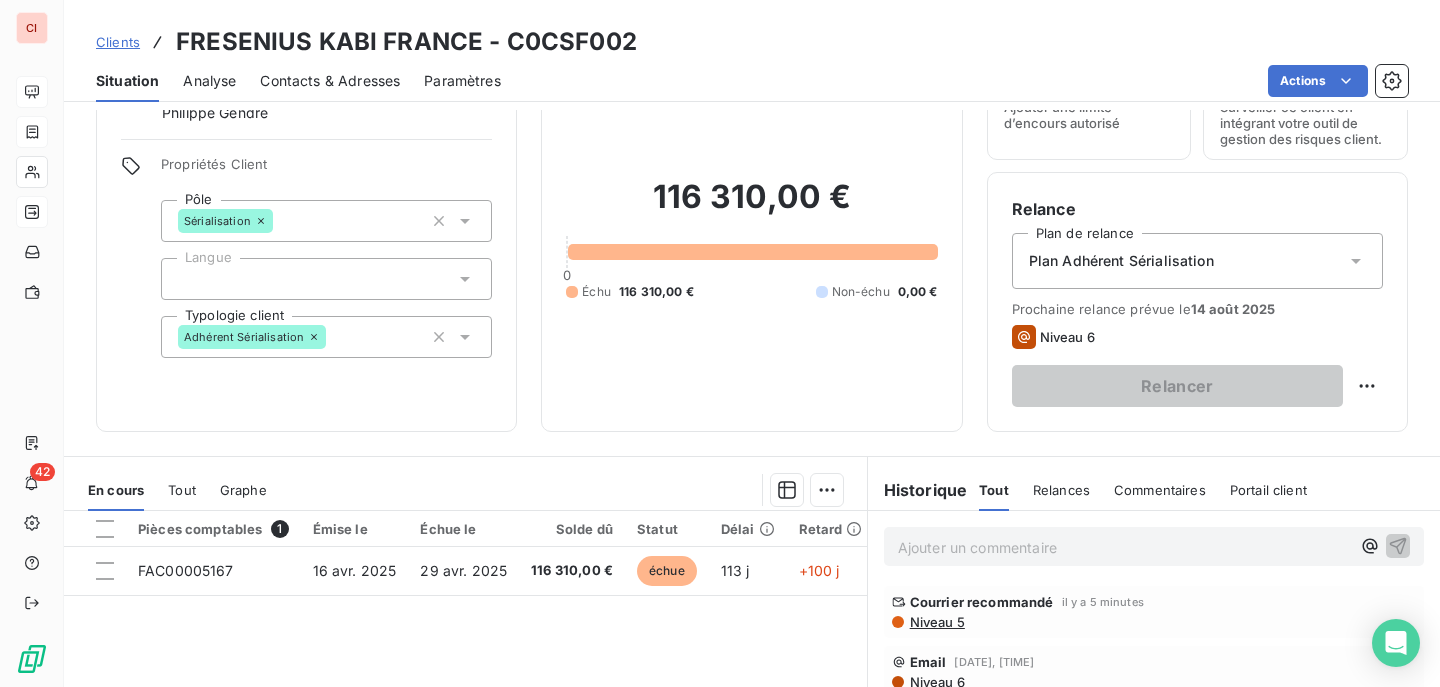 click on "Niveau 5" at bounding box center [936, 622] 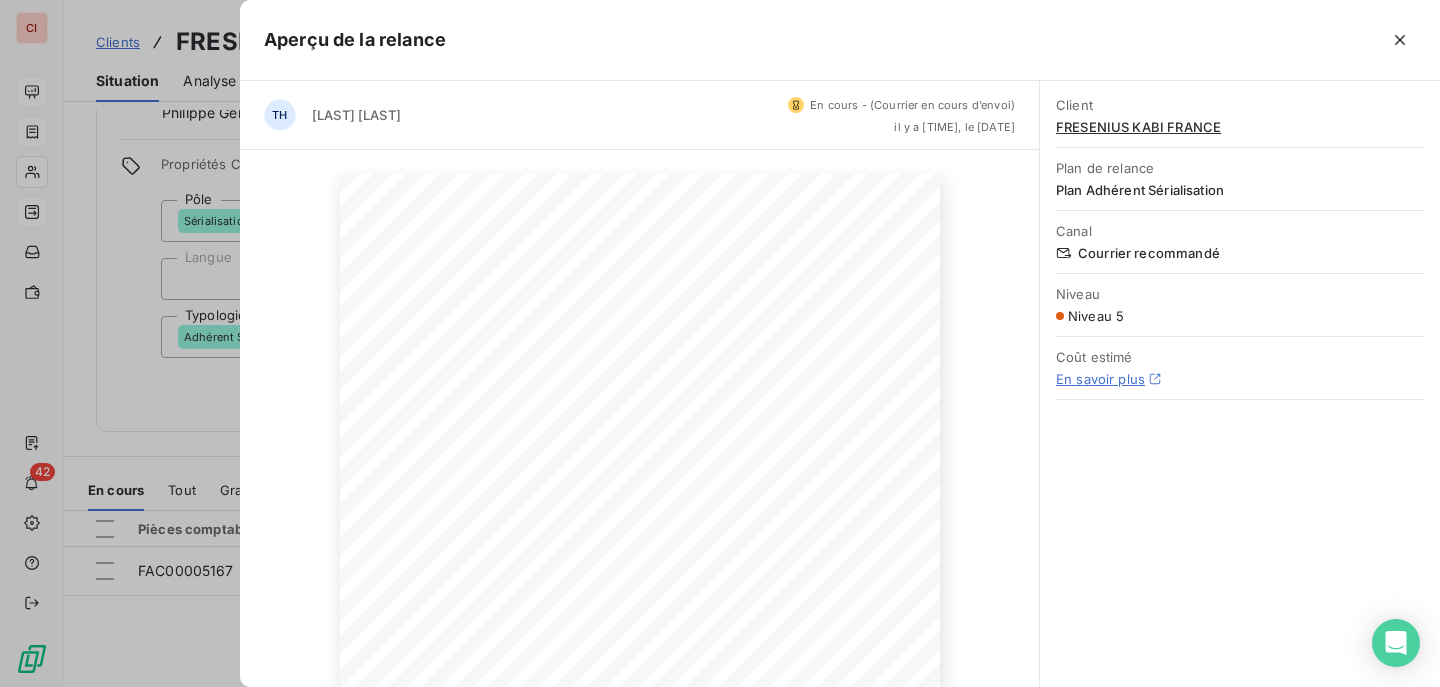 click on "[LAST] [LAST]" at bounding box center (356, 115) 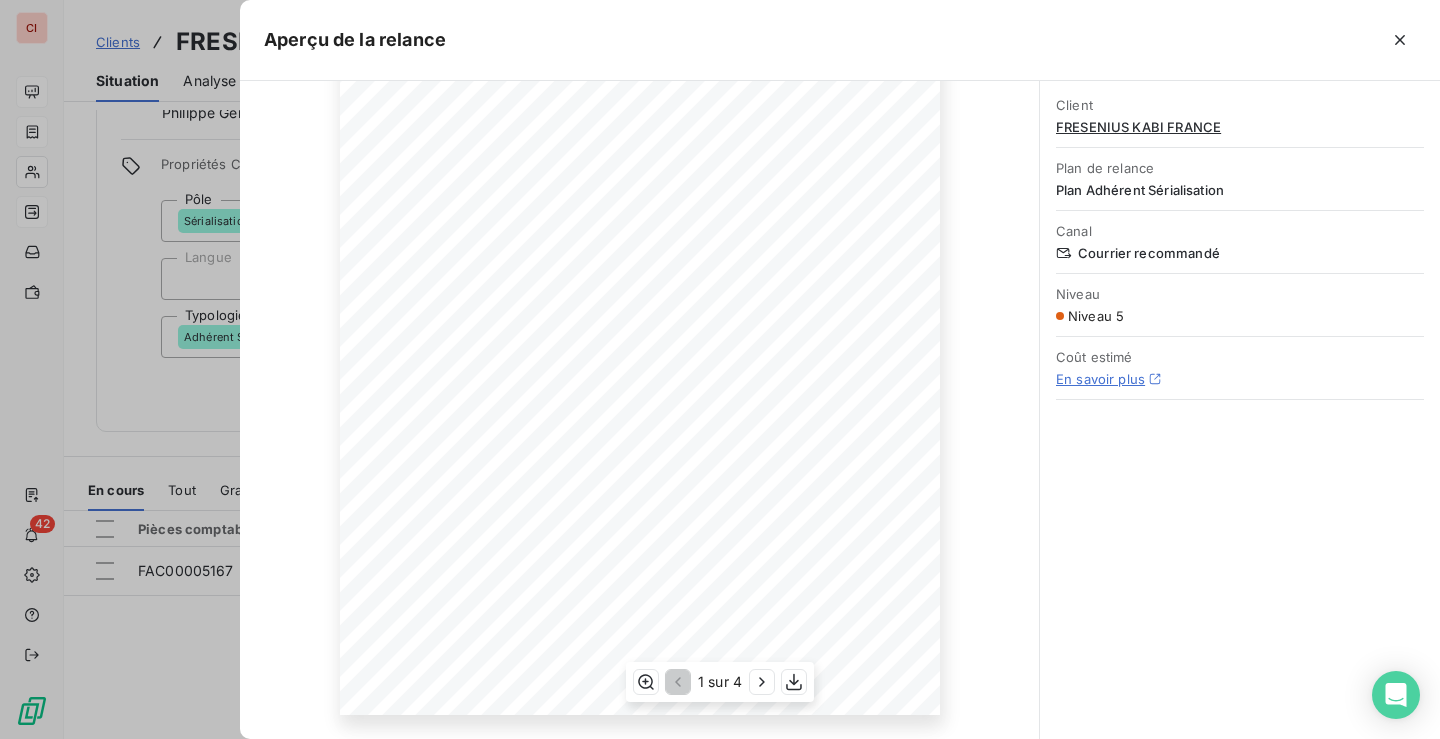 scroll, scrollTop: 0, scrollLeft: 0, axis: both 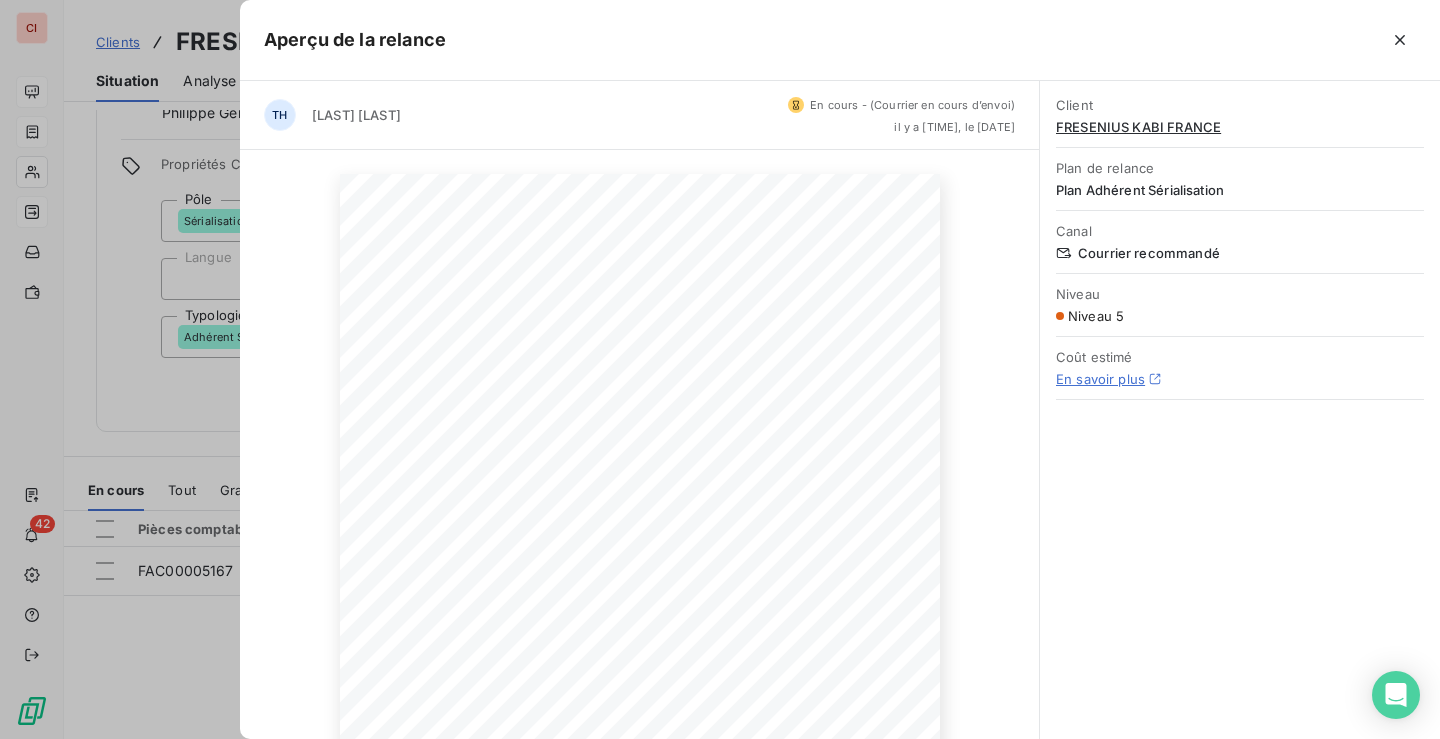 click on "Courrier recommandé" at bounding box center [1240, 253] 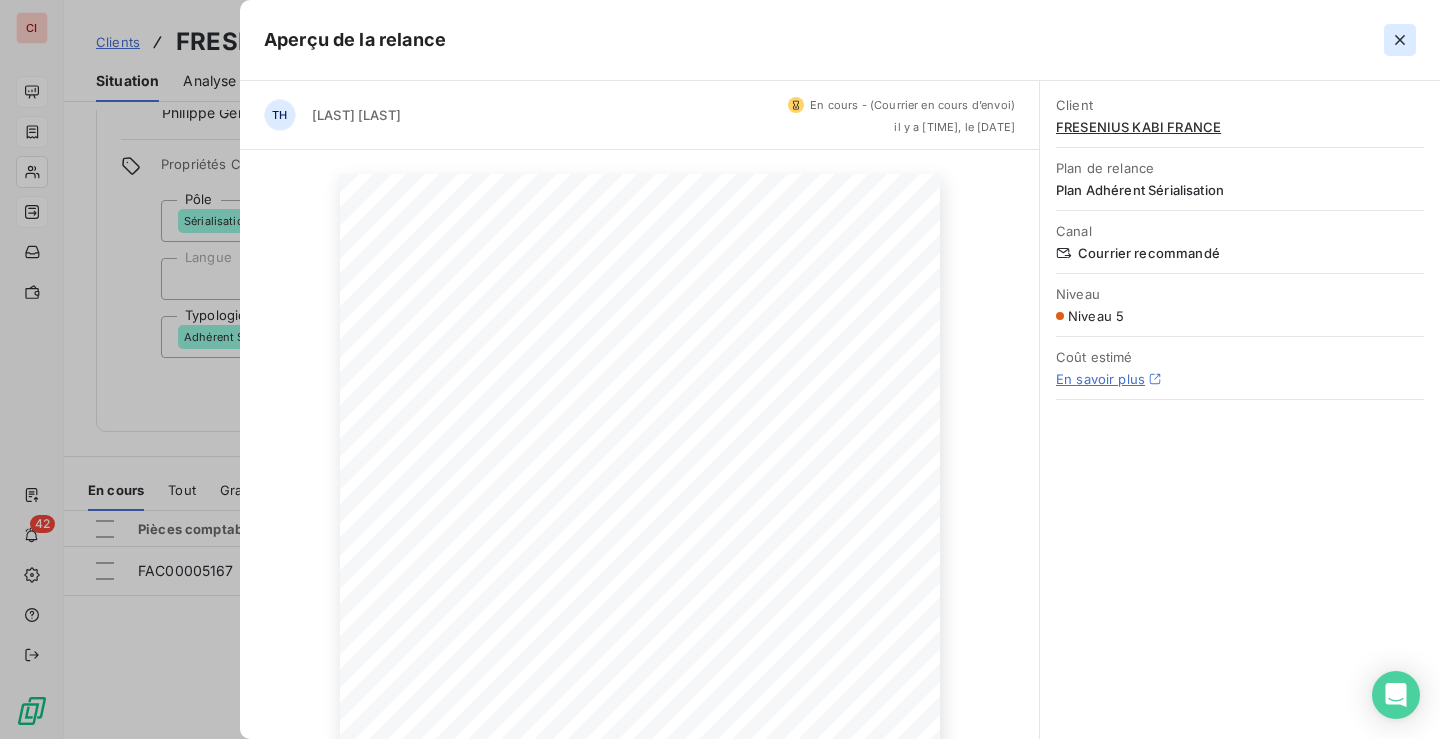 click 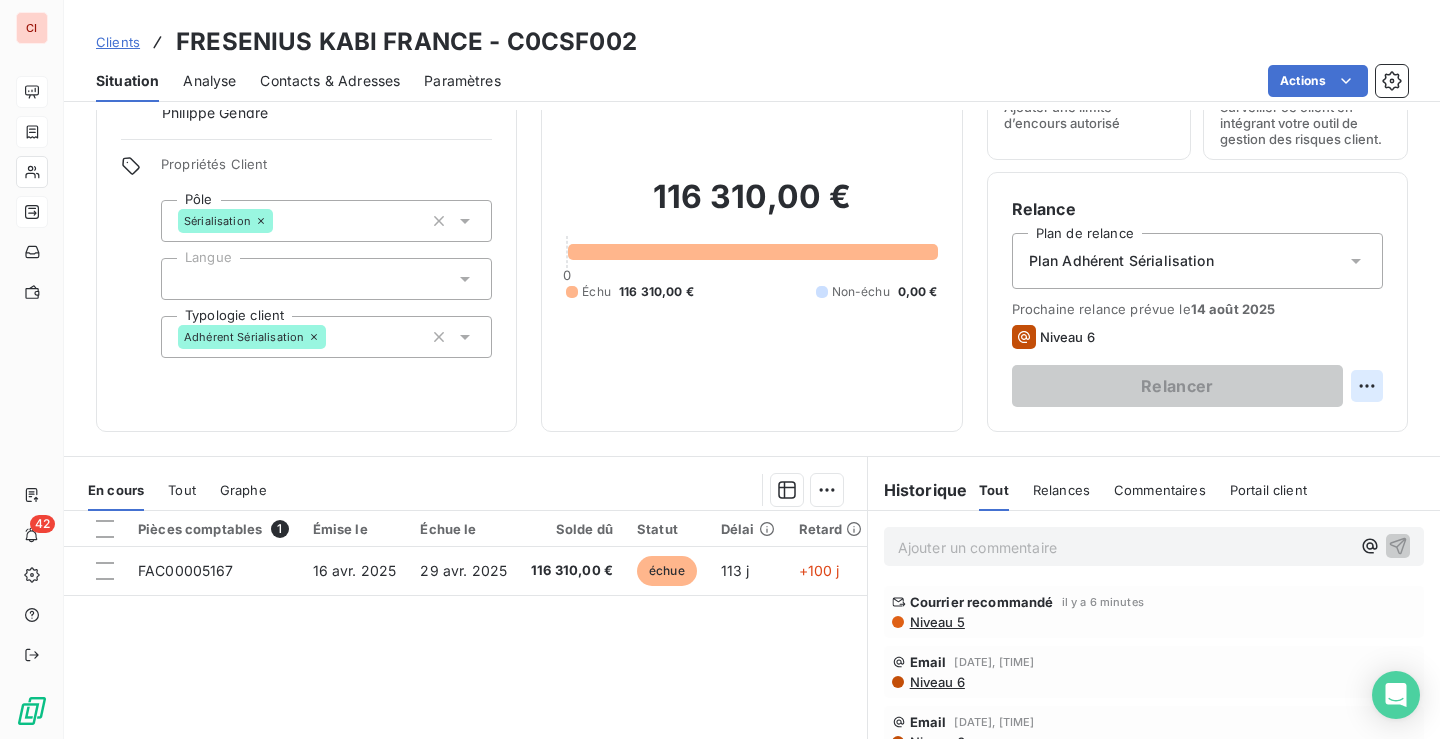 click on "CI 42 Clients FRESENIUS KABI FRANCE - C0CSF002 Situation Analyse Contacts & Adresses Paramètres Actions Informations client Gestionnaires [FIRST] [LAST] Propriétés Client Pôle Sérialisation Langue Typologie client Adhérent Sérialisation Encours client 116 310,00 € 0 Échu 116 310,00 € Non-échu 0,00 € Limite d’encours Ajouter une limite d’encours autorisé Gestion du risque Surveiller ce client en intégrant votre outil de gestion des risques client. Relance Plan de relance Plan Adhérent Sérialisation Prochaine relance prévue le 14 août 2025 Niveau 6 Relancer En cours Tout Graphe Pièces comptables 1 Émise le Échue le Solde dû Statut Délai Retard FAC00005167 16 avr. 2025 29 avr. 2025 116 310,00 € échue 113 j +100 j Lignes par page 25 Précédent 1 Suivant Historique Tout Relances Commentaires Portail client Tout Relances Commentaires Portail client Ajouter un commentaire Courrier recommandé il y a 6 minutes Niveau 5 Email Niveau 6 Email :" at bounding box center [720, 369] 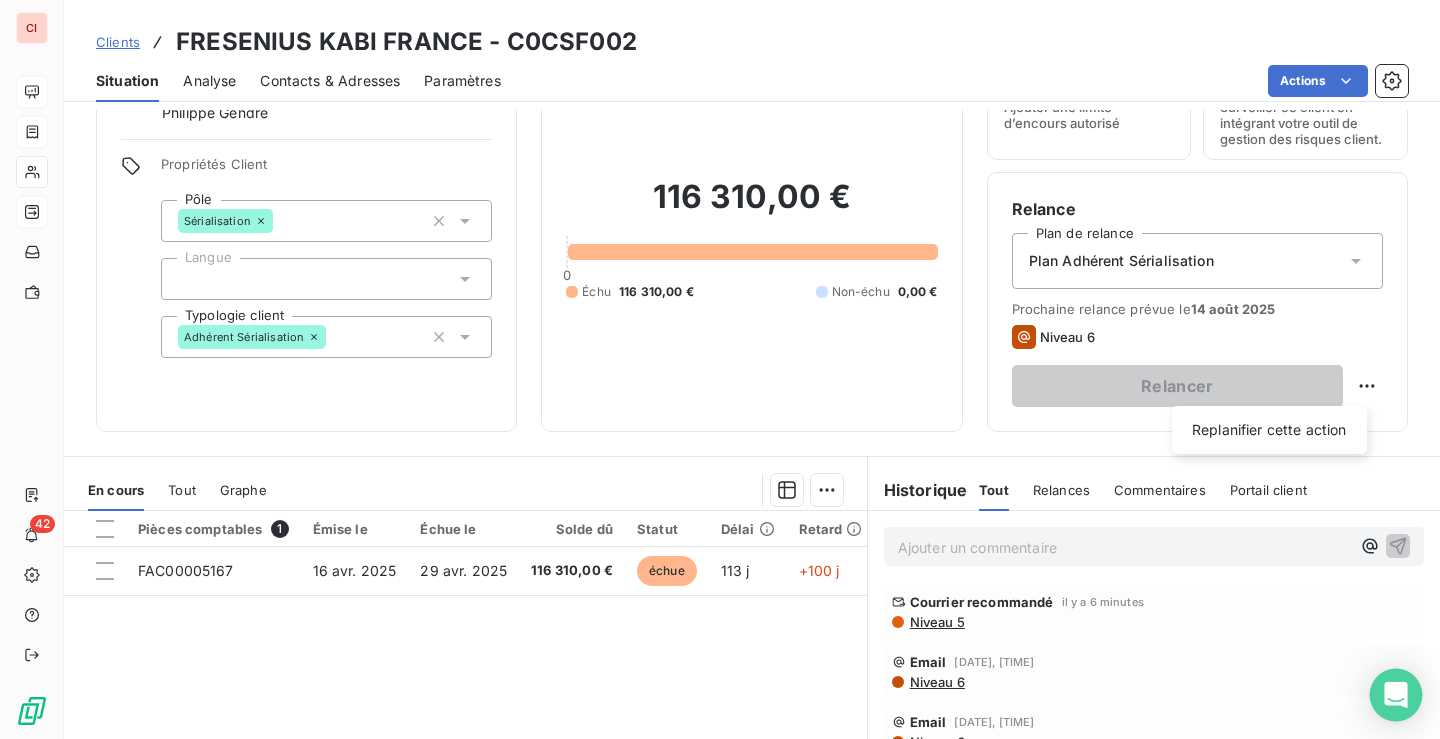 click on "CI 42 Clients FRESENIUS KABI FRANCE - C0CSF002 Situation Analyse Contacts & Adresses Paramètres Actions Informations client Gestionnaires [FIRST] [LAST] Propriétés Client Pôle Sérialisation Langue Typologie client Adhérent Sérialisation Encours client 116 310,00 € 0 Échu 116 310,00 € Non-échu 0,00 € Limite d’encours Ajouter une limite d’encours autorisé Gestion du risque Surveiller ce client en intégrant votre outil de gestion des risques client. Relance Plan de relance Plan Adhérent Sérialisation Prochaine relance prévue le [DATE] Niveau 6 Relancer Replanifier cette action En cours Tout Graphe Pièces comptables 1 Émise le Échue le Solde dû Statut Délai Retard FAC00005167 16 avr. 2025 29 avr. 2025 116 310,00 € échue 113 j +100 j Lignes par page 25 Précédent 1 Suivant Historique Tout Relances Commentaires Portail client Tout Relances Commentaires Portail client Ajouter un commentaire Courrier recommandé il y a [TIME] Niveau 5" at bounding box center [720, 369] 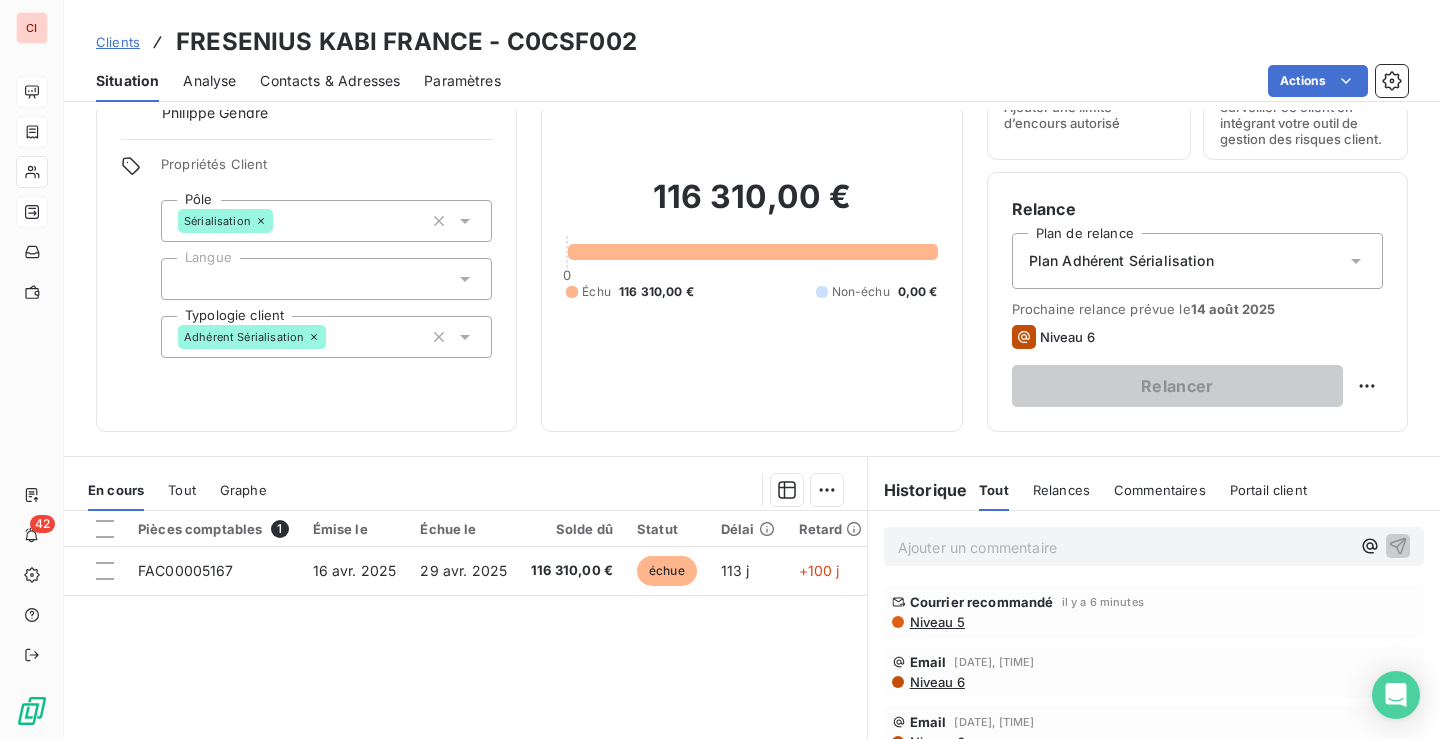 click on "Courrier recommandé il y a [NUMBER] minutes Niveau [NUMBER]" at bounding box center (1154, 612) 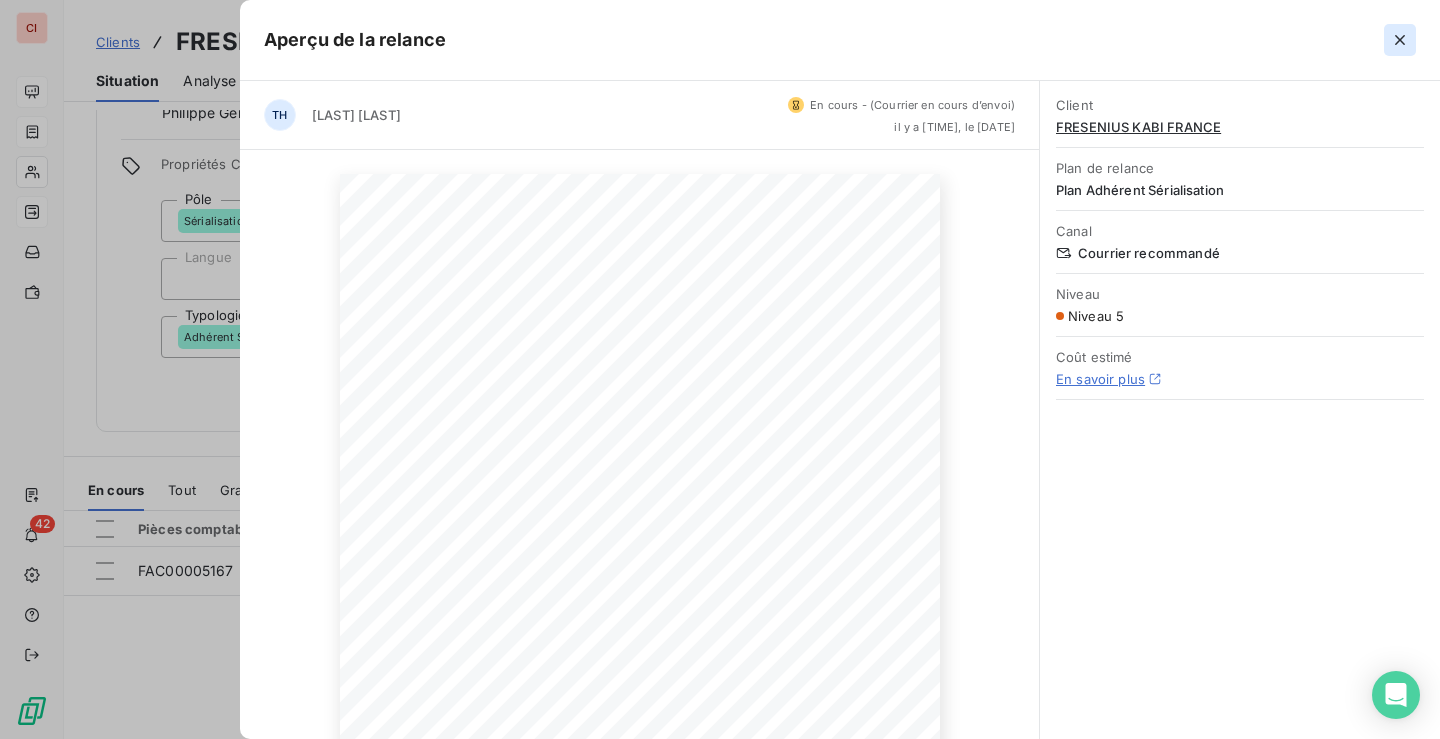click 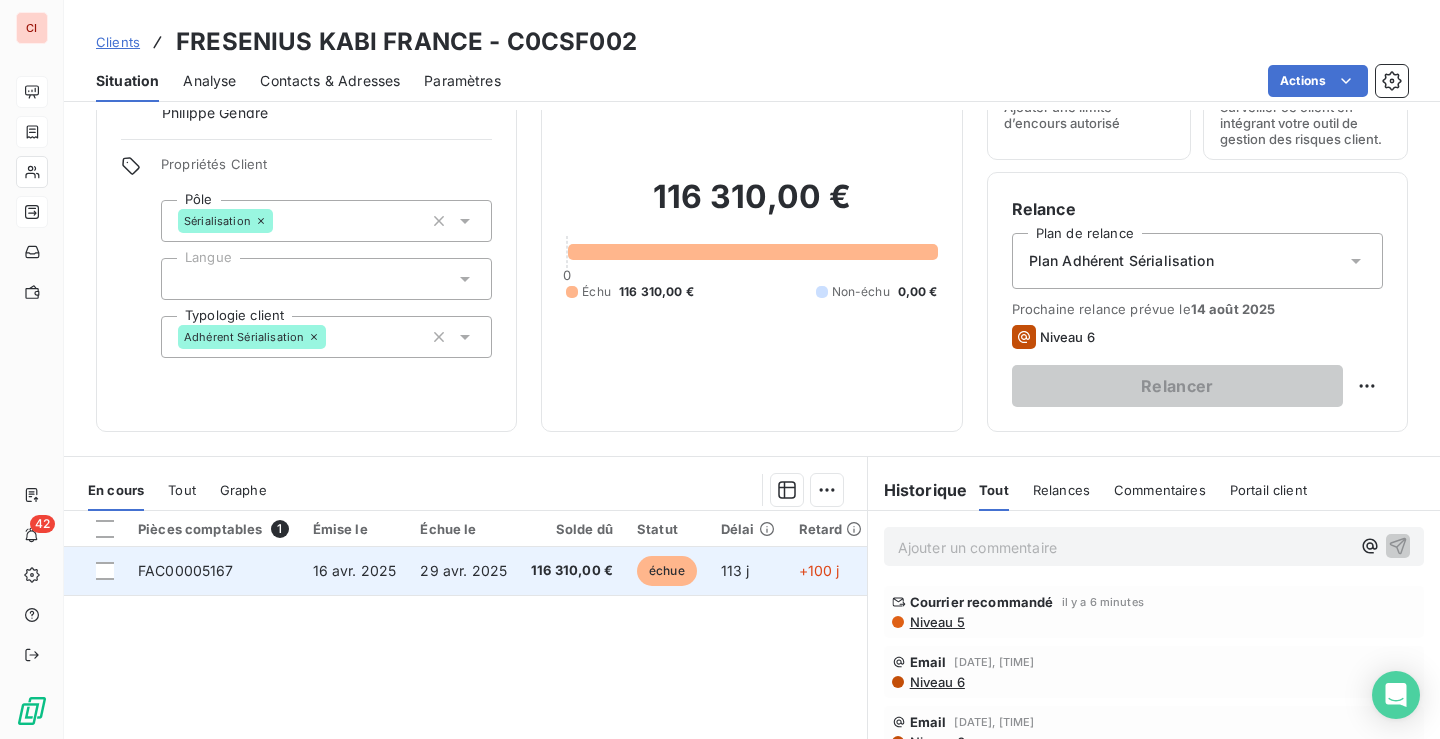 click on "+100 j" at bounding box center (831, 571) 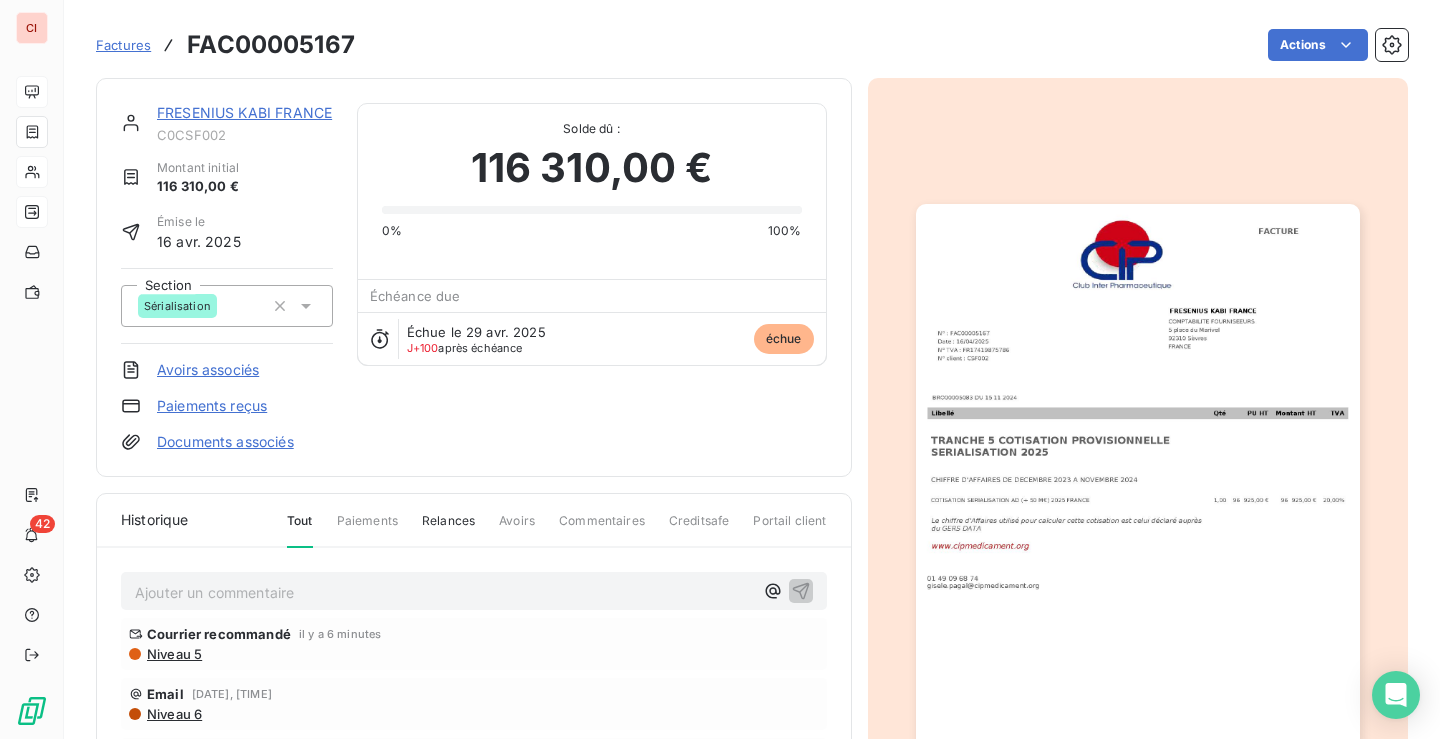 click on "J+[DAYS]  après échéance" at bounding box center [465, 348] 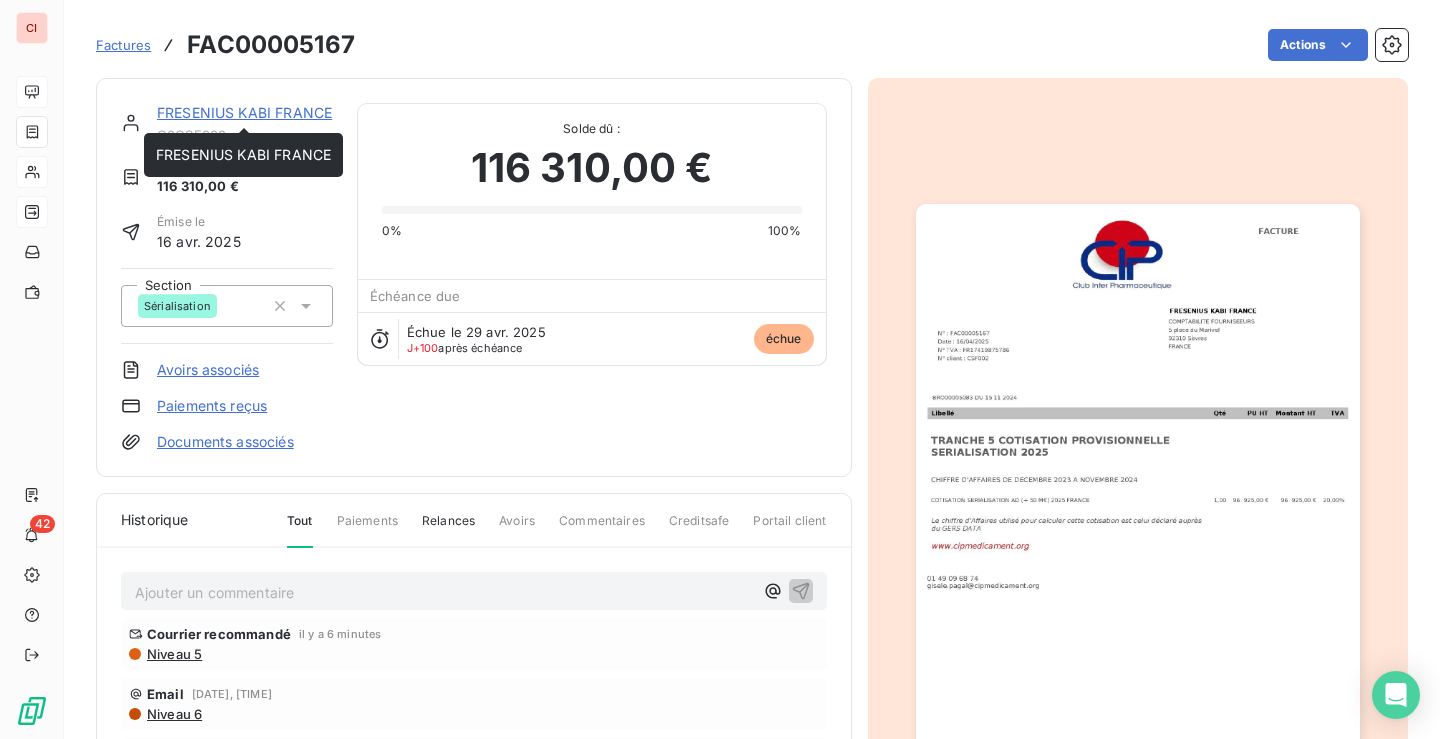 click on "FRESENIUS KABI FRANCE" at bounding box center [244, 112] 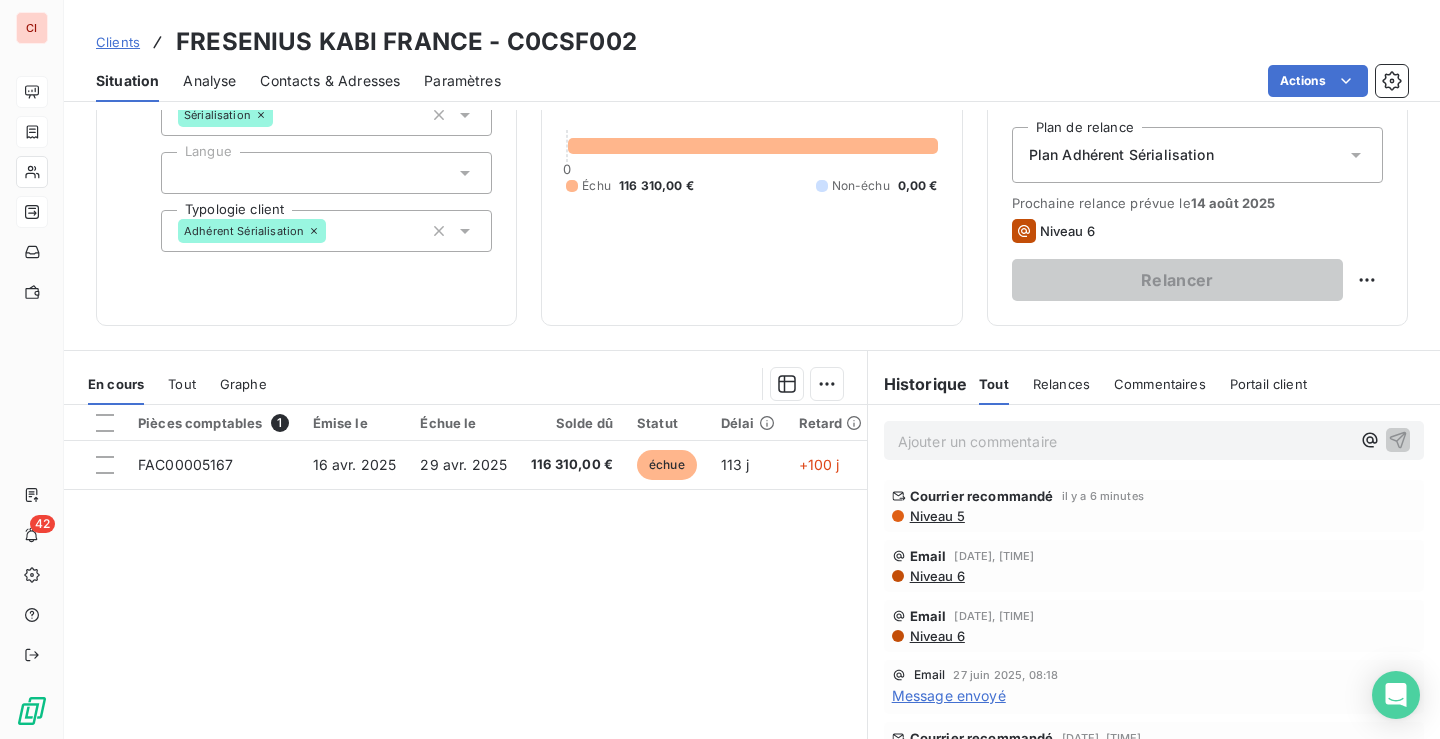 scroll, scrollTop: 100, scrollLeft: 0, axis: vertical 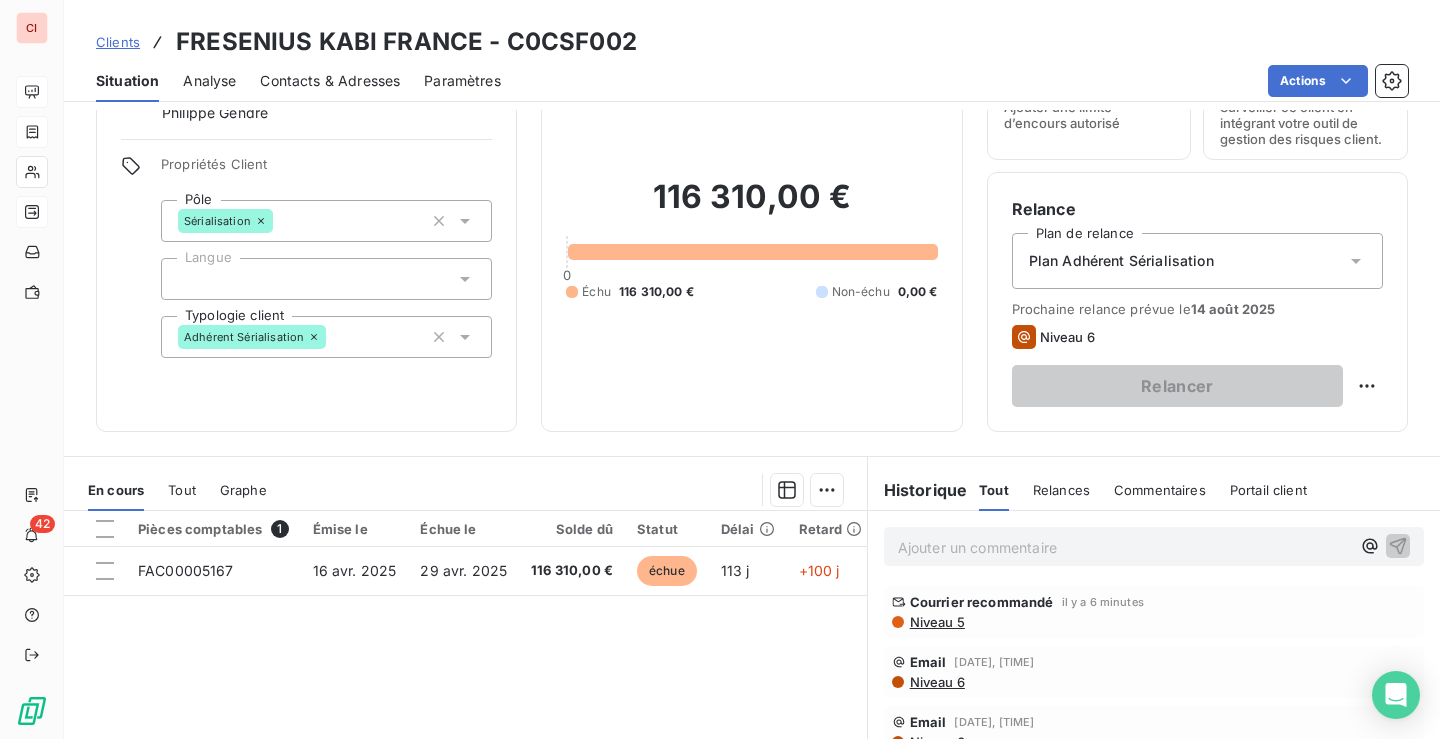 click on "Niveau 6" at bounding box center (1067, 337) 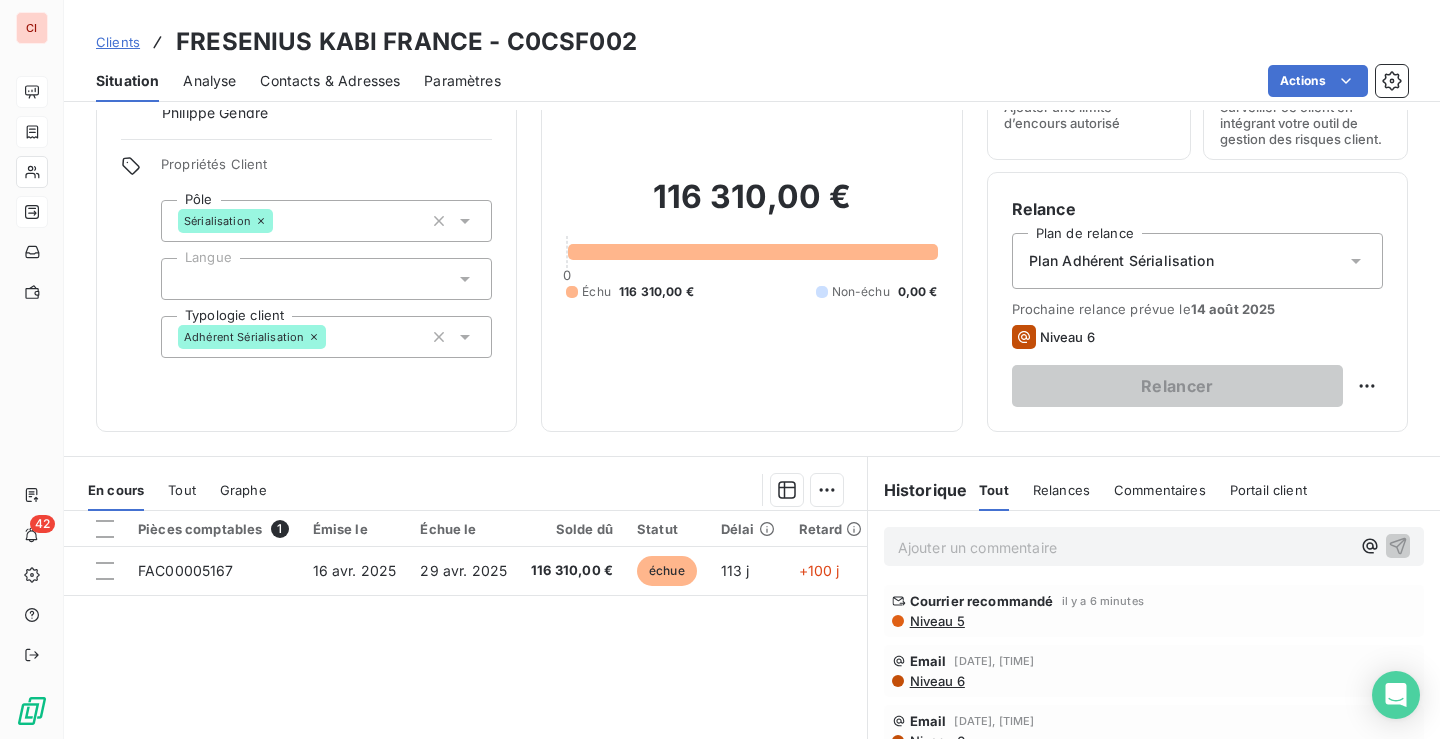 scroll, scrollTop: 0, scrollLeft: 0, axis: both 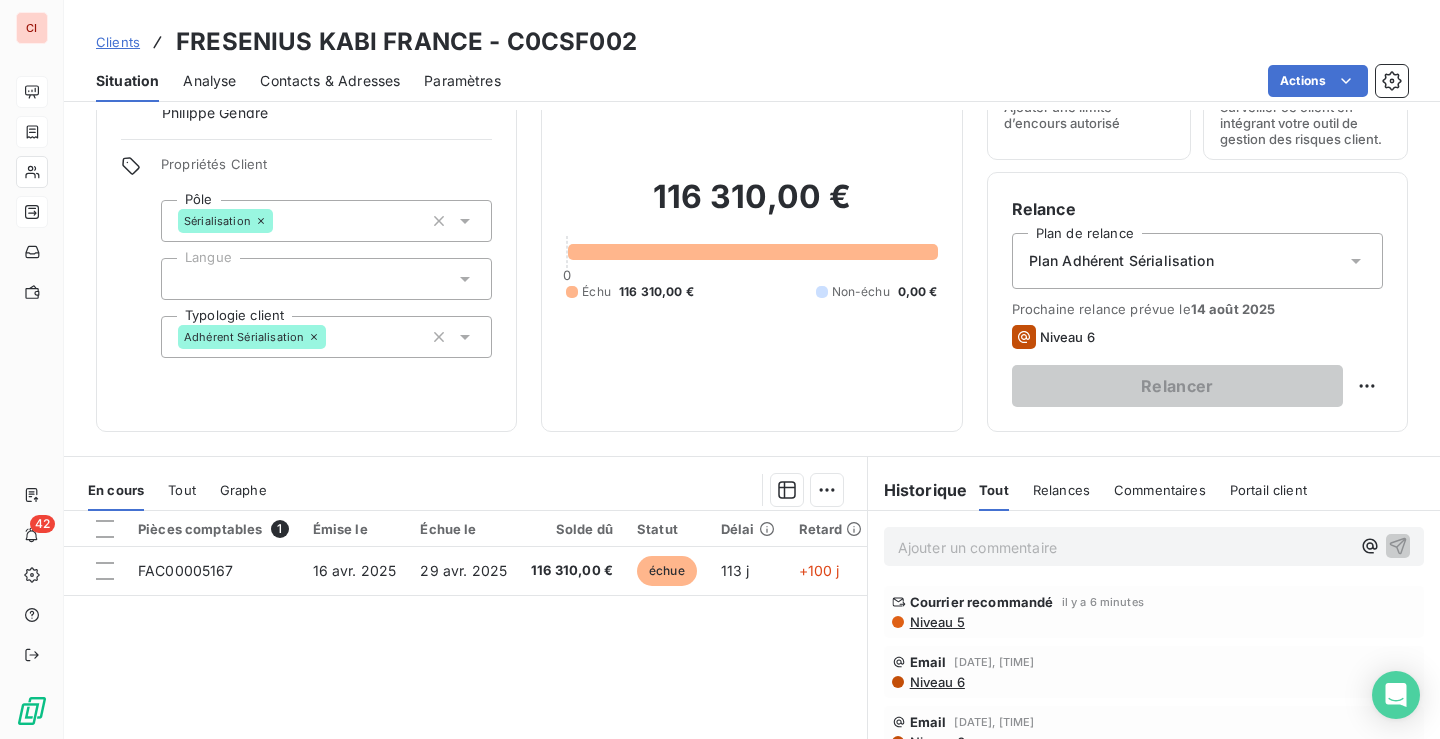 click on "CI 42 Clients FRESENIUS KABI FRANCE - C0CSF002 Situation Analyse Contacts & Adresses Paramètres Actions Informations client Gestionnaires [FIRST] [LAST] Propriétés Client Pôle Sérialisation Langue Typologie client Adhérent Sérialisation Encours client 116 310,00 € 0 Échu 116 310,00 € Non-échu 0,00 € Limite d’encours Ajouter une limite d’encours autorisé Gestion du risque Surveiller ce client en intégrant votre outil de gestion des risques client. Relance Plan de relance Plan Adhérent Sérialisation Prochaine relance prévue le 14 août 2025 Niveau 6 Relancer En cours Tout Graphe Pièces comptables 1 Émise le Échue le Solde dû Statut Délai Retard FAC00005167 16 avr. 2025 29 avr. 2025 116 310,00 € échue 113 j +100 j Lignes par page 25 Précédent 1 Suivant Historique Tout Relances Commentaires Portail client Tout Relances Commentaires Portail client Ajouter un commentaire Courrier recommandé il y a 6 minutes Niveau 5 Email Niveau 6 Email :" at bounding box center (720, 369) 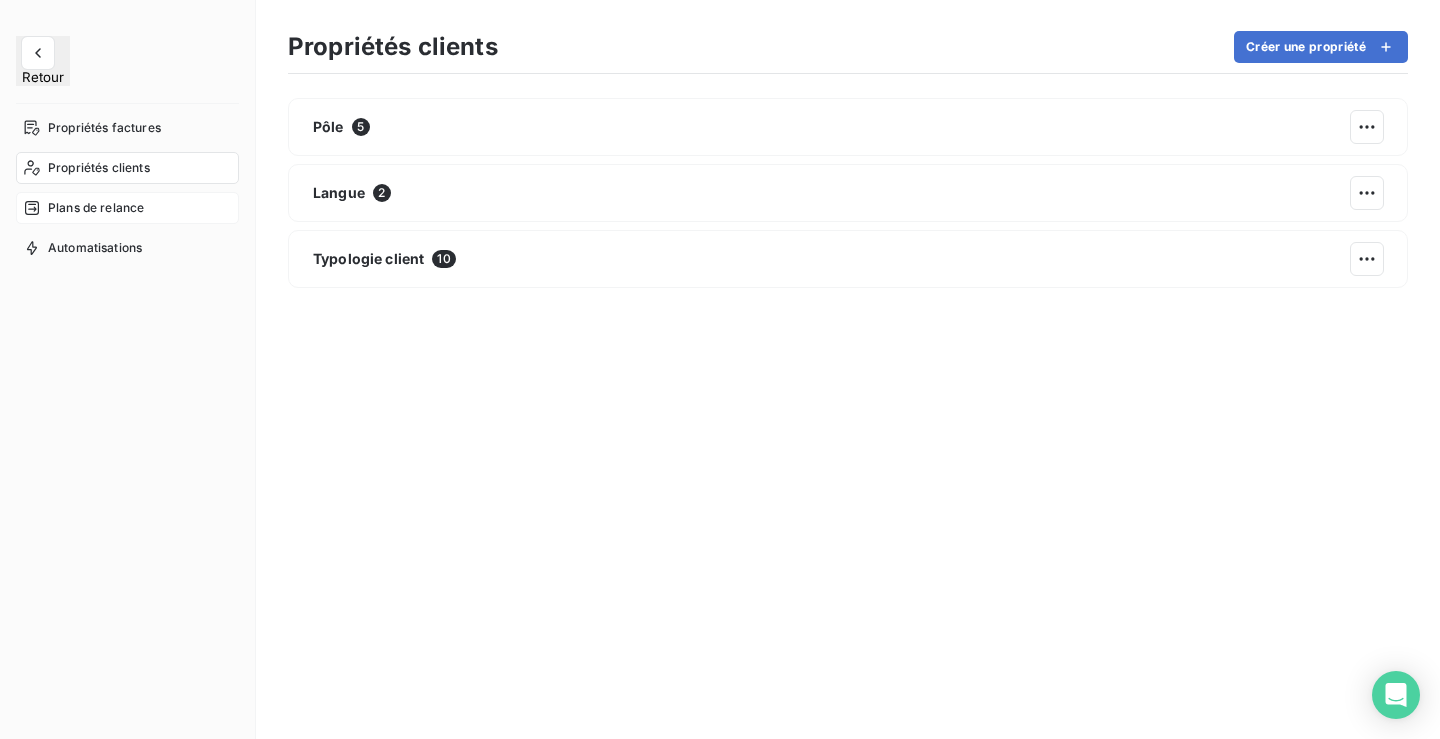 click on "Plans de relance" at bounding box center [96, 208] 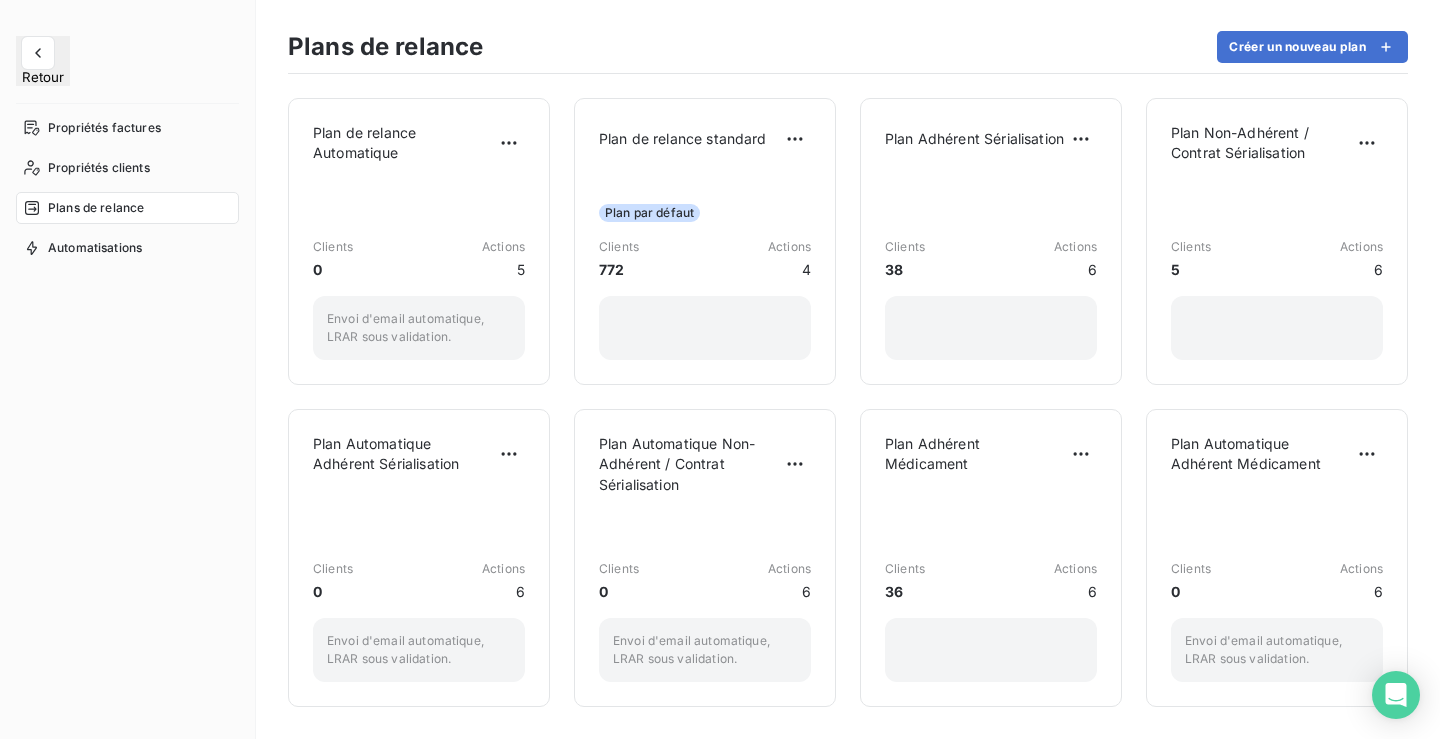 click on "Retour" at bounding box center (43, 61) 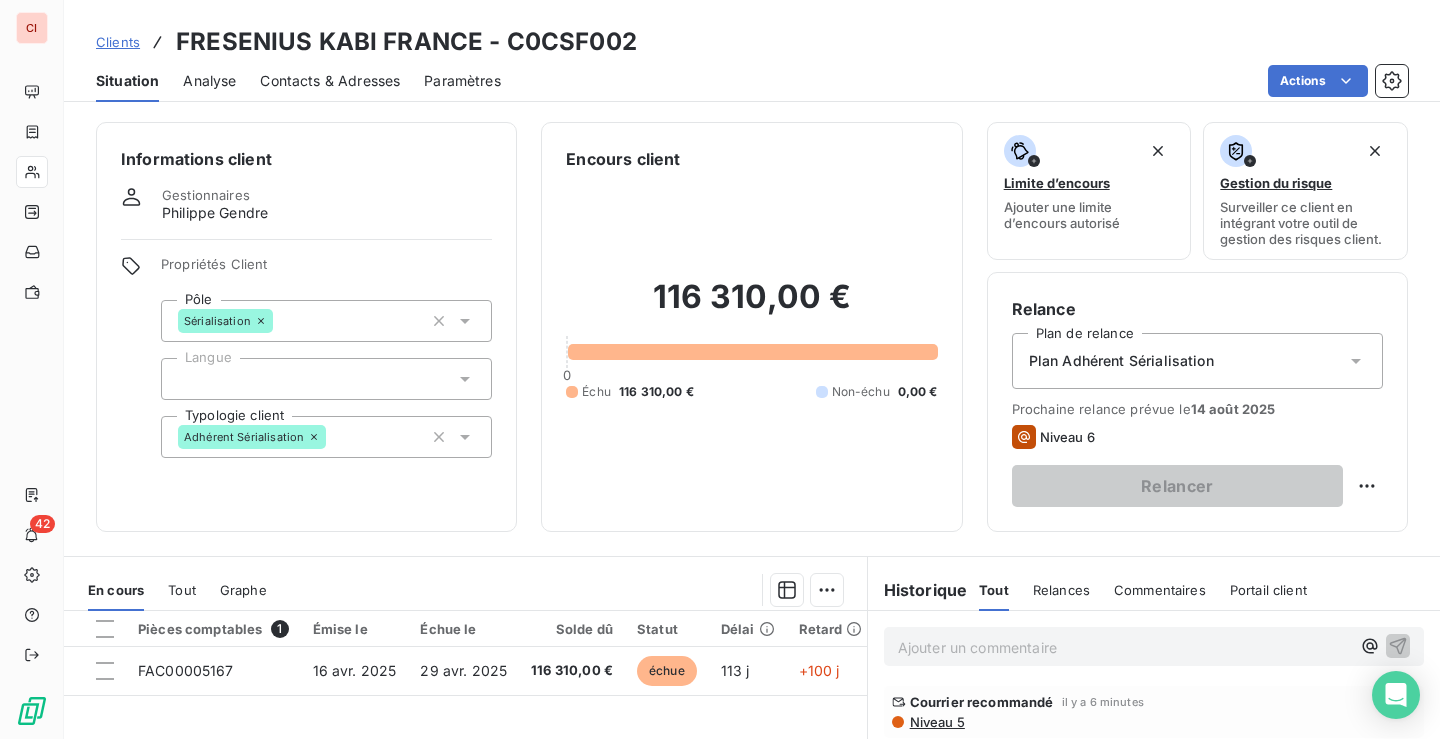 click on "Contacts & Adresses" at bounding box center (330, 81) 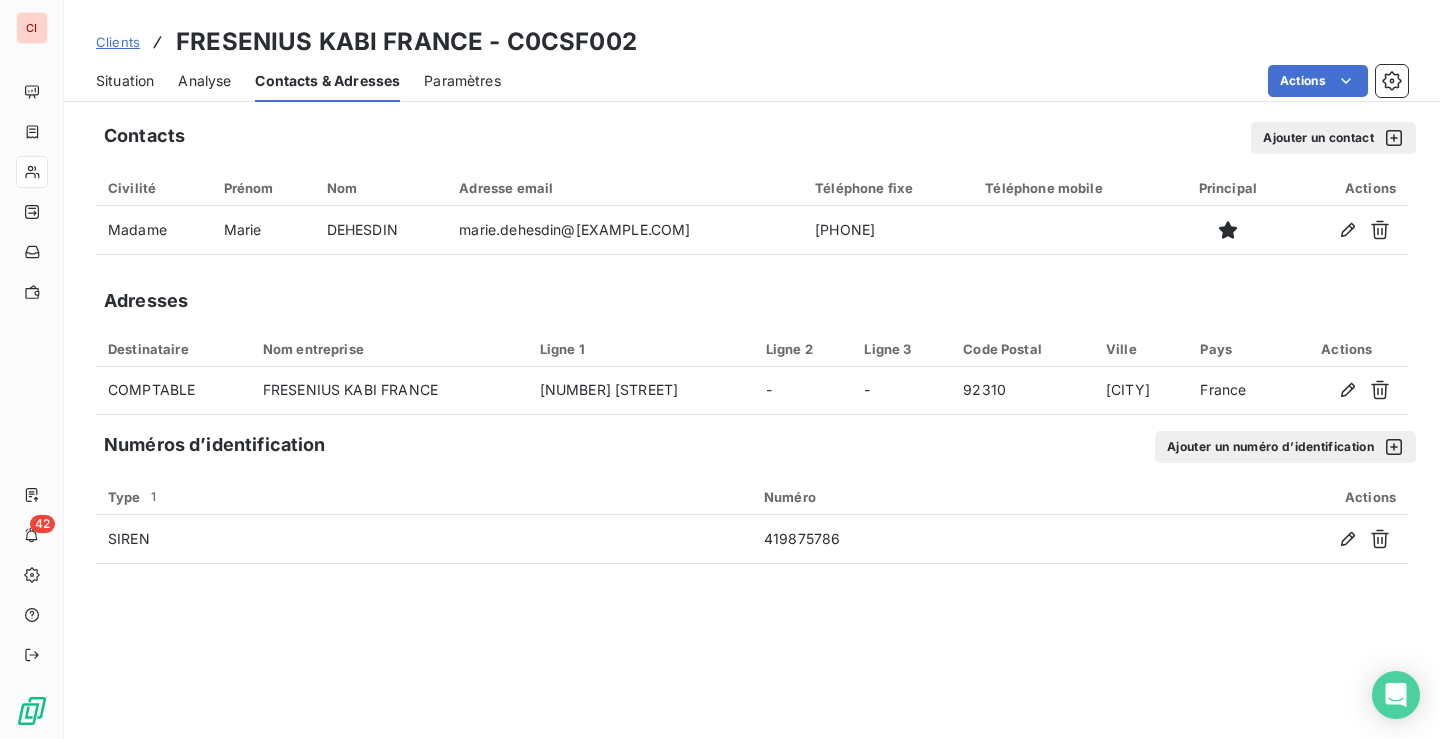 click on "Situation" at bounding box center [125, 81] 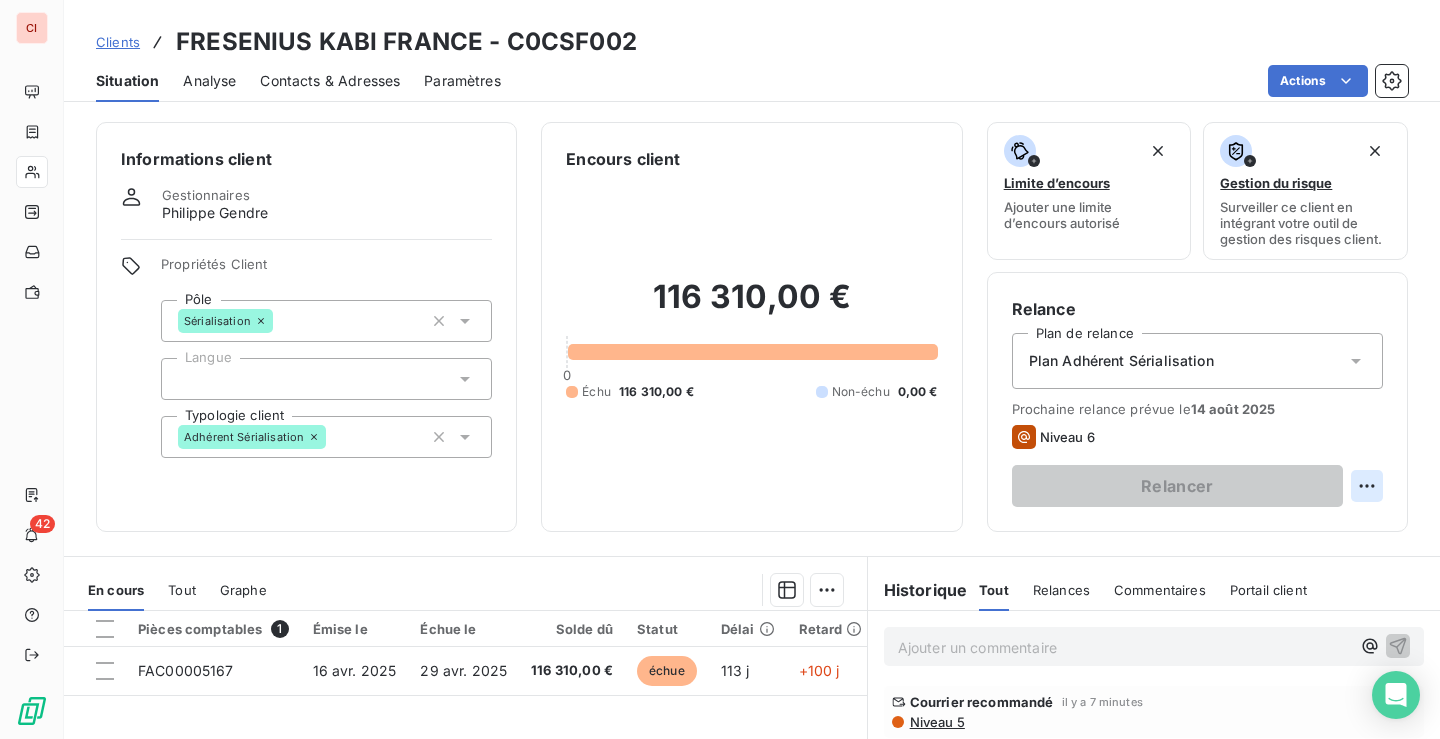 click on "CI [NUMBER] [COMPANY] [COUNTRY] - [CODE] Situation Analyse Contacts & Adresses Paramètres Actions Informations client Gestionnaires [FIRST] [LAST] Propriétés Client Pôle Sérialisation Langue Typologie client Adhérent Sérialisation Encours client   [CURRENCY] [NUMBER] Échu [CURRENCY] Non-échu [CURRENCY]     Limite d’encours Ajouter une limite d’encours autorisé Gestion du risque Surveiller ce client en intégrant votre outil de gestion des risques client. Relance Plan de relance Plan Adhérent Sérialisation Prochaine relance prévue le  [DATE] Niveau [NUMBER] Relancer En cours Tout Graphe Pièces comptables [NUMBER] Émise le Échue le Solde dû Statut Délai   Retard   [CODE] [DATE] [DATE] [CURRENCY] échue [NUMBER] j +[NUMBER] j Lignes par page [NUMBER] Précédent [NUMBER] Suivant Historique Tout Relances Commentaires Portail client Tout Relances Commentaires Portail client Ajouter un commentaire ﻿ Courrier recommandé il y a [NUMBER] minutes Niveau [NUMBER] Email Niveau [NUMBER] Email  :" at bounding box center (720, 369) 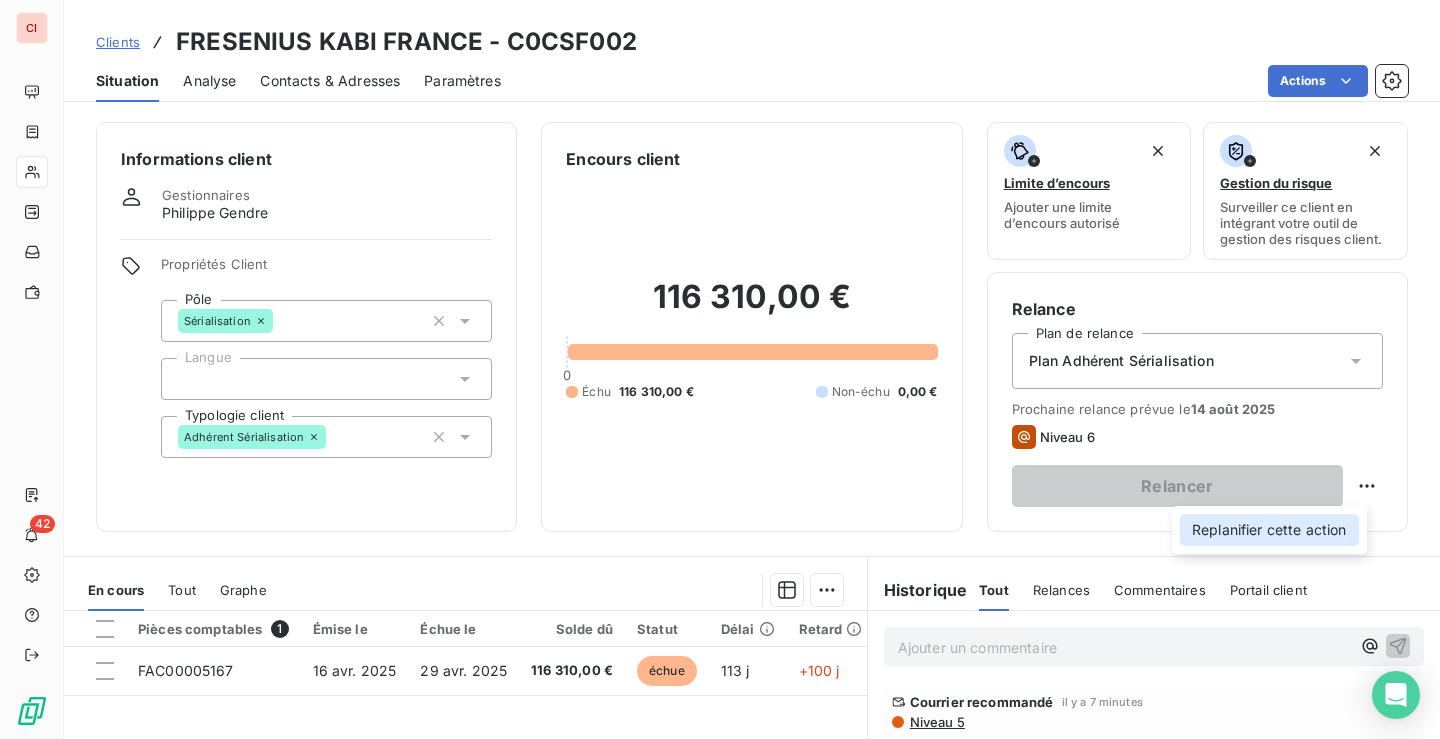 click on "Replanifier cette action" at bounding box center (1269, 530) 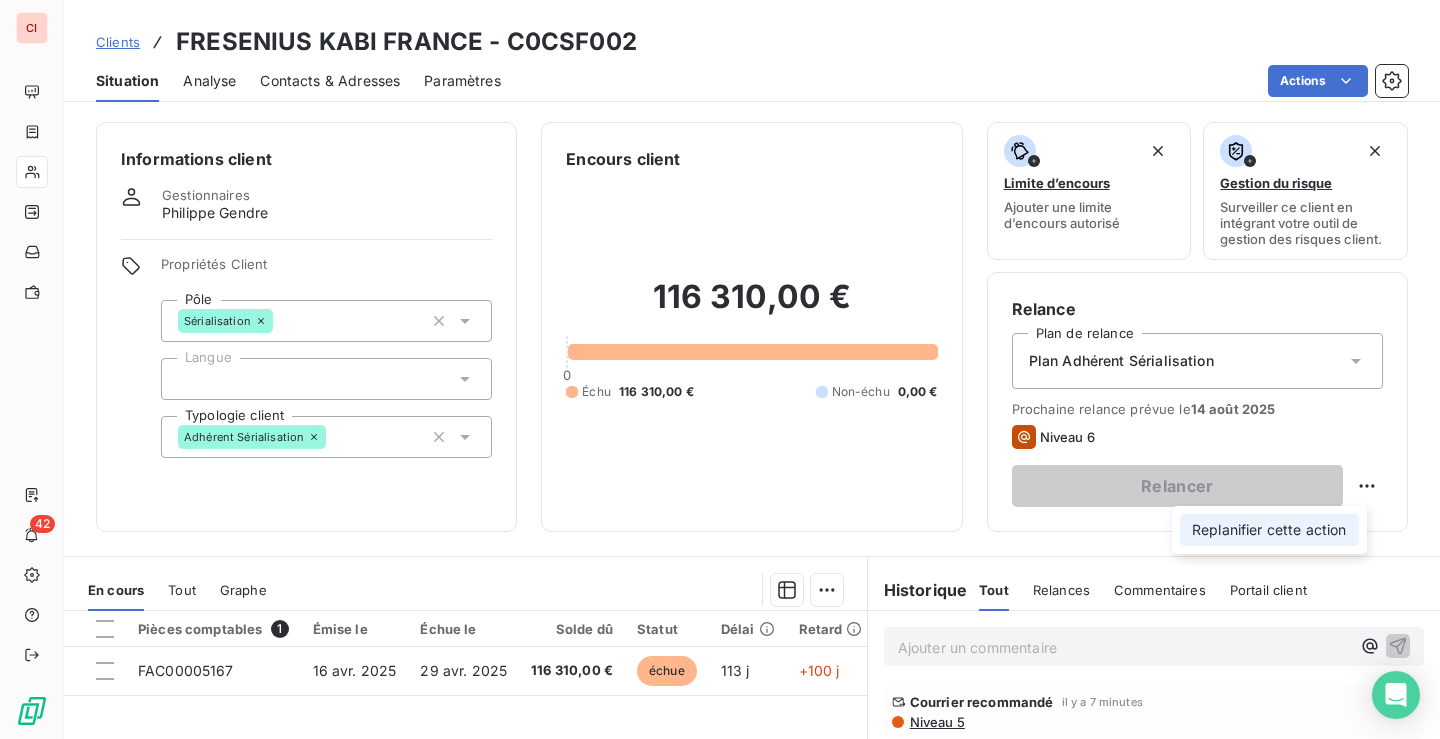 select on "7" 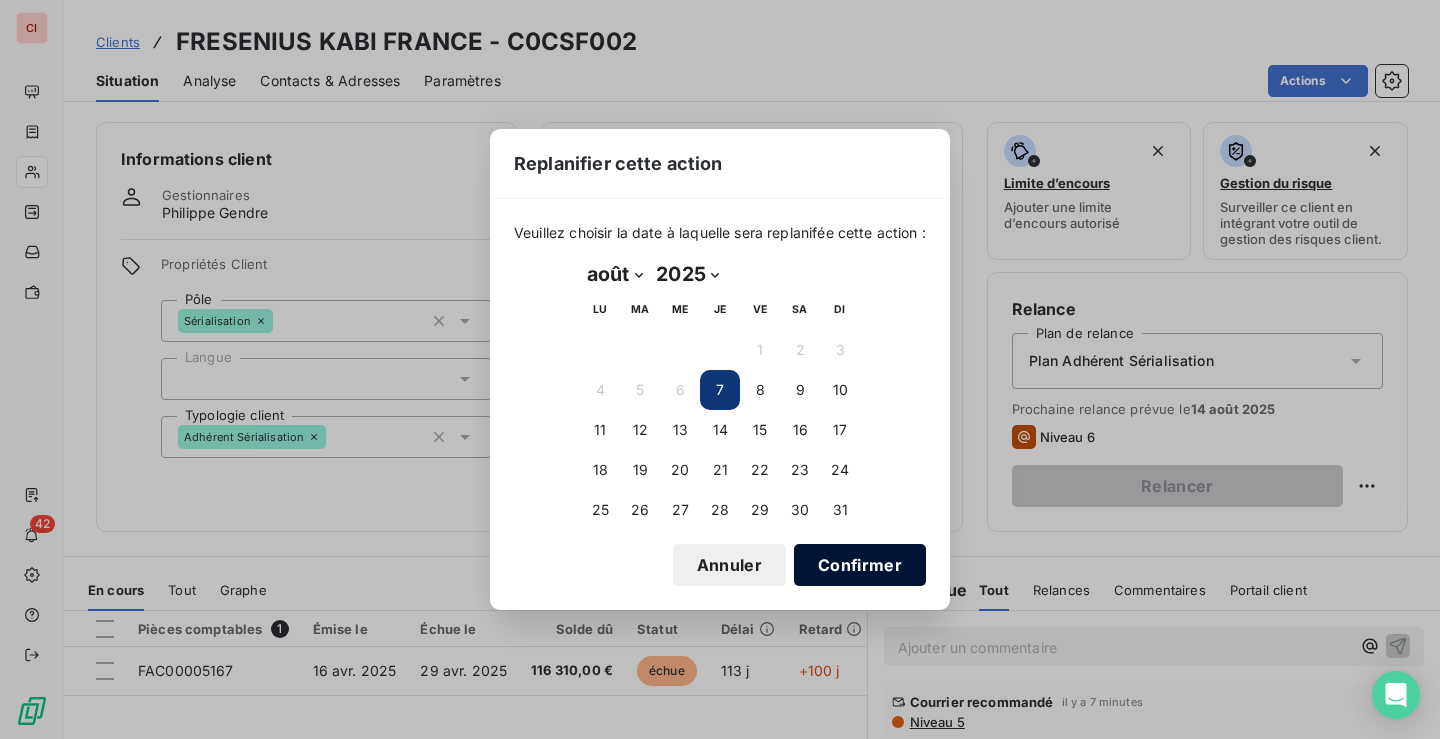 click on "Confirmer" at bounding box center [860, 565] 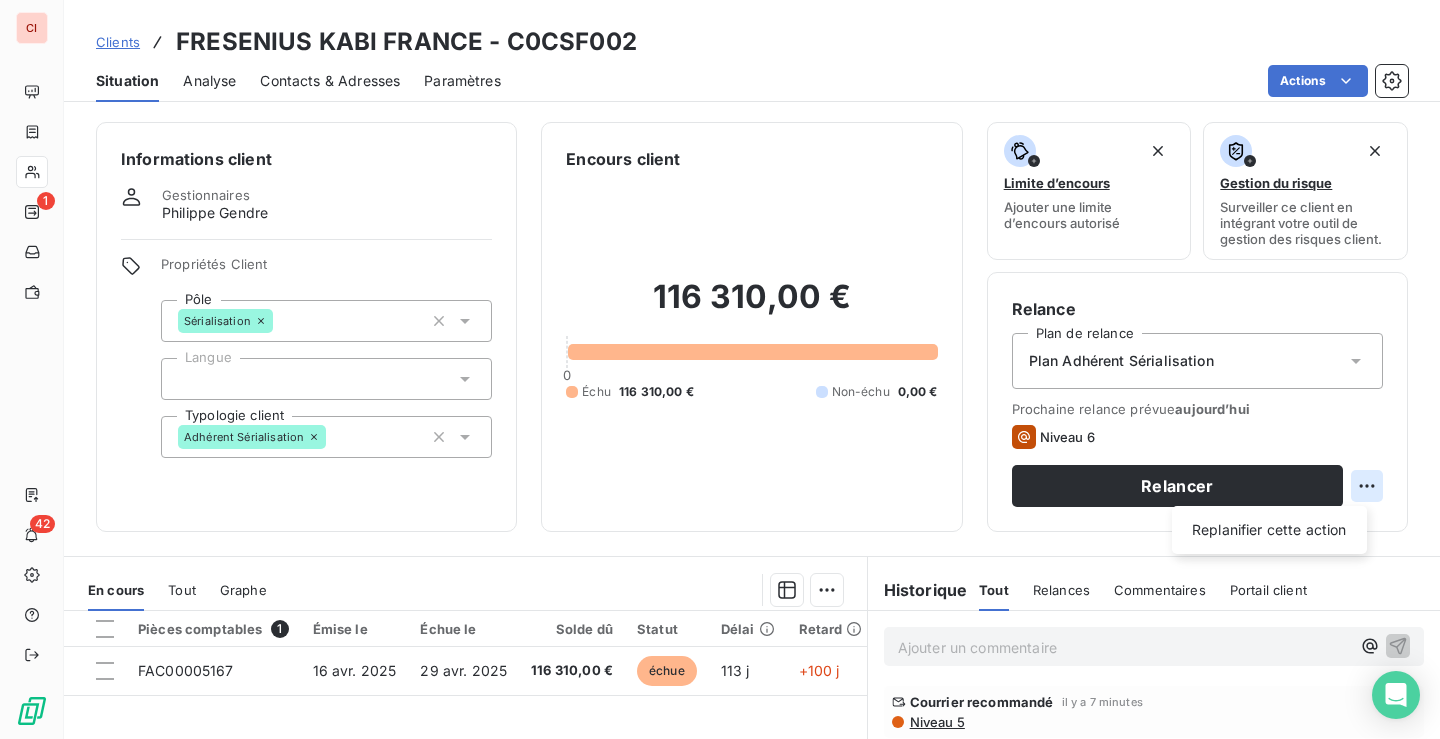 click on "CI [NUMBER] Clients FRESENIUS KABI FRANCE - C0CSF002 Situation Analyse Contacts & Adresses Paramètres Actions Informations client Gestionnaires [NAME] Propriétés Client Pôle Sérialisation Langue Typologie client Adhérent Sérialisation Encours client   [PRICE] 0 Échu [PRICE] Non-échu 0,00 €     Limite d’encours Ajouter une limite d’encours autorisé Gestion du risque Surveiller ce client en intégrant votre outil de gestion des risques client. Relance Plan de relance Plan Adhérent Sérialisation Prochaine relance prévue  aujourd’hui Niveau 6 Relancer Replanifier cette action En cours Tout Graphe Pièces comptables 1 Émise le Échue le Solde dû Statut Délai   Retard   FAC00005167 16 avr. 2025 29 avr. 2025 [PRICE] échue 113 j +100 j Lignes par page 25 Précédent 1 Suivant Historique Tout Relances Commentaires Portail client Tout Relances Commentaires Portail client Ajouter un commentaire ﻿ Courrier recommandé il y a 7 minutes Niveau 5" at bounding box center [720, 369] 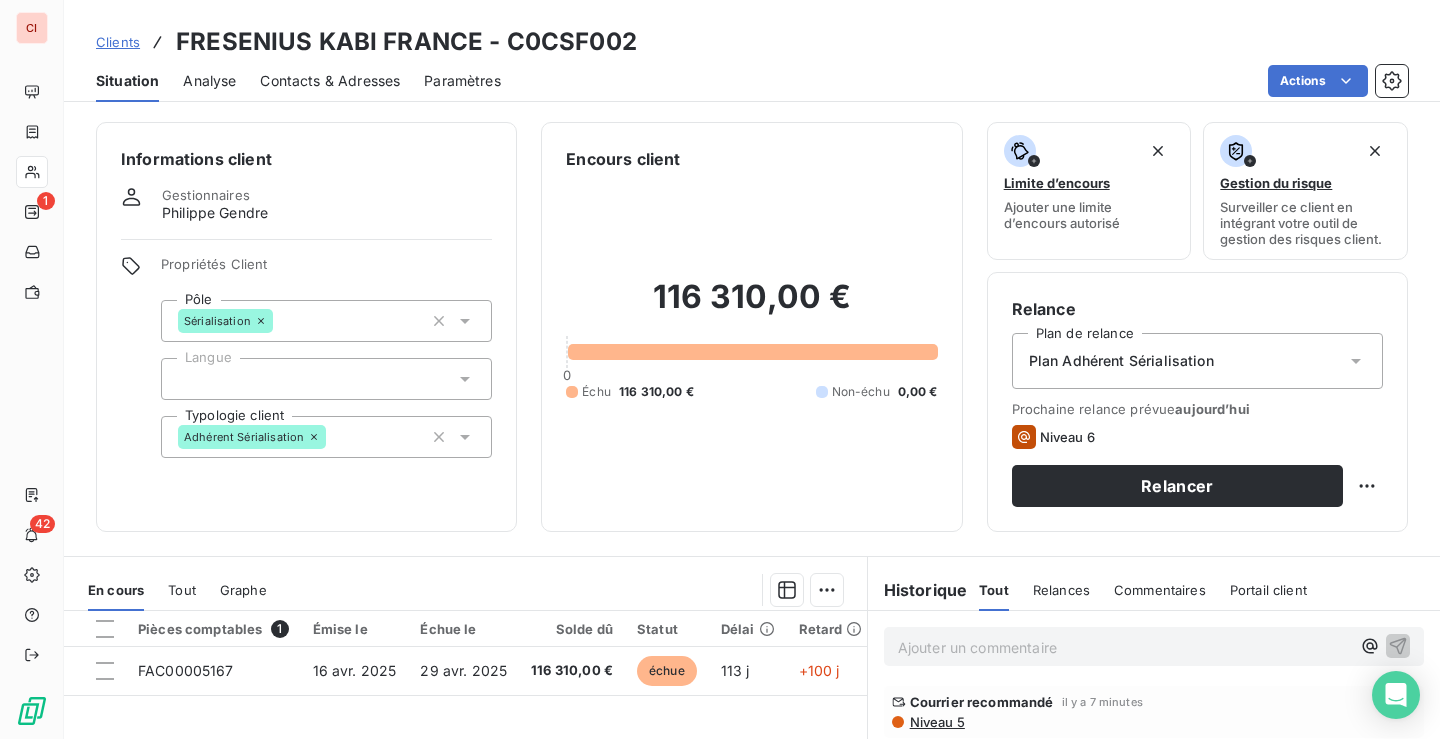 click on "CI 1 42 Clients FRESENIUS KABI FRANCE - C0CSF002 Situation Analyse Contacts & Adresses Paramètres Actions Informations client Gestionnaires Philippe Gendre Propriétés Client Pôle Sérialisation Langue Typologie client Adhérent Sérialisation Encours client 116 310,00 € 0 Échu 116 310,00 € Non-échu 0,00 € Limite d’encours Ajouter une limite d’encours autorisé Gestion du risque Surveiller ce client en intégrant votre outil de gestion des risques client. Relance Plan de relance Plan Adhérent Sérialisation Prochaine relance prévue aujourd’hui Niveau 6 Relancer En cours Tout Graphe Pièces comptables 1 Émise le Échue le Solde dû Statut Délai Retard FAC00005167 16 avr. 2025 29 avr. 2025 116 310,00 € échue 113 j +100 j Lignes par page 25 Précédent 1 Suivant Historique Tout Relances Commentaires Portail client Tout Relances Commentaires Portail client Ajouter un commentaire Courrier recommandé il y a 7 minutes Niveau 5 Email 25 juil. 2025, 14:13" at bounding box center (720, 369) 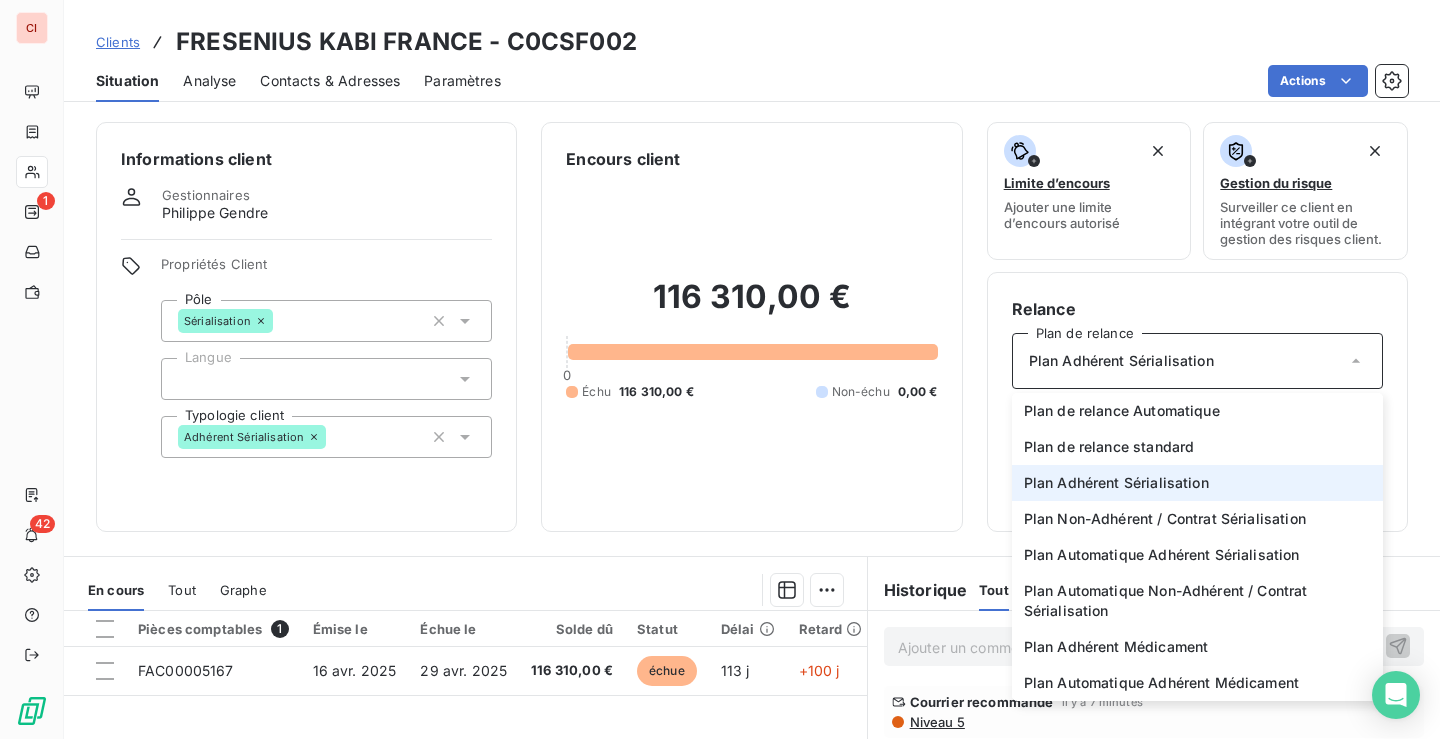 click on "Plan Adhérent Sérialisation" at bounding box center [1197, 361] 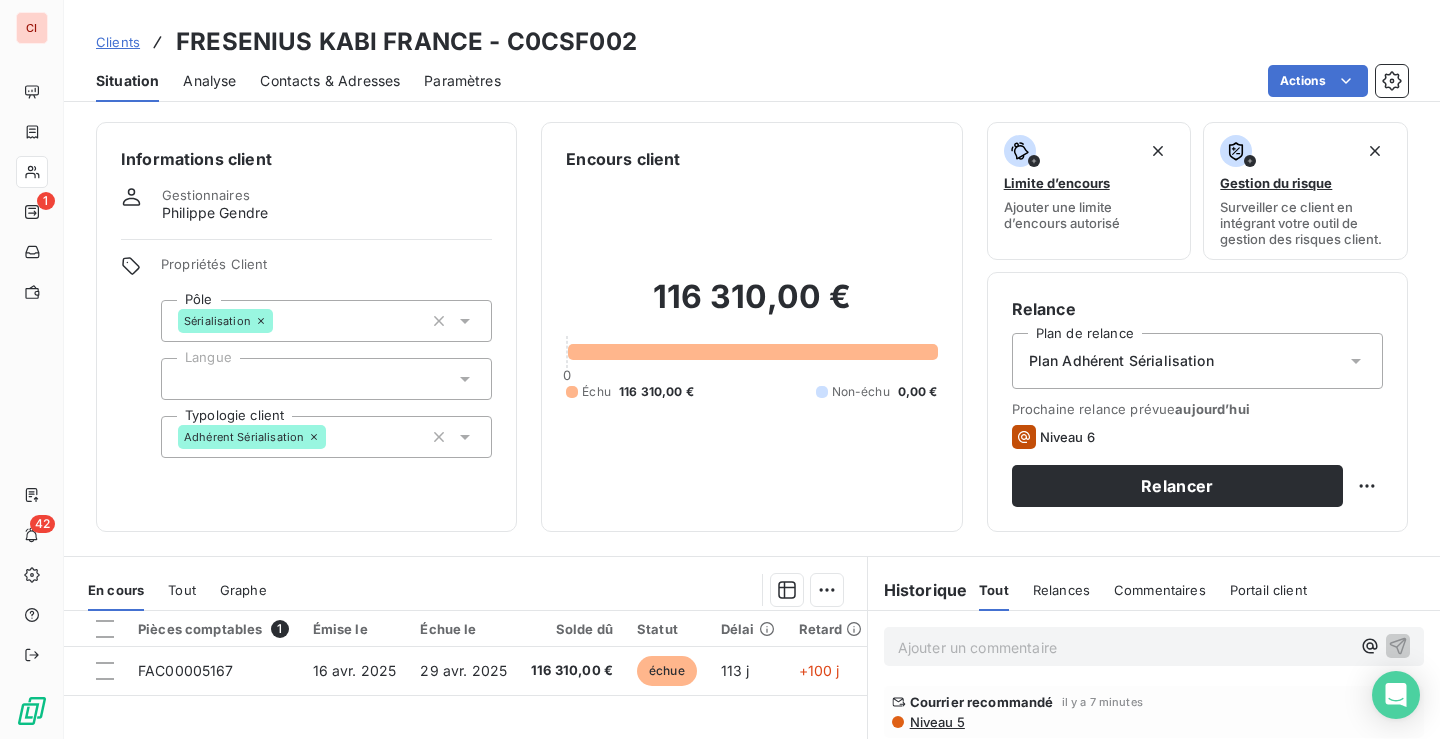 click on "Ajouter un commentaire ﻿" at bounding box center [1154, 646] 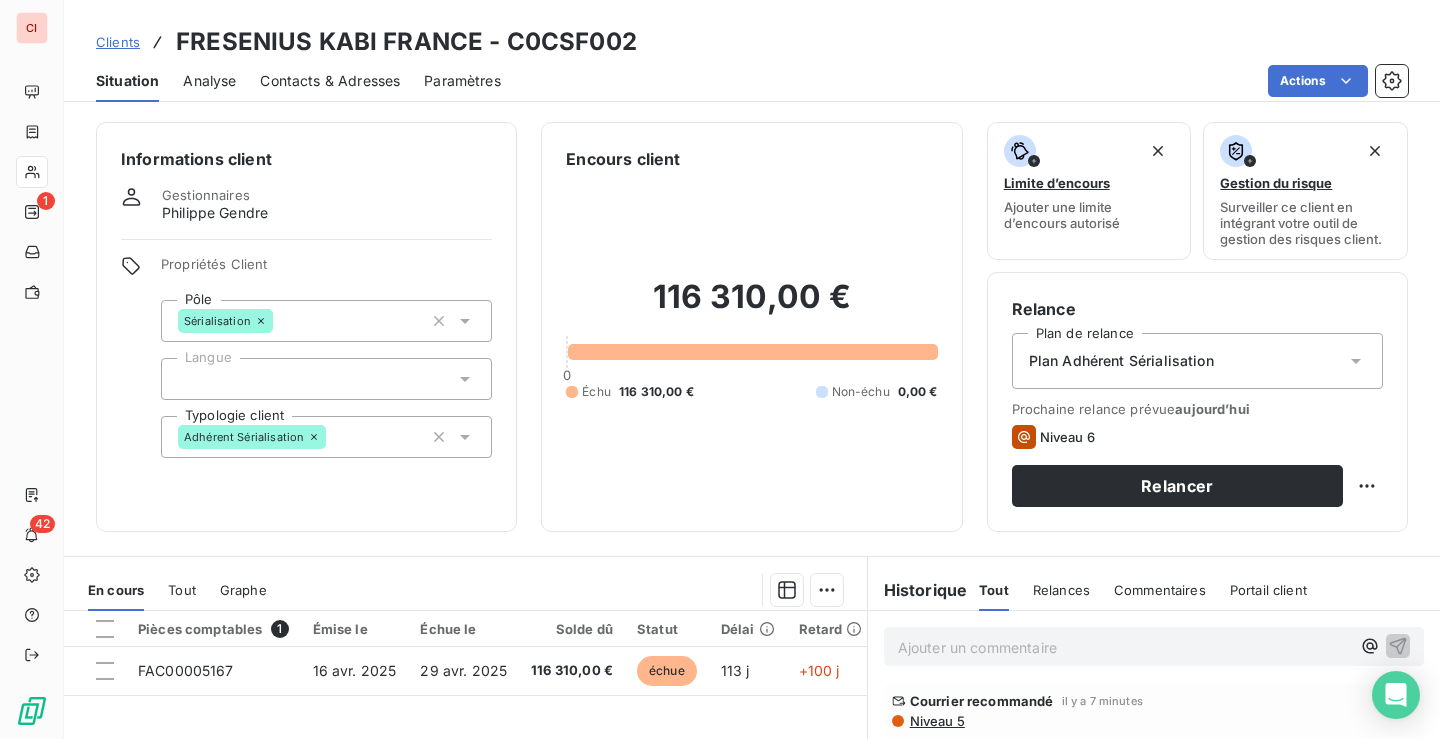 scroll, scrollTop: 0, scrollLeft: 0, axis: both 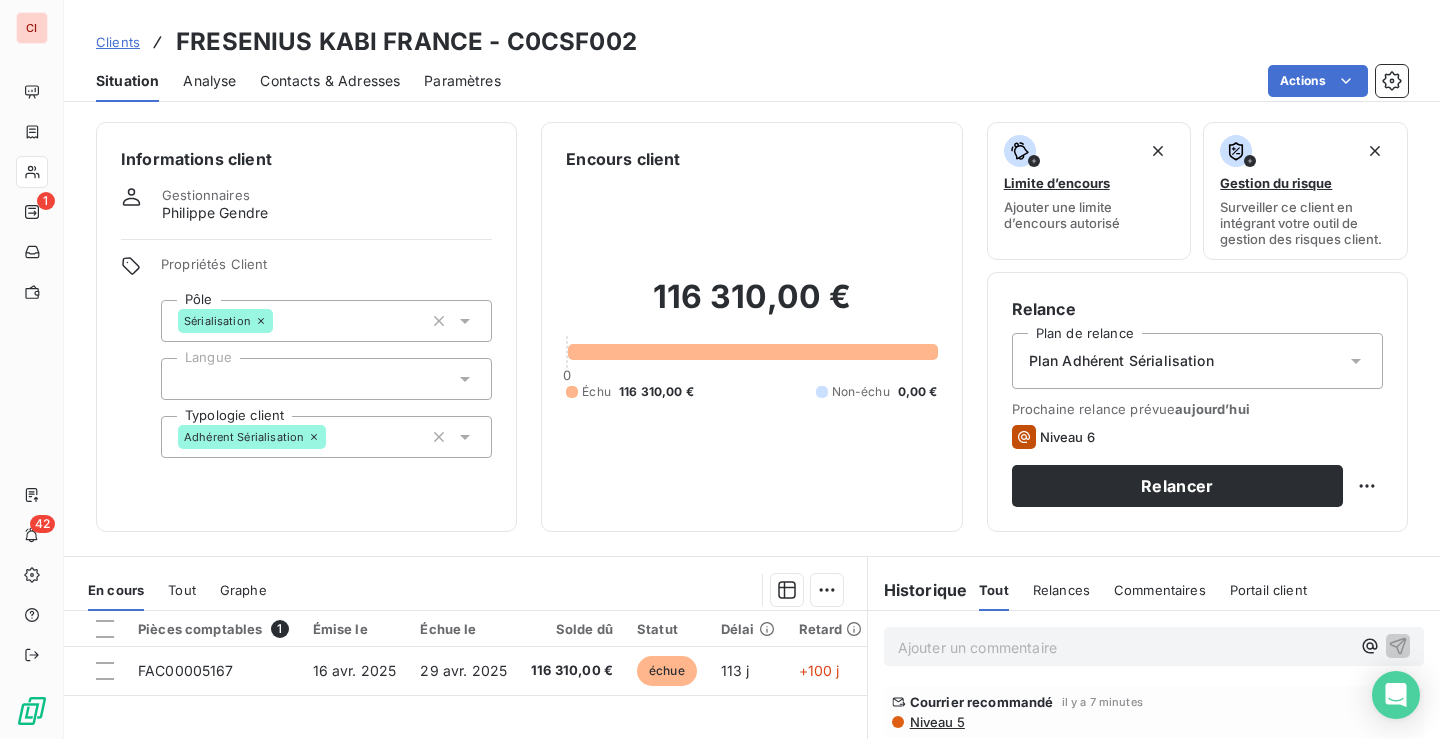 click on "Niveau 5" at bounding box center (936, 722) 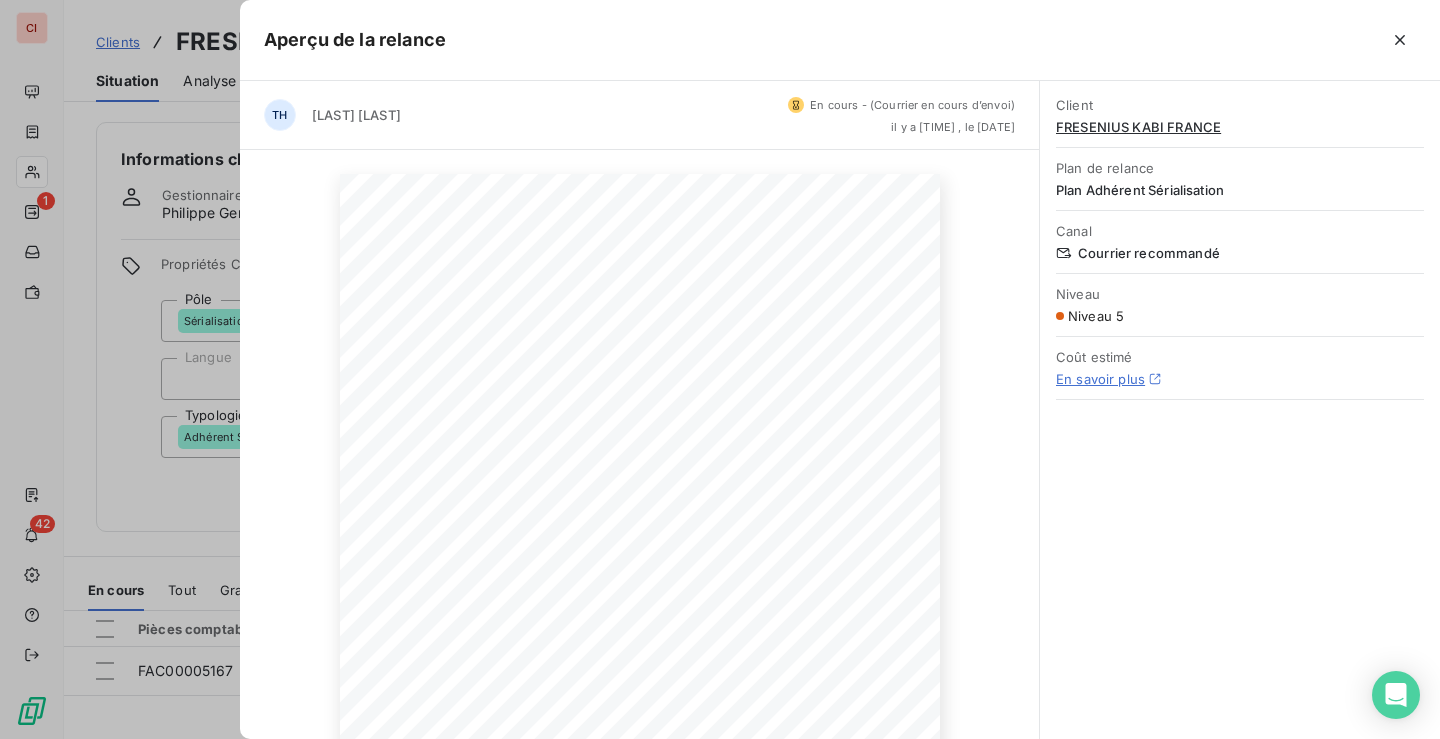 click on "FRESENIUS KABI FRANCE" at bounding box center [1240, 127] 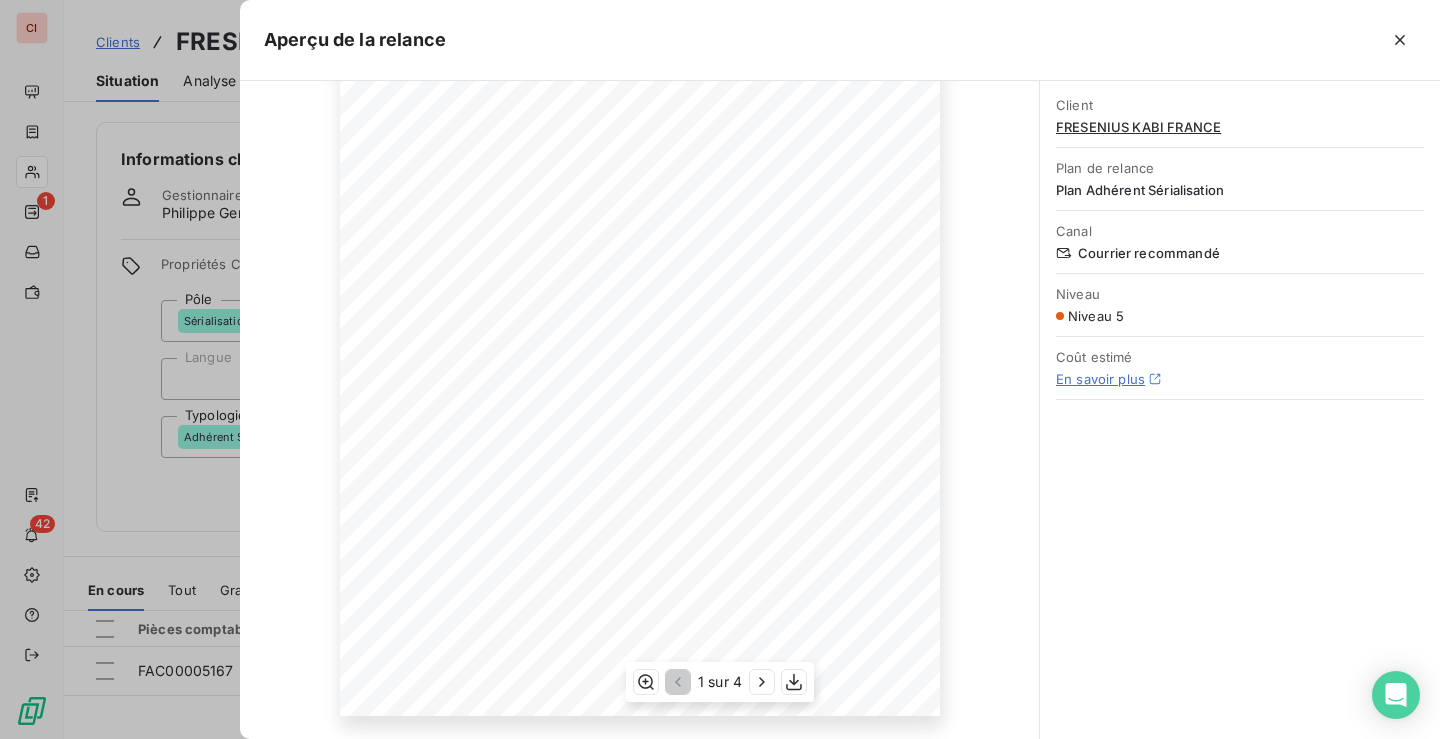 scroll, scrollTop: 308, scrollLeft: 0, axis: vertical 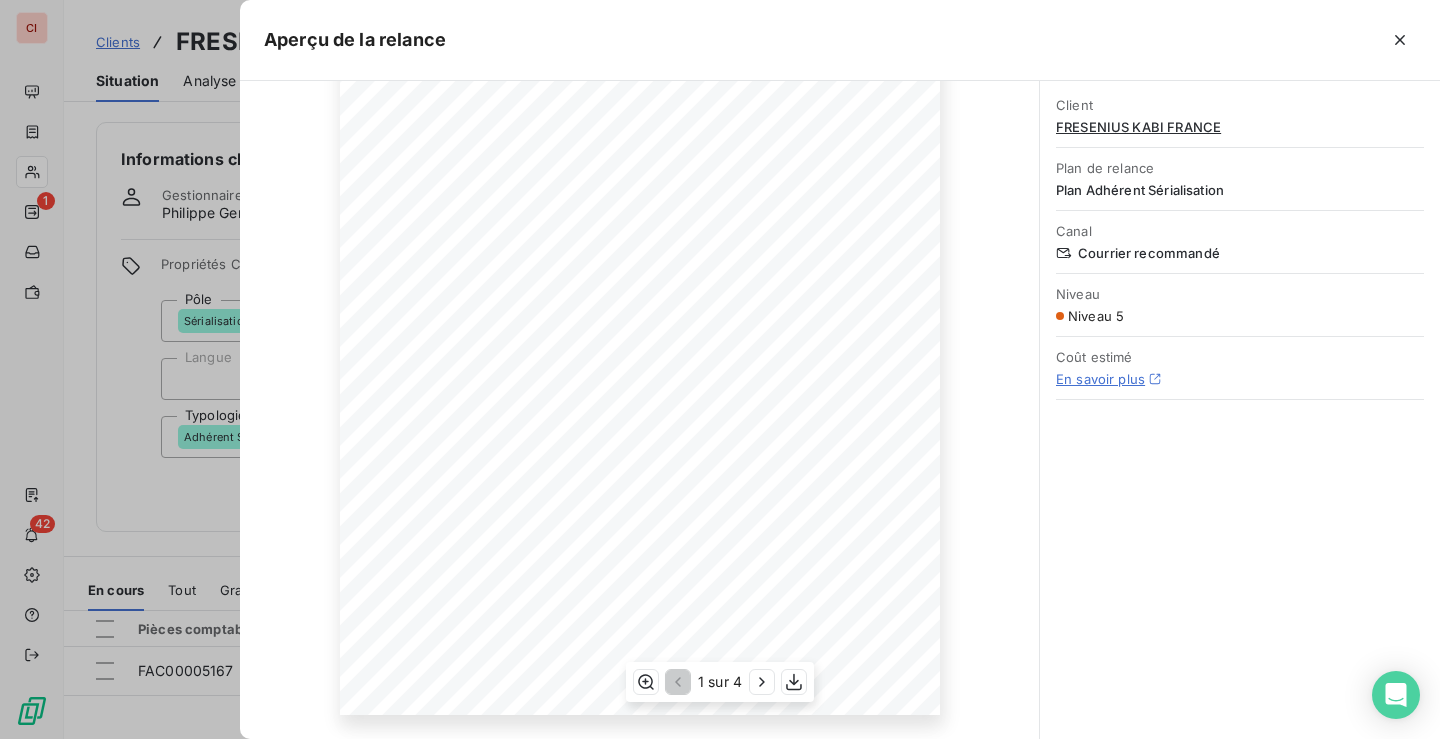 click on "Pénalités de retard" at bounding box center (434, 450) 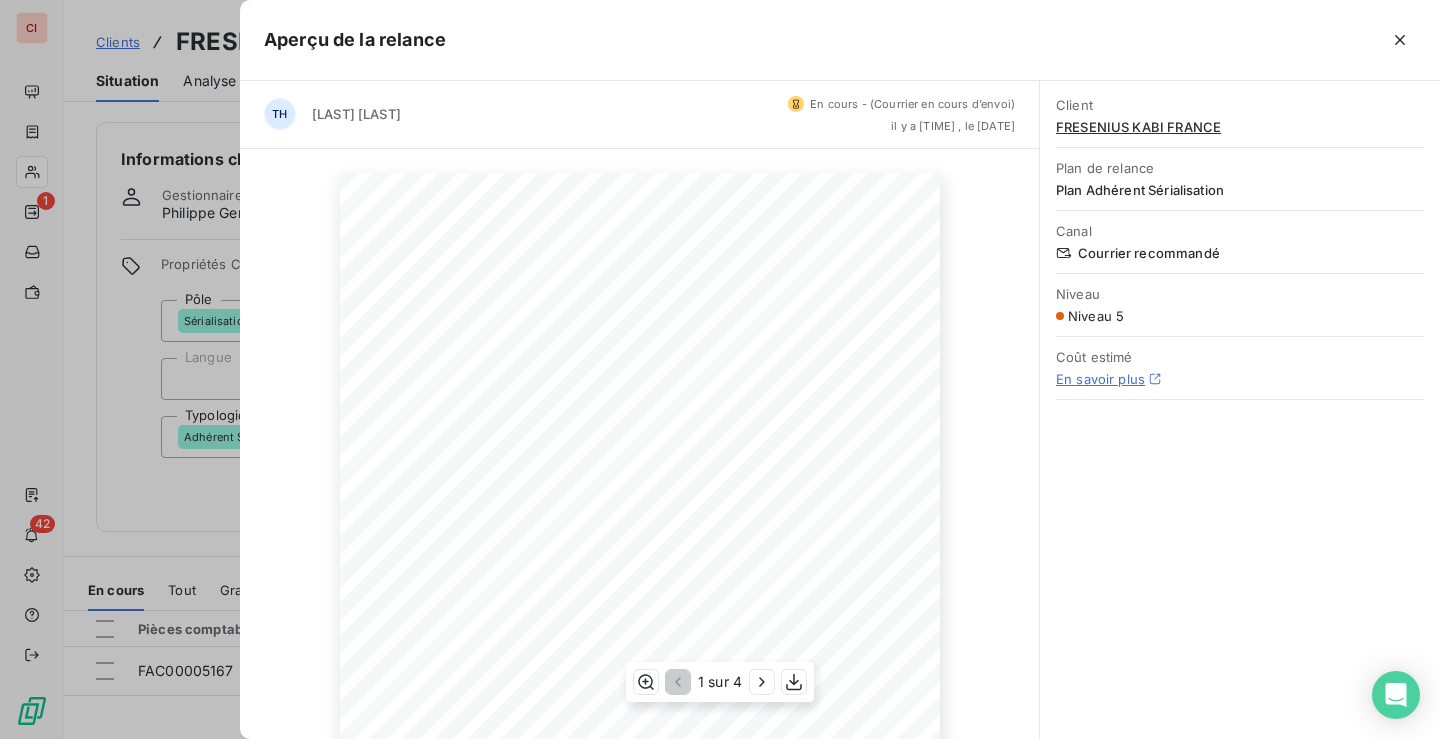 scroll, scrollTop: 0, scrollLeft: 0, axis: both 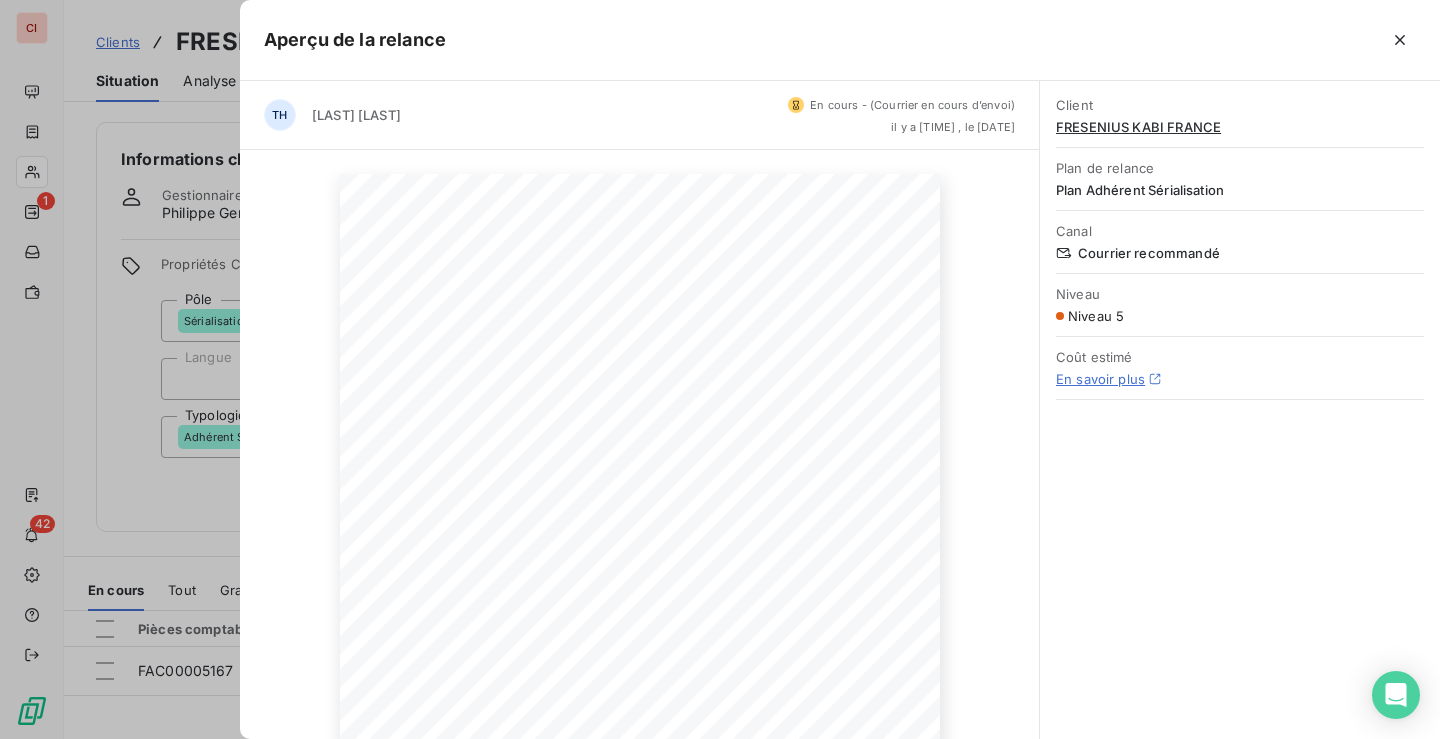 click on "il y a [TIME] , le [DATE]" at bounding box center [953, 127] 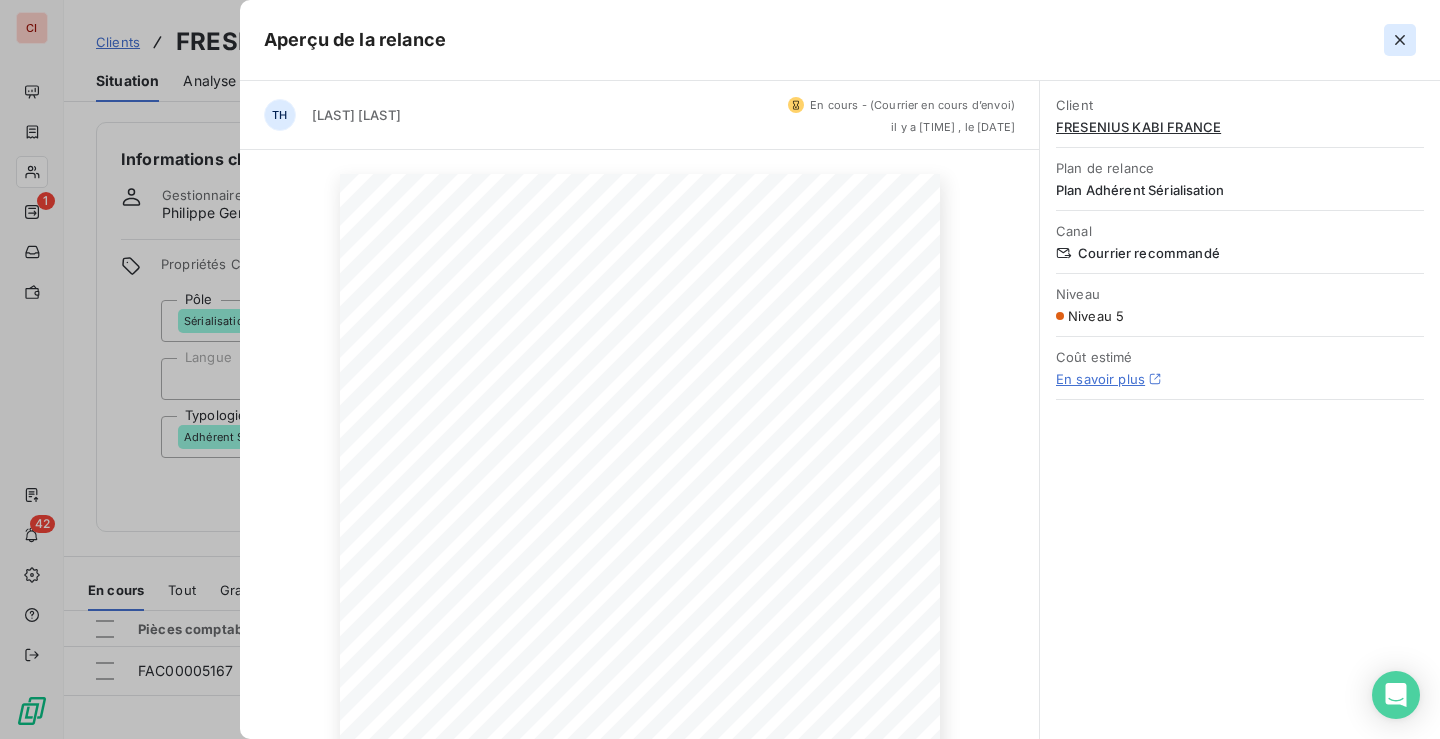 click 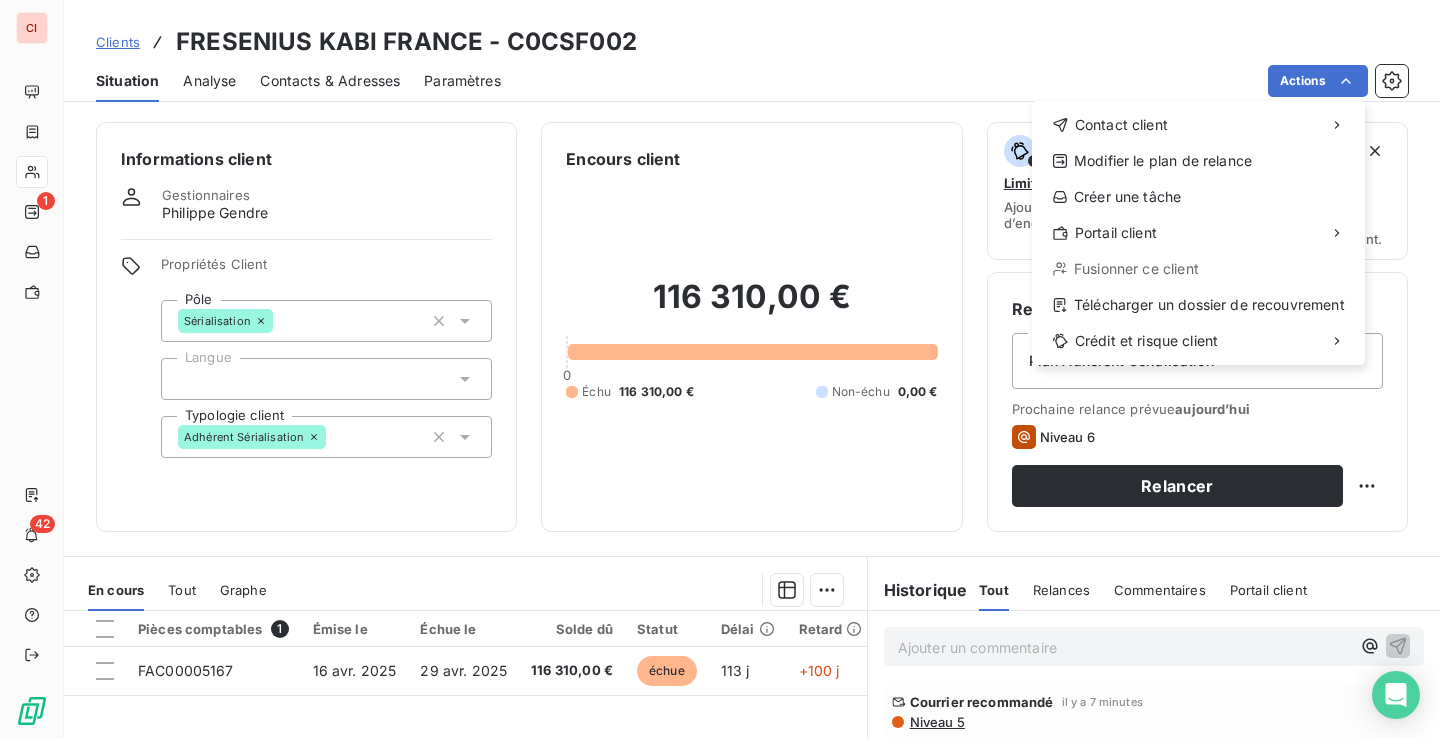 click on "CI [NUMBER] Clients FRESENIUS KABI FRANCE - C0CSF002 Situation Analyse Contacts & Adresses Paramètres Actions Contact client Modifier le plan de relance Créer une tâche Portail client Fusionner ce client Télécharger un dossier de recouvrement Crédit et risque client Informations client Gestionnaires [NAME] Propriétés Client Pôle Sérialisation Langue Typologie client Adhérent Sérialisation Encours client   [PRICE] 0 Échu [PRICE] Non-échu 0,00 €     Limite d’encours Ajouter une limite d’encours autorisé Gestion du risque Surveiller ce client en intégrant votre outil de gestion des risques client. Relance Plan de relance Plan Adhérent Sérialisation Prochaine relance prévue  aujourd’hui Niveau 6 Relancer En cours Tout Graphe Pièces comptables 1 Émise le Échue le Solde dû Statut Délai   Retard   FAC00005167 16 avr. 2025 29 avr. 2025 [PRICE] échue 113 j +100 j Lignes par page 25 Précédent 1 Suivant Historique Tout Relances Tout ﻿" at bounding box center [720, 369] 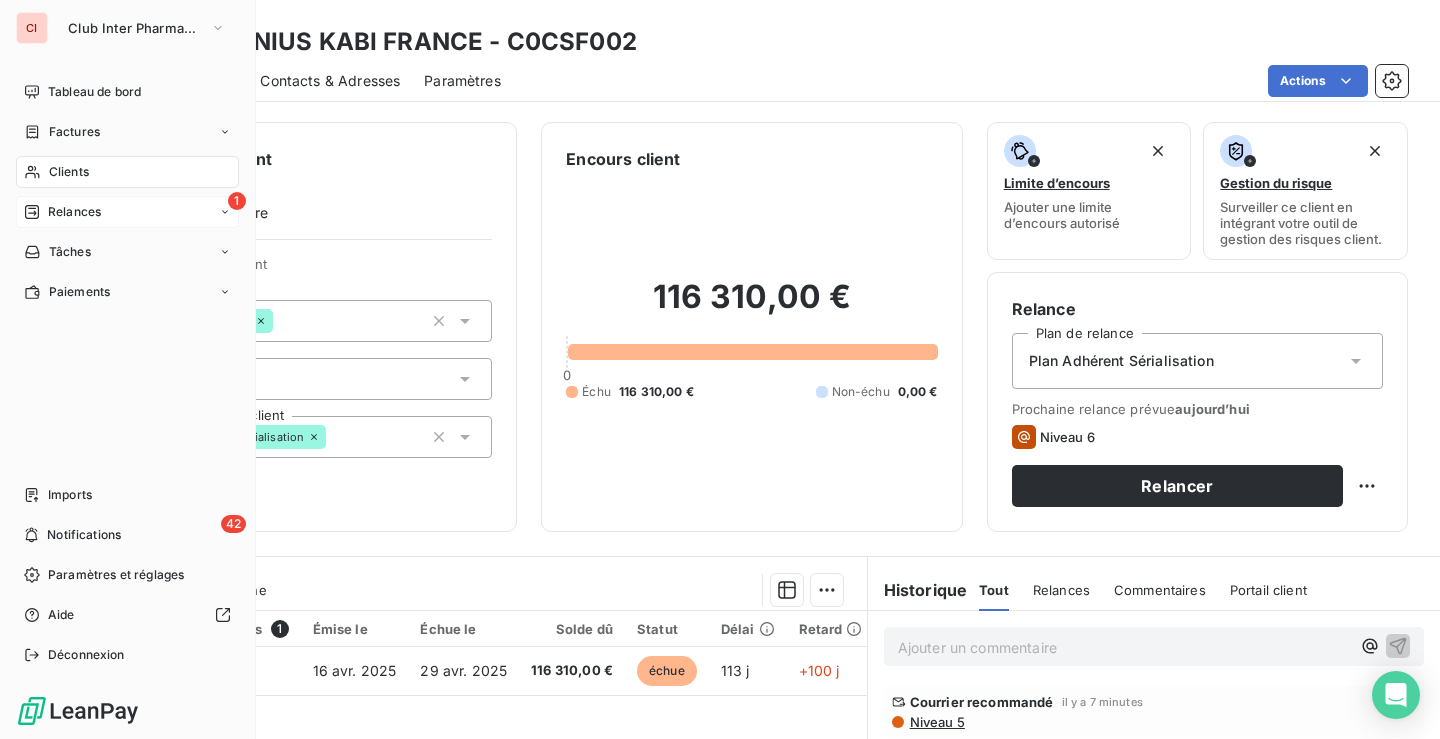 click on "1 Relances" at bounding box center (127, 212) 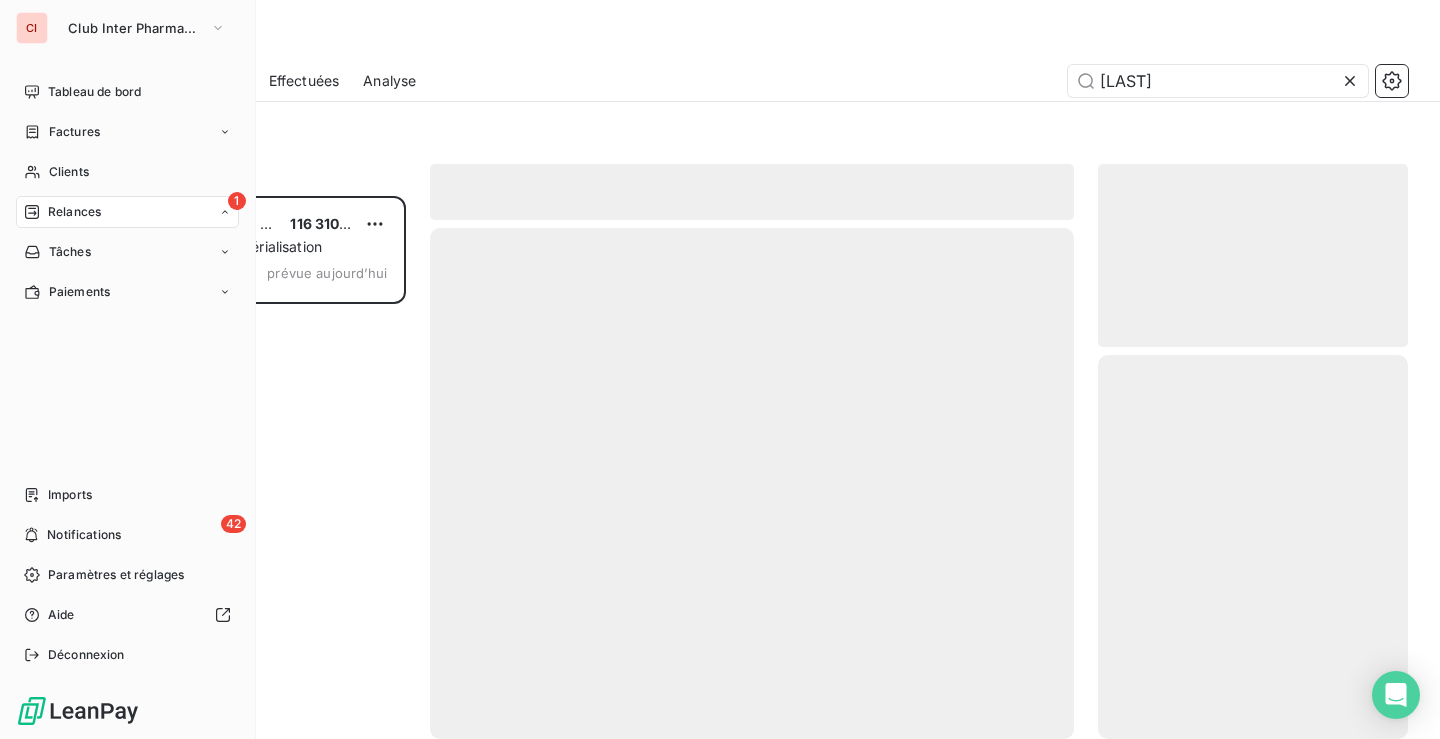 scroll, scrollTop: 16, scrollLeft: 16, axis: both 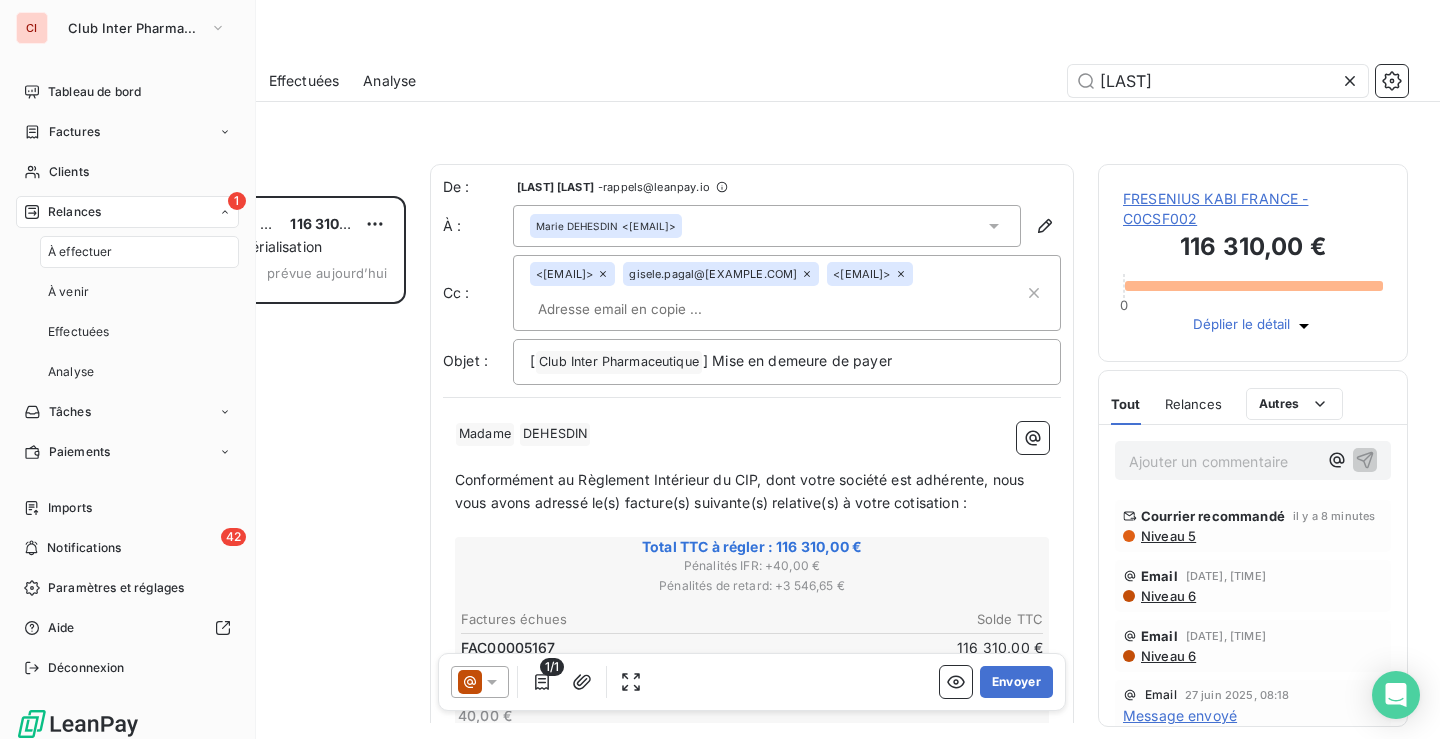 click on "1" at bounding box center (237, 201) 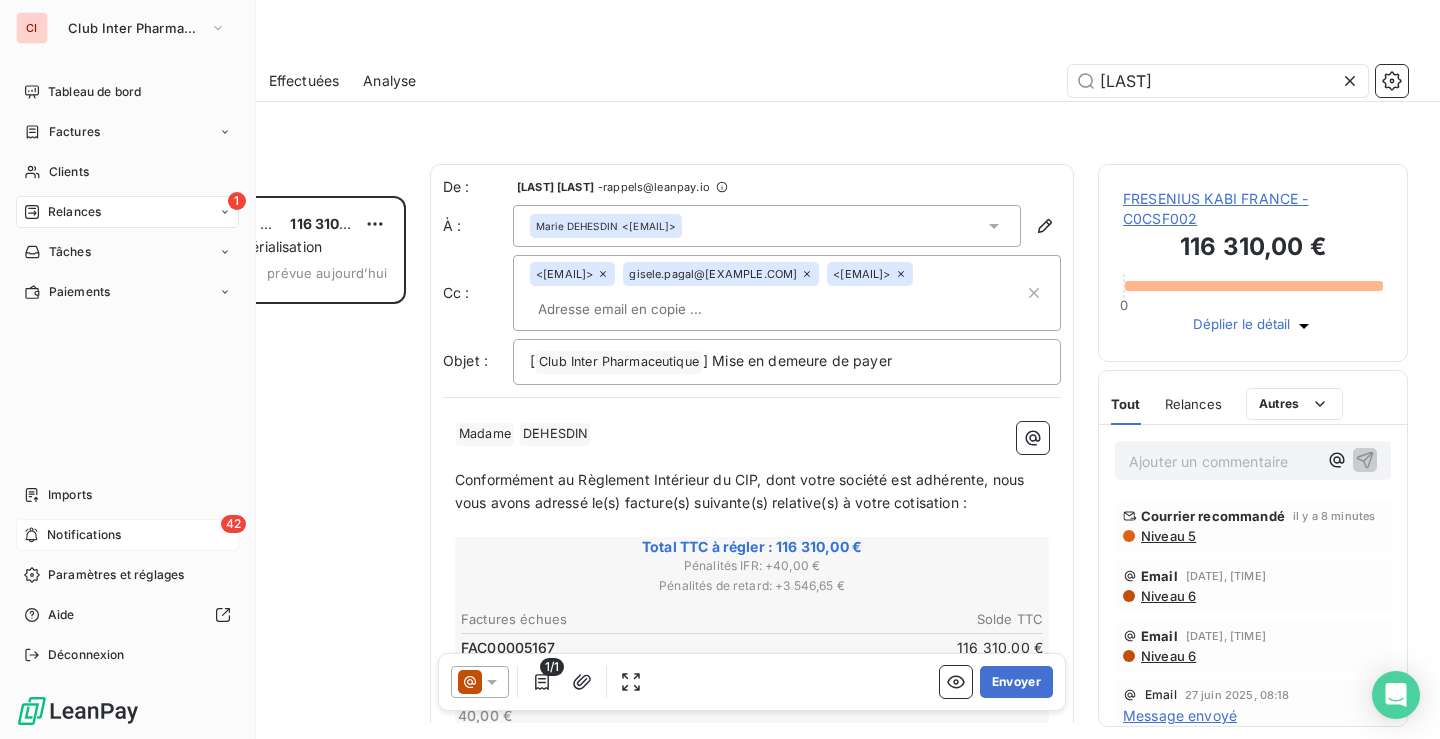 click on "42 Notifications" at bounding box center [127, 535] 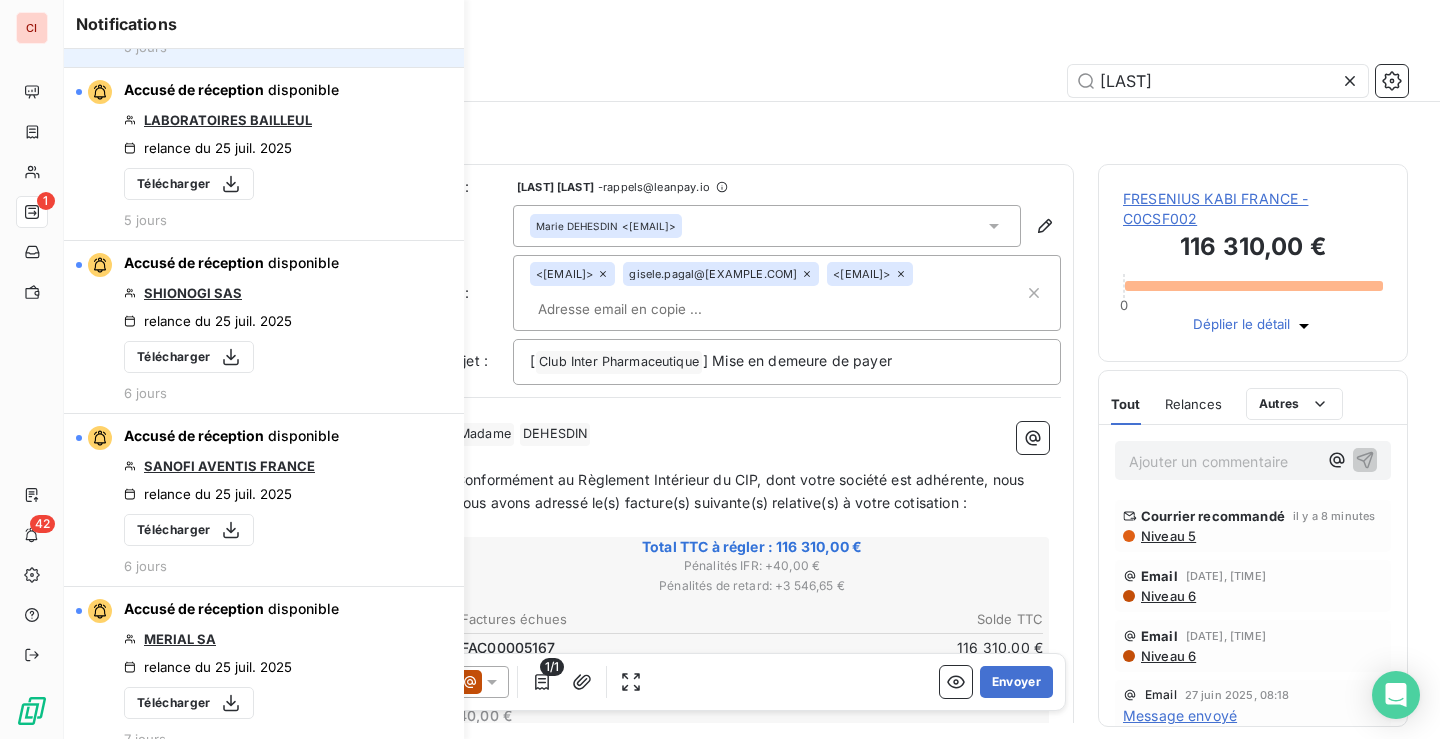 scroll, scrollTop: 0, scrollLeft: 0, axis: both 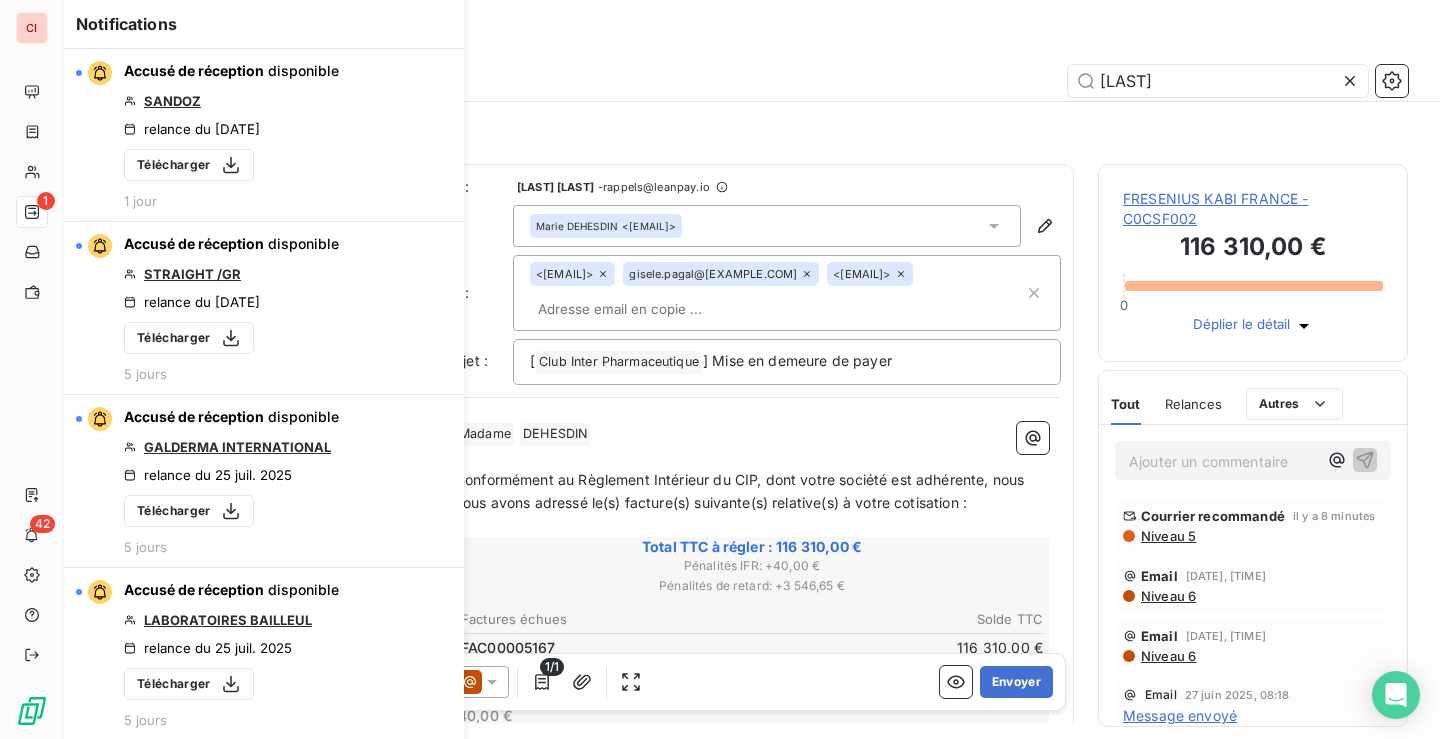 click on "Notifications Accusé de réception   disponible [COMPANY] relance du [DATE] Télécharger [NUMBER] jour Accusé de réception   disponible [COMPANY] /GR relance du [DATE] Télécharger [NUMBER] jours Accusé de réception   disponible [COMPANY] [COUNTRY] relance du [DATE] Télécharger [NUMBER] jours Accusé de réception   disponible [ORGANIZATION] [COMPANY] relance du [DATE] Télécharger [NUMBER] jours Accusé de réception   disponible [COMPANY] [COUNTRY] relance du [DATE] Télécharger [NUMBER] jours Accusé de réception   disponible [COMPANY] [COUNTRY] relance du [DATE] Télécharger [NUMBER] jours Accusé de réception   disponible [COMPANY] [COUNTRY] relance du [DATE] Télécharger [NUMBER] jours Accusé de réception   disponible [COMPANY] [COUNTRY] relance du [DATE] Télécharger [NUMBER] jours Accusé de réception   disponible [COMPANY] [COUNTRY] relance du [DATE] Télécharger [NUMBER] jours Accusé de réception   disponible [COMPANY] relance du [DATE] Télécharger [NUMBER] jours Accusé de réception" at bounding box center [244, 369] 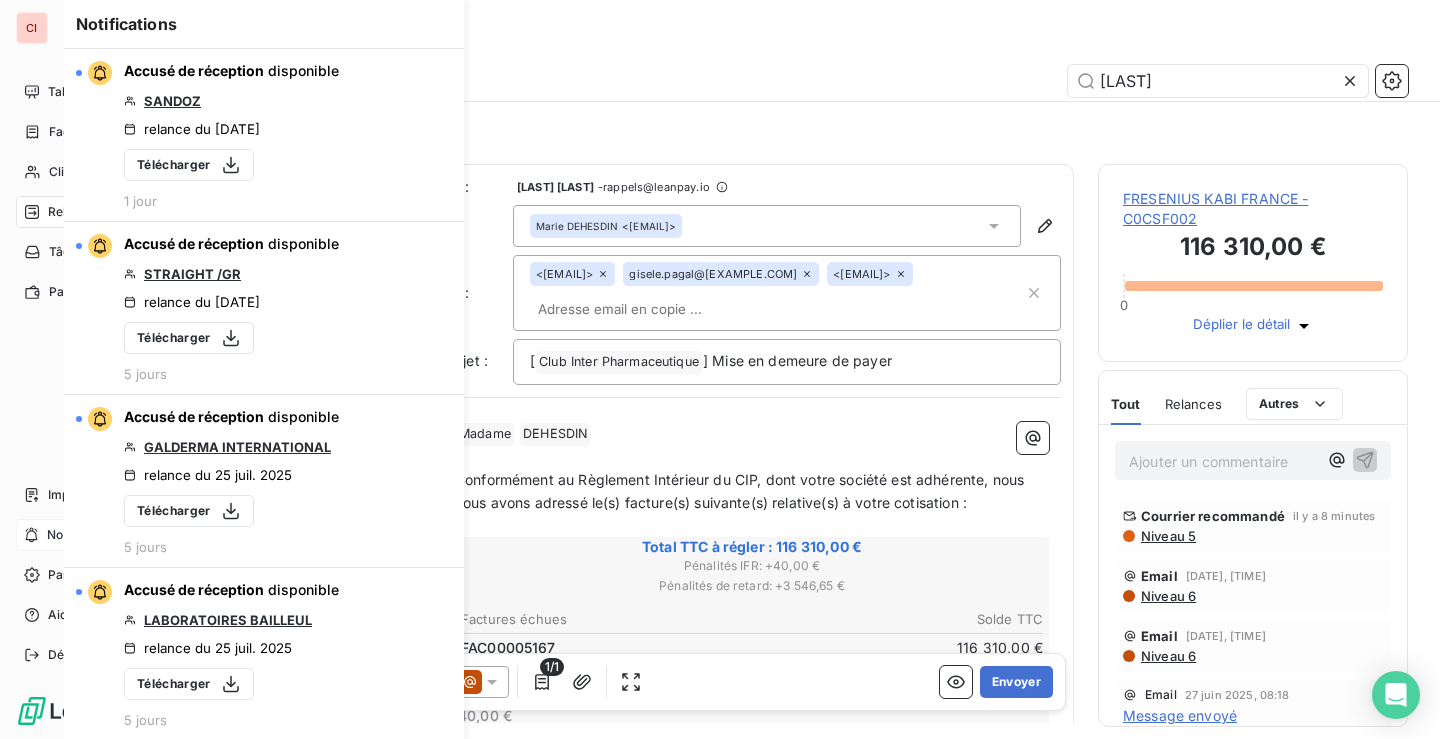click on "42 Notifications" at bounding box center [127, 535] 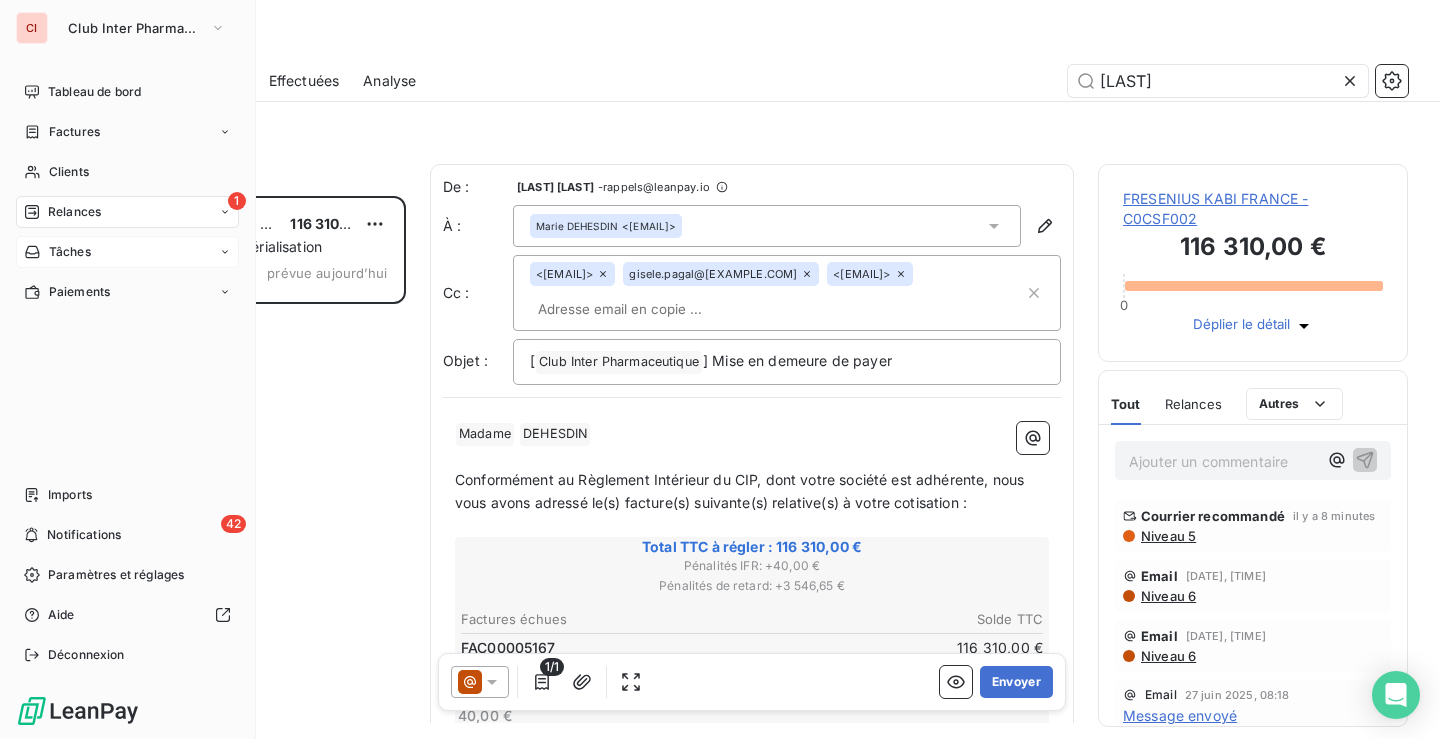 click on "Tâches" at bounding box center (70, 252) 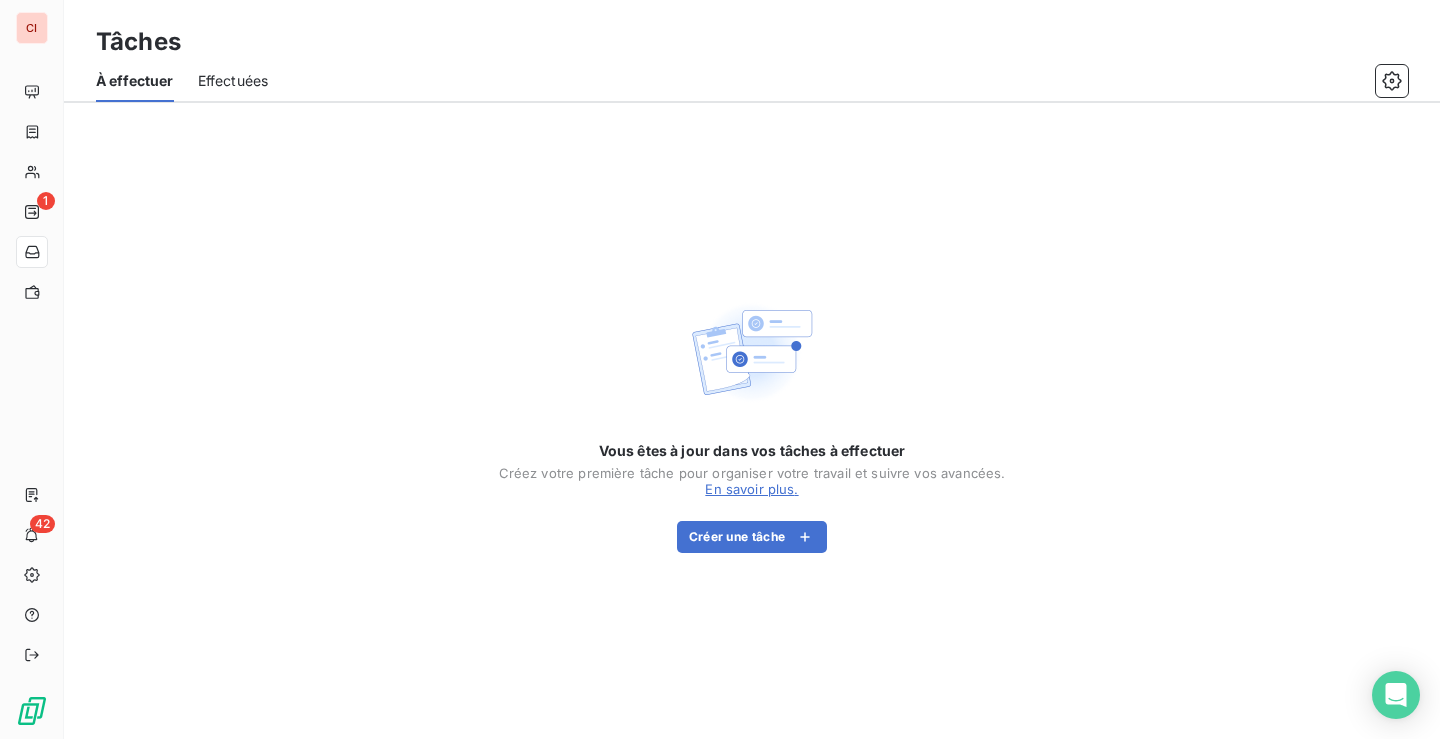 click on "Effectuées" at bounding box center (233, 81) 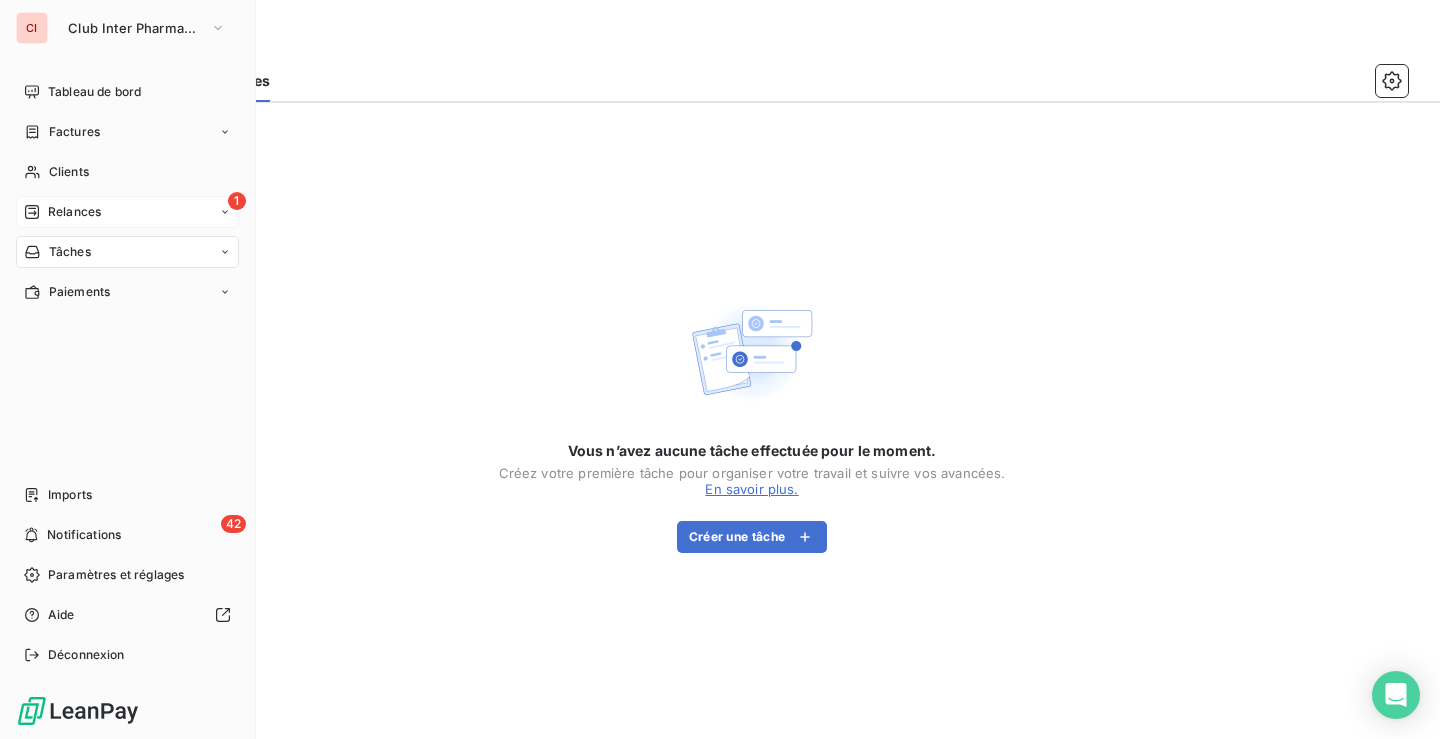 click on "Relances" at bounding box center [74, 212] 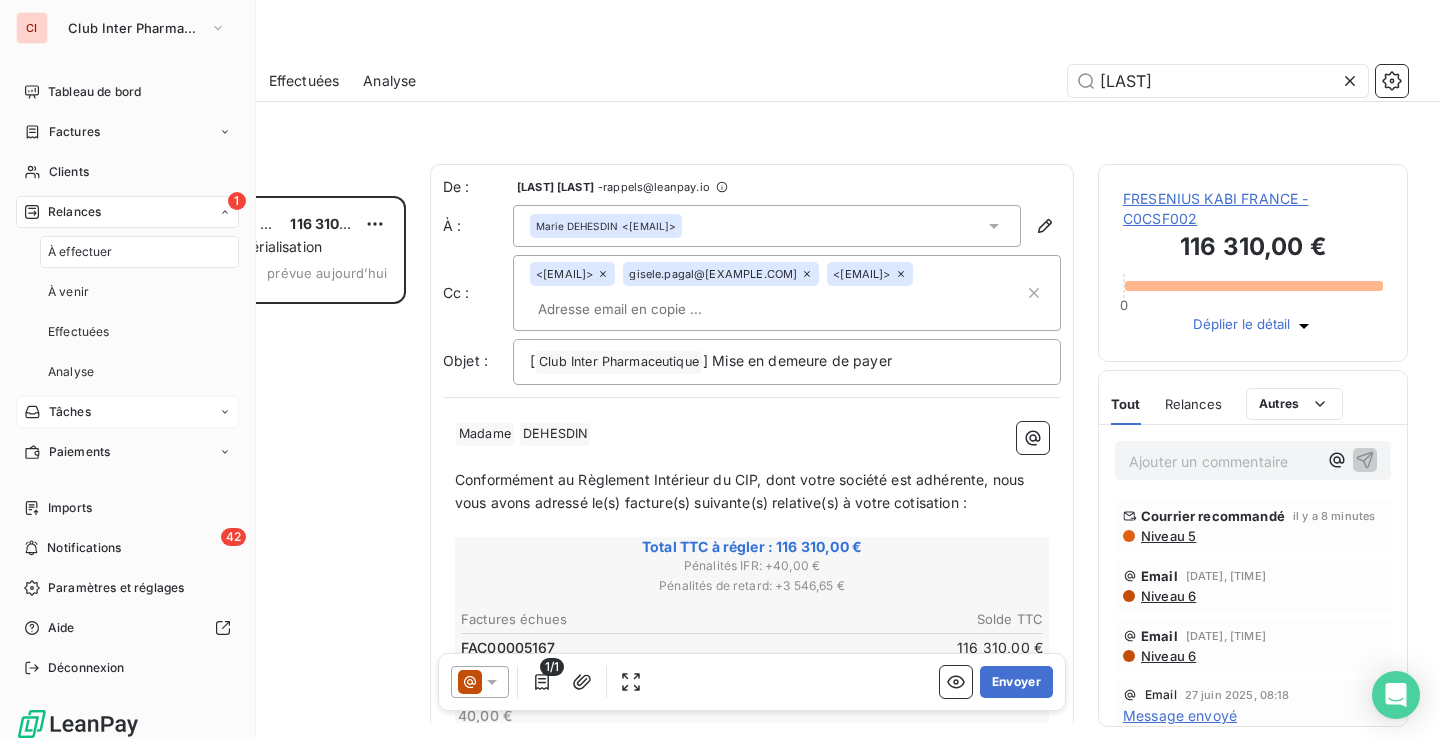 scroll, scrollTop: 16, scrollLeft: 16, axis: both 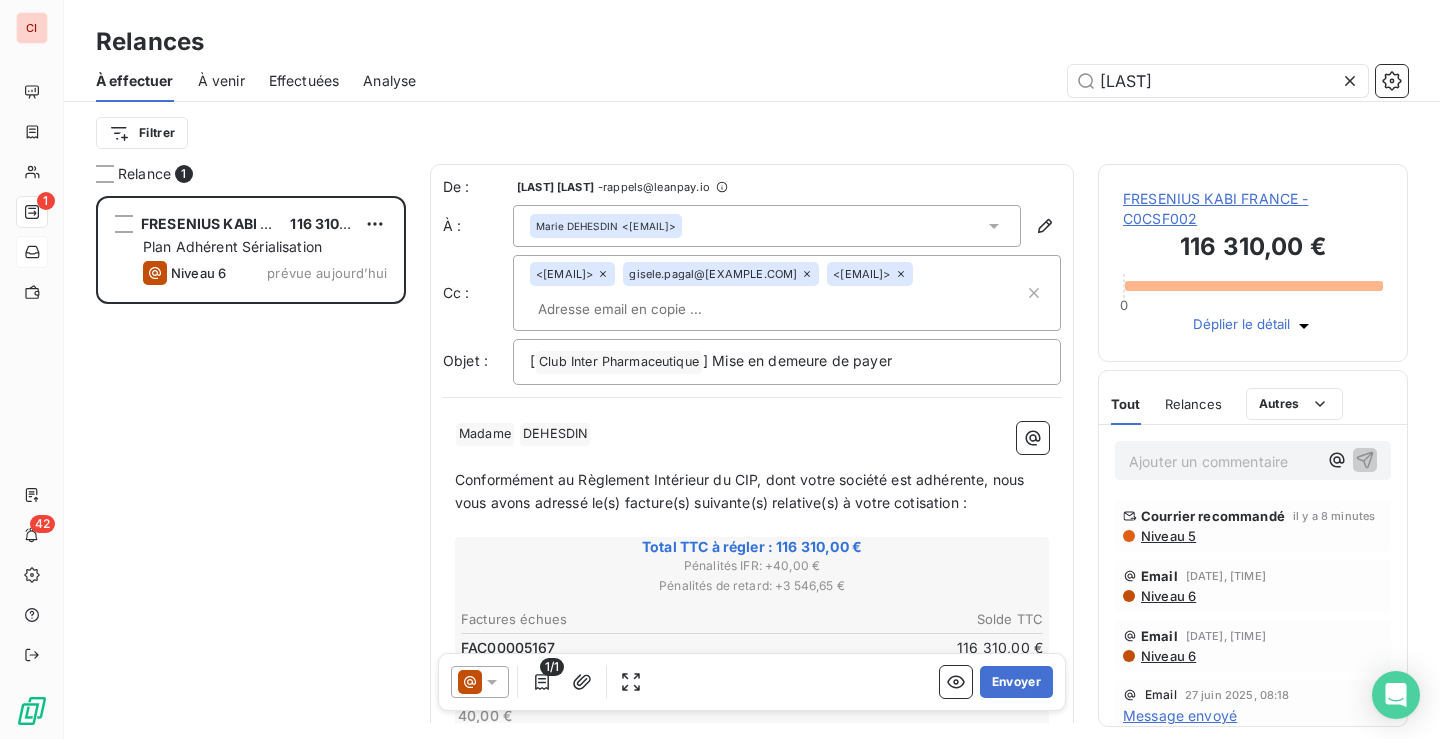 click on "Effectuées" at bounding box center (304, 81) 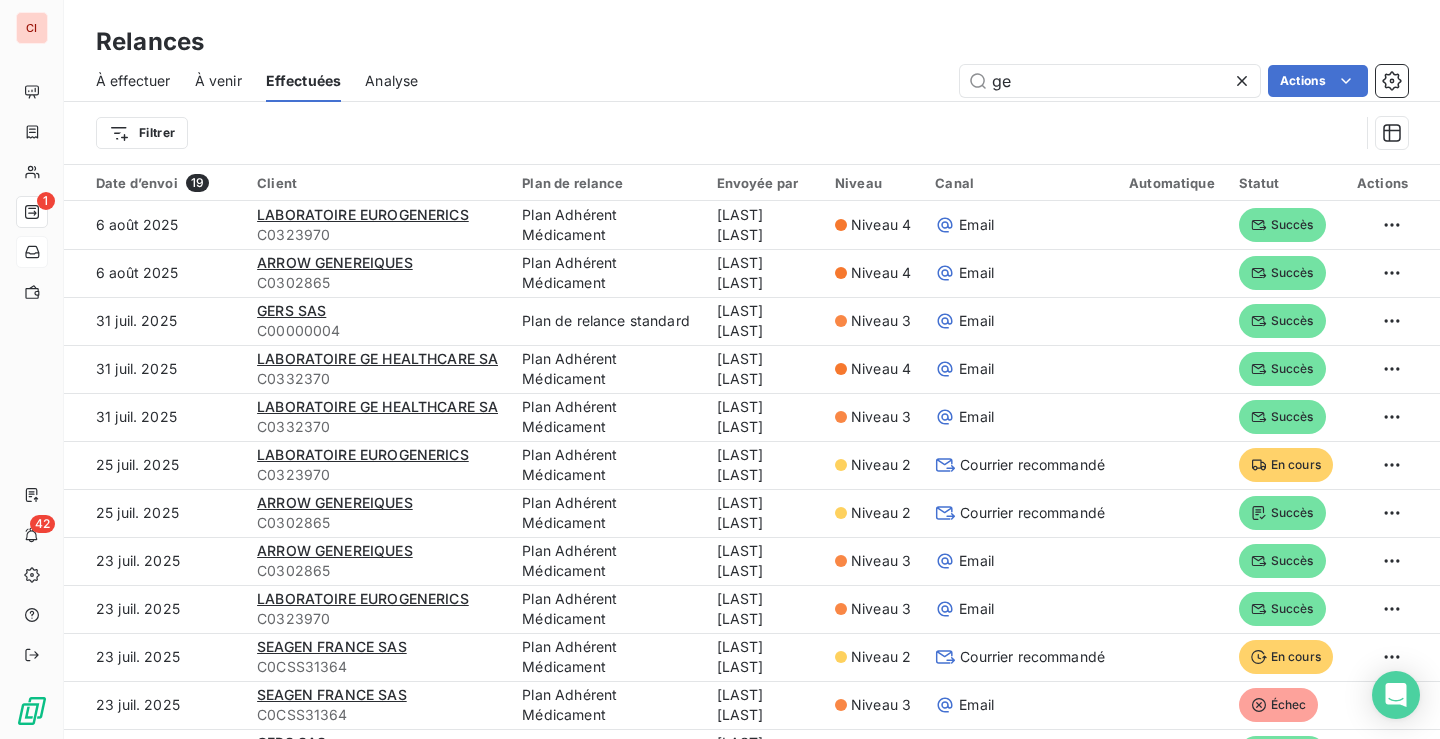 click on "À venir" at bounding box center (218, 81) 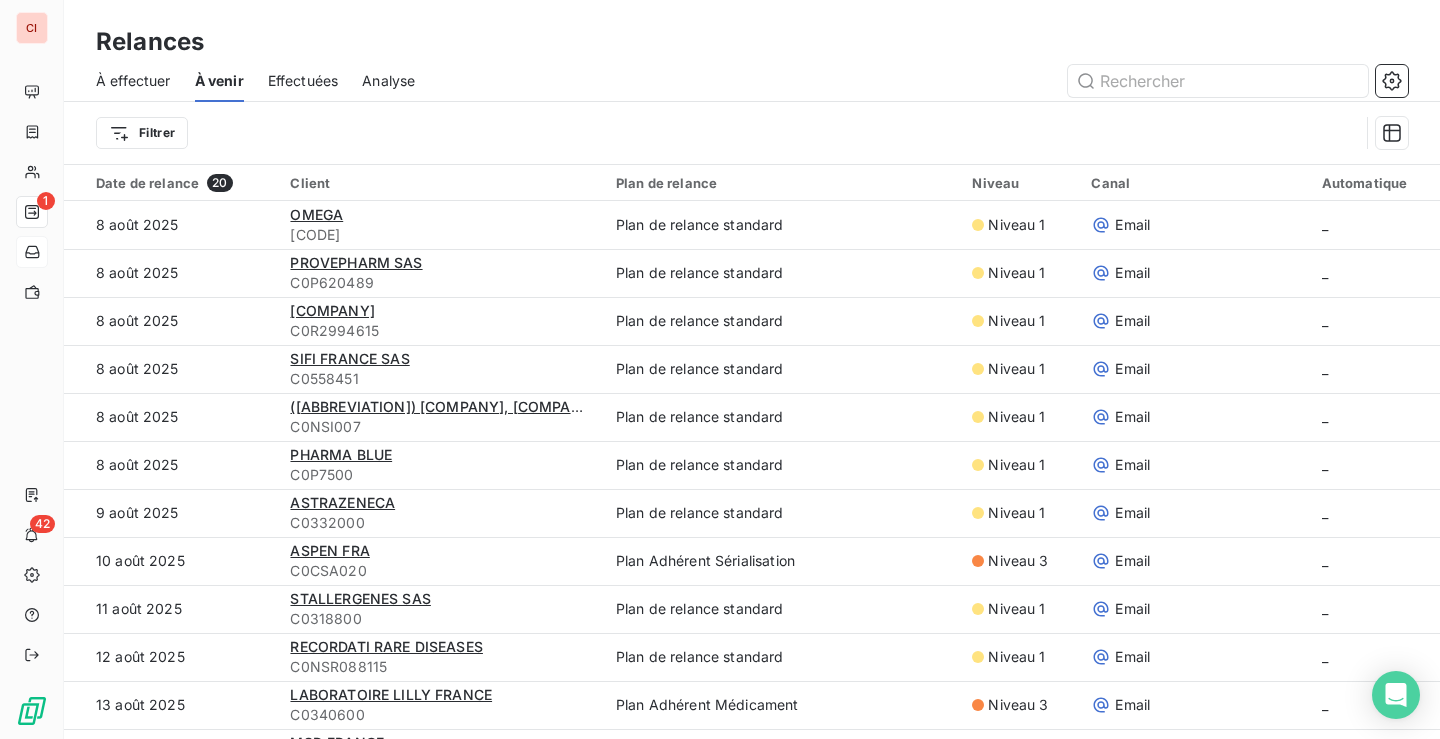 click on "Effectuées" at bounding box center (303, 81) 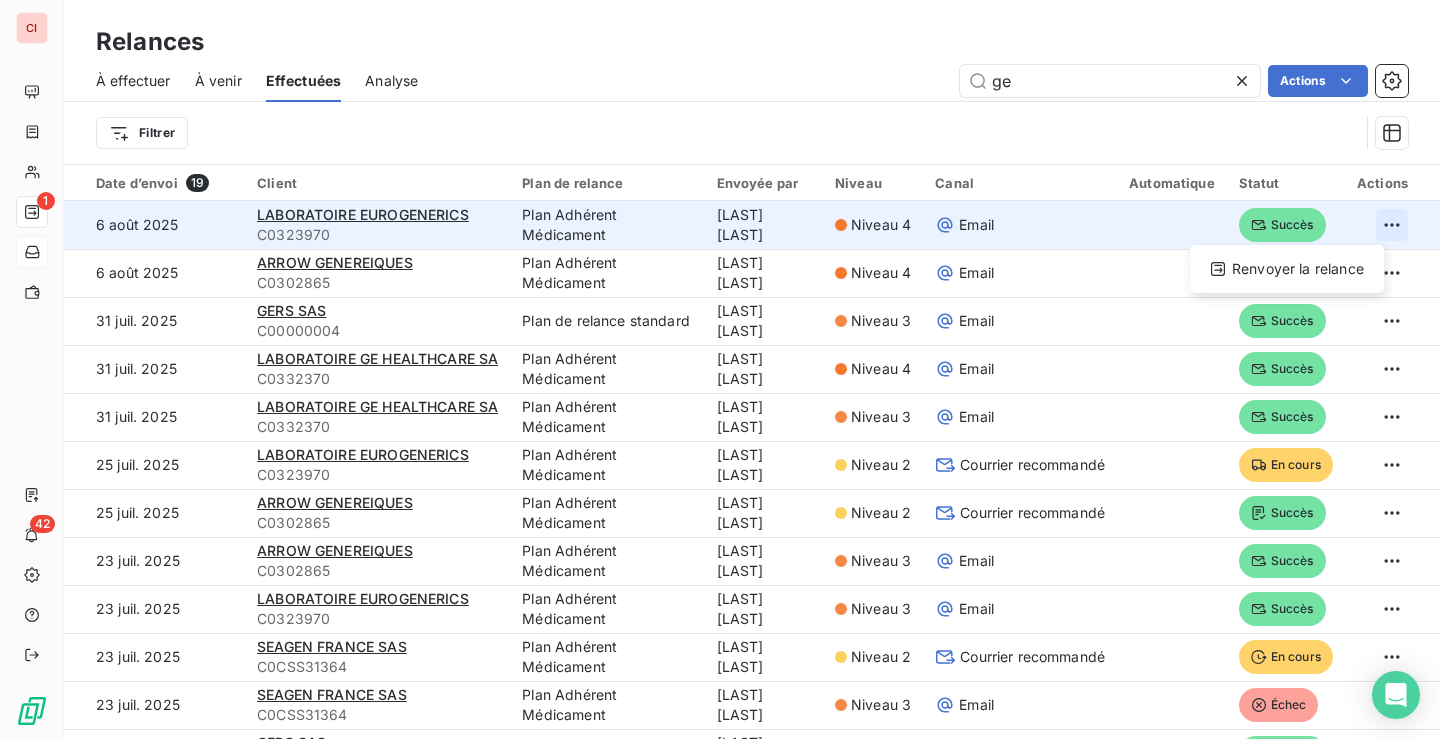 click on "CI 1 42 Relances À effectuer À venir Effectuées Analyse ge Actions Filtrer Date d’envoi 19 Client Plan de relance Envoyée par Niveau Canal Automatique Statut Actions 6 août 2025 LABORATOIRE EUROGENERICS C0323970 Plan Adhérent Médicament THAVARIN CHHITH Niveau 4 Email Succès Renvoyer la relance 6 août 2025 ARROW GENEREIQUES C0302865 Plan Adhérent Médicament THAVARIN CHHITH Niveau 4 Email Succès 31 juil. 2025 GERS SAS C00000004 Plan de relance standard THAVARIN CHHITH Niveau 3 Email Succès 31 juil. 2025 LABORATOIRE GE HEALTHCARE SA C0332370 Plan Adhérent Médicament THAVARIN CHHITH Niveau 4 Email Succès 31 juil. 2025 LABORATOIRE GE HEALTHCARE SA C0332370 Plan Adhérent Médicament THAVARIN CHHITH Niveau 3 Email Succès 25 juil. 2025 LABORATOIRE EUROGENERICS C0323970 Plan Adhérent Médicament THAVARIN CHHITH Niveau 2 Courrier recommandé En cours 25 juil. 2025 ARROW GENEREIQUES C0302865 Plan Adhérent Médicament THAVARIN CHHITH Niveau 2 Courrier recommandé Succès C0302865 1" at bounding box center [720, 369] 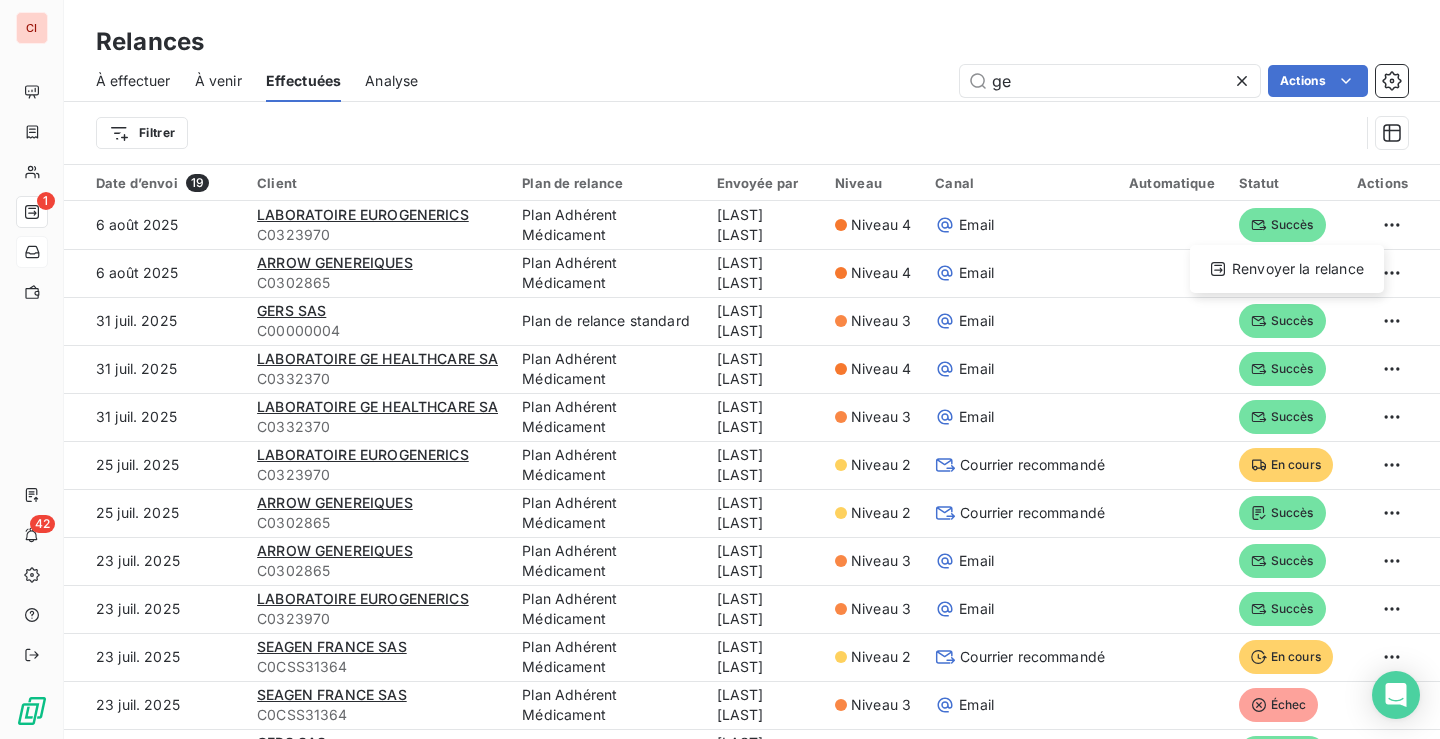 click on "CI 1 42 Relances À effectuer À venir Effectuées Analyse ge Actions Filtrer Date d’envoi 19 Client Plan de relance Envoyée par Niveau Canal Automatique Statut Actions 6 août 2025 LABORATOIRE EUROGENERICS C0323970 Plan Adhérent Médicament THAVARIN CHHITH Niveau 4 Email Succès Renvoyer la relance 6 août 2025 ARROW GENEREIQUES C0302865 Plan Adhérent Médicament THAVARIN CHHITH Niveau 4 Email Succès 31 juil. 2025 GERS SAS C00000004 Plan de relance standard THAVARIN CHHITH Niveau 3 Email Succès 31 juil. 2025 LABORATOIRE GE HEALTHCARE SA C0332370 Plan Adhérent Médicament THAVARIN CHHITH Niveau 4 Email Succès 31 juil. 2025 LABORATOIRE GE HEALTHCARE SA C0332370 Plan Adhérent Médicament THAVARIN CHHITH Niveau 3 Email Succès 25 juil. 2025 LABORATOIRE EUROGENERICS C0323970 Plan Adhérent Médicament THAVARIN CHHITH Niveau 2 Courrier recommandé En cours 25 juil. 2025 ARROW GENEREIQUES C0302865 Plan Adhérent Médicament THAVARIN CHHITH Niveau 2 Courrier recommandé Succès C0302865 1" at bounding box center (720, 369) 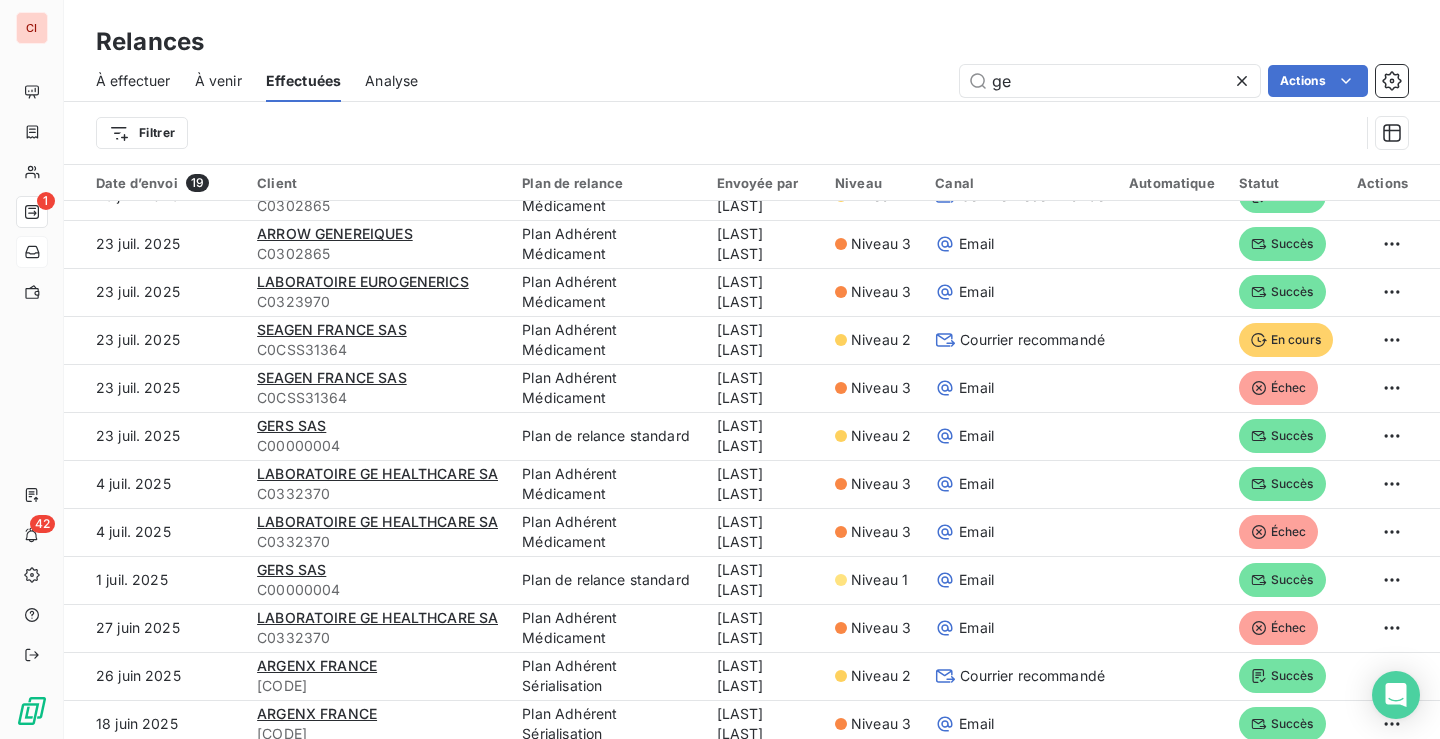 scroll, scrollTop: 375, scrollLeft: 0, axis: vertical 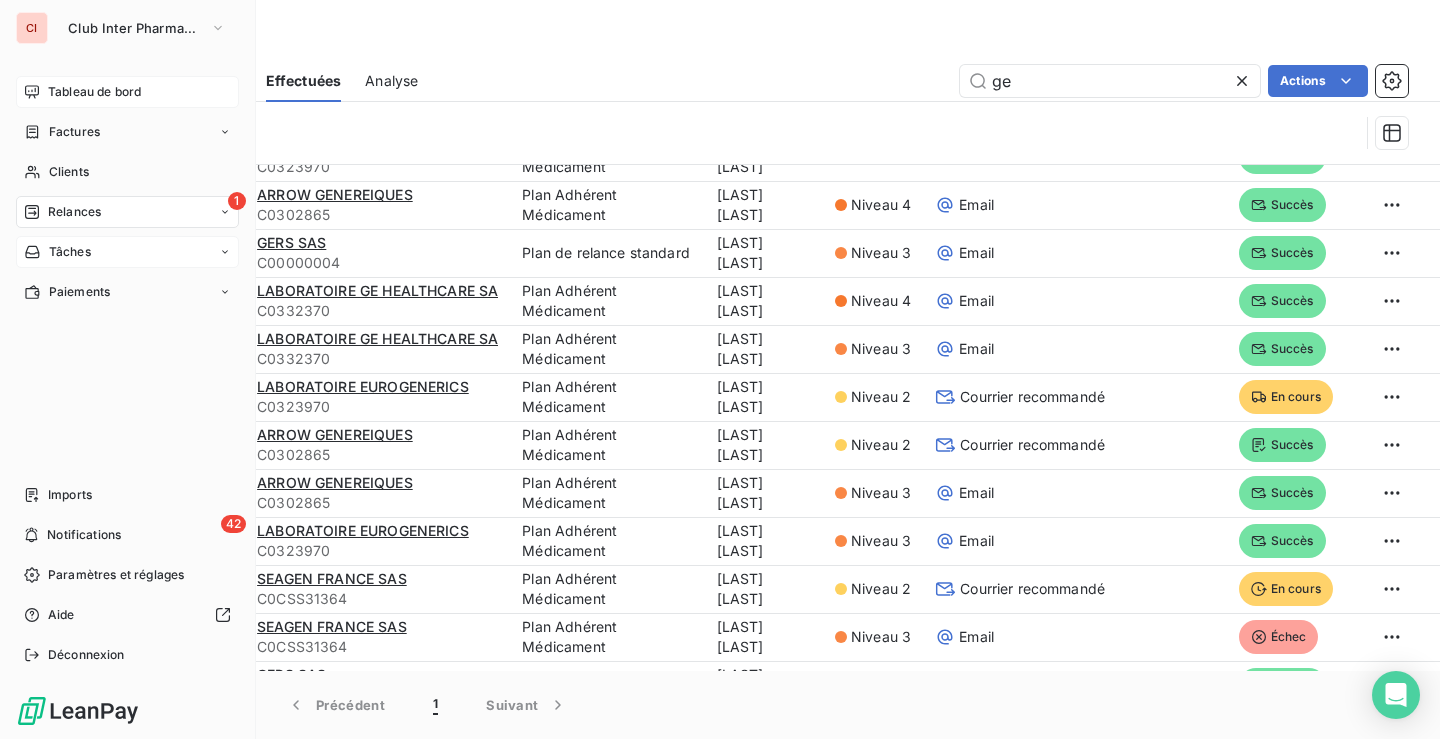 click on "Tableau de bord" at bounding box center (94, 92) 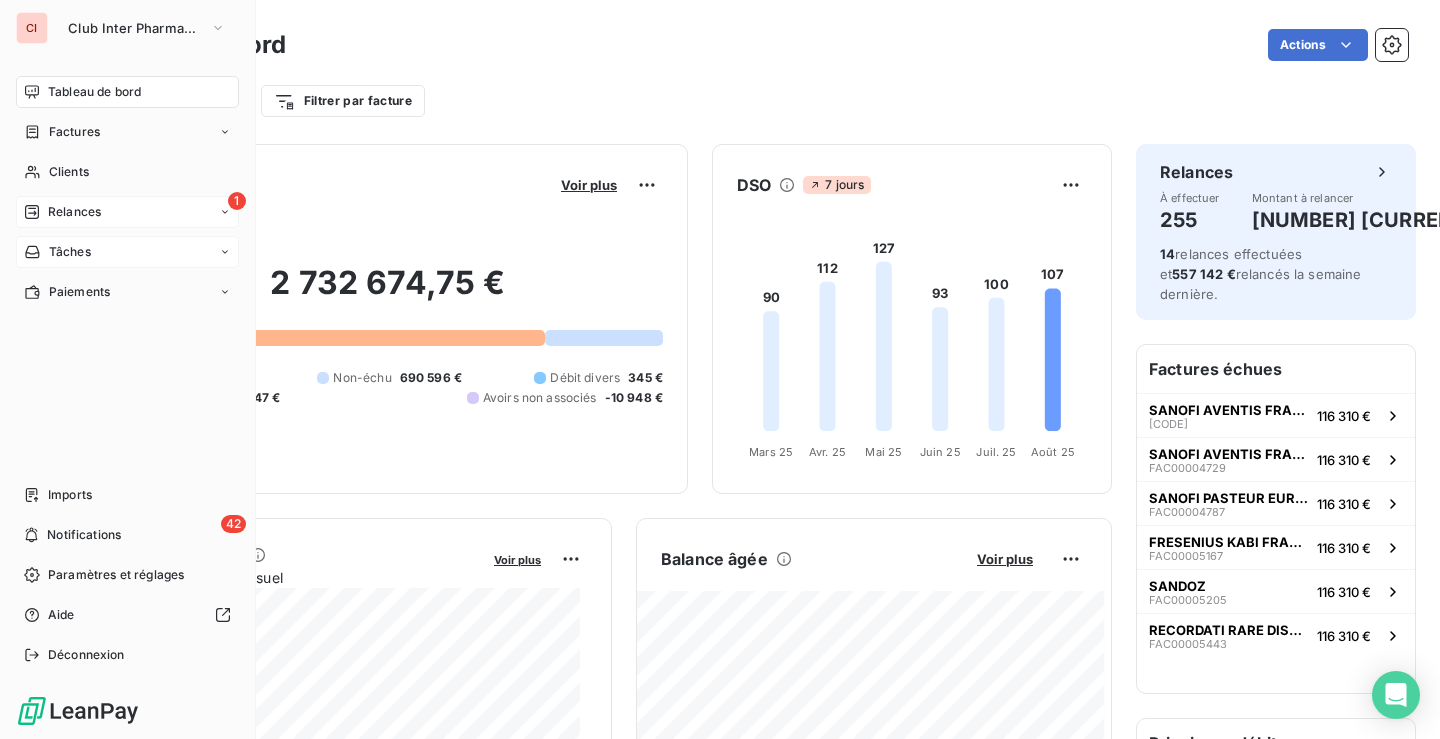 click on "Relances" at bounding box center (74, 212) 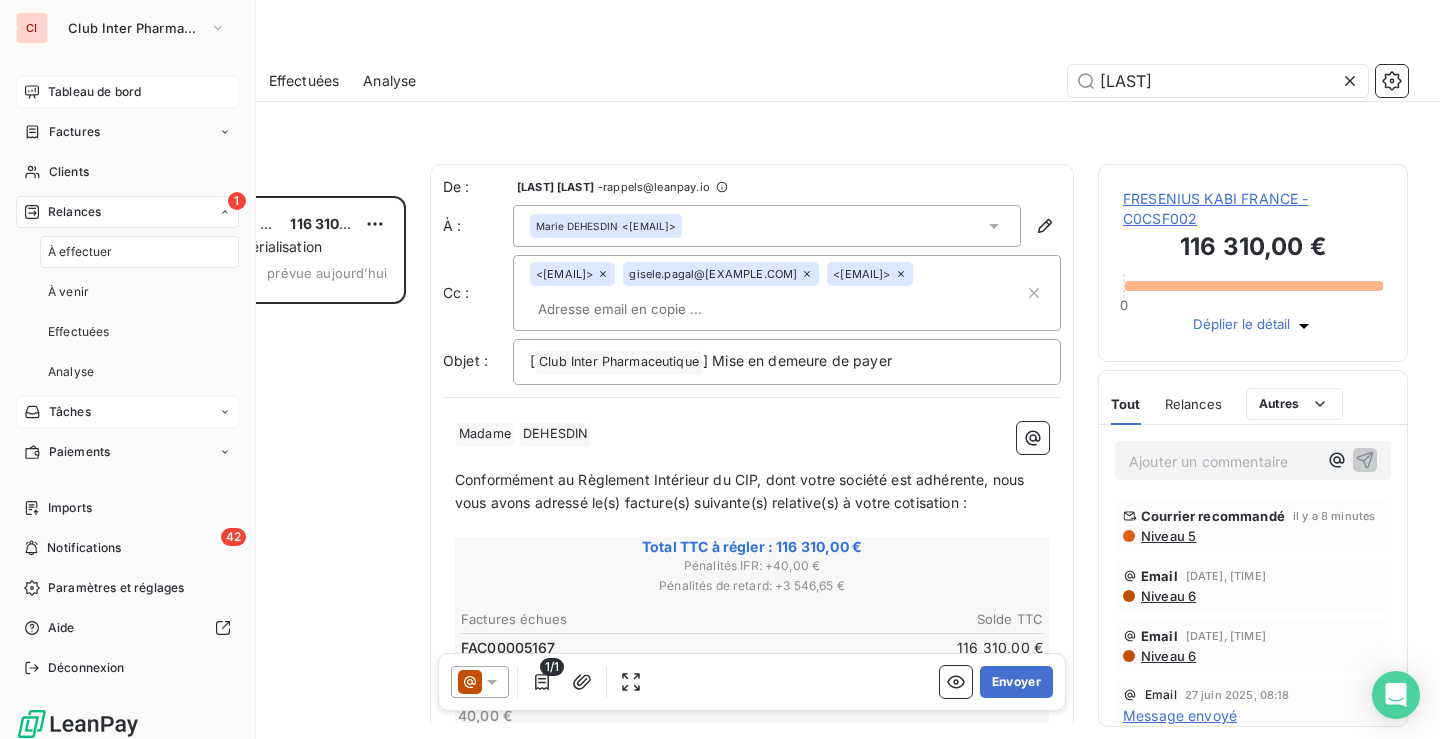 scroll, scrollTop: 16, scrollLeft: 16, axis: both 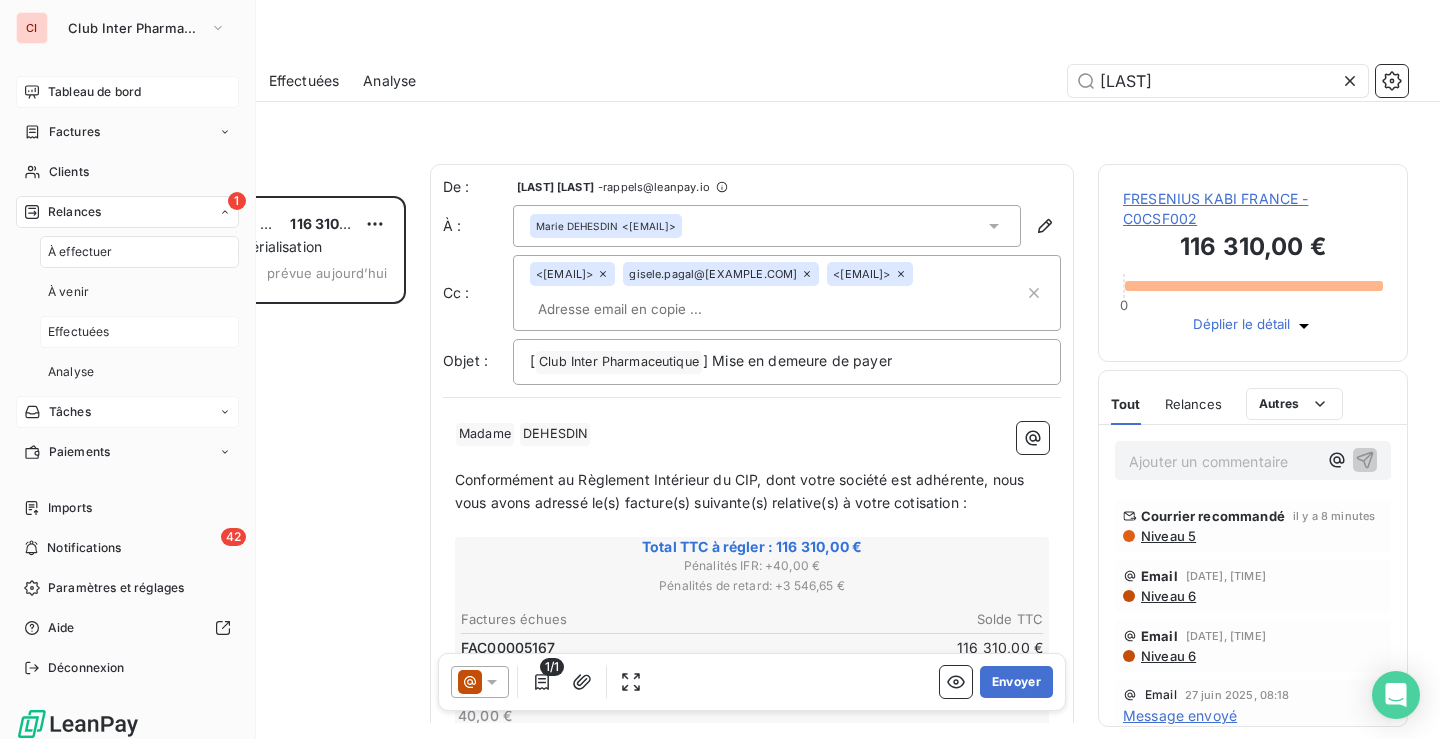 click on "Effectuées" at bounding box center (79, 332) 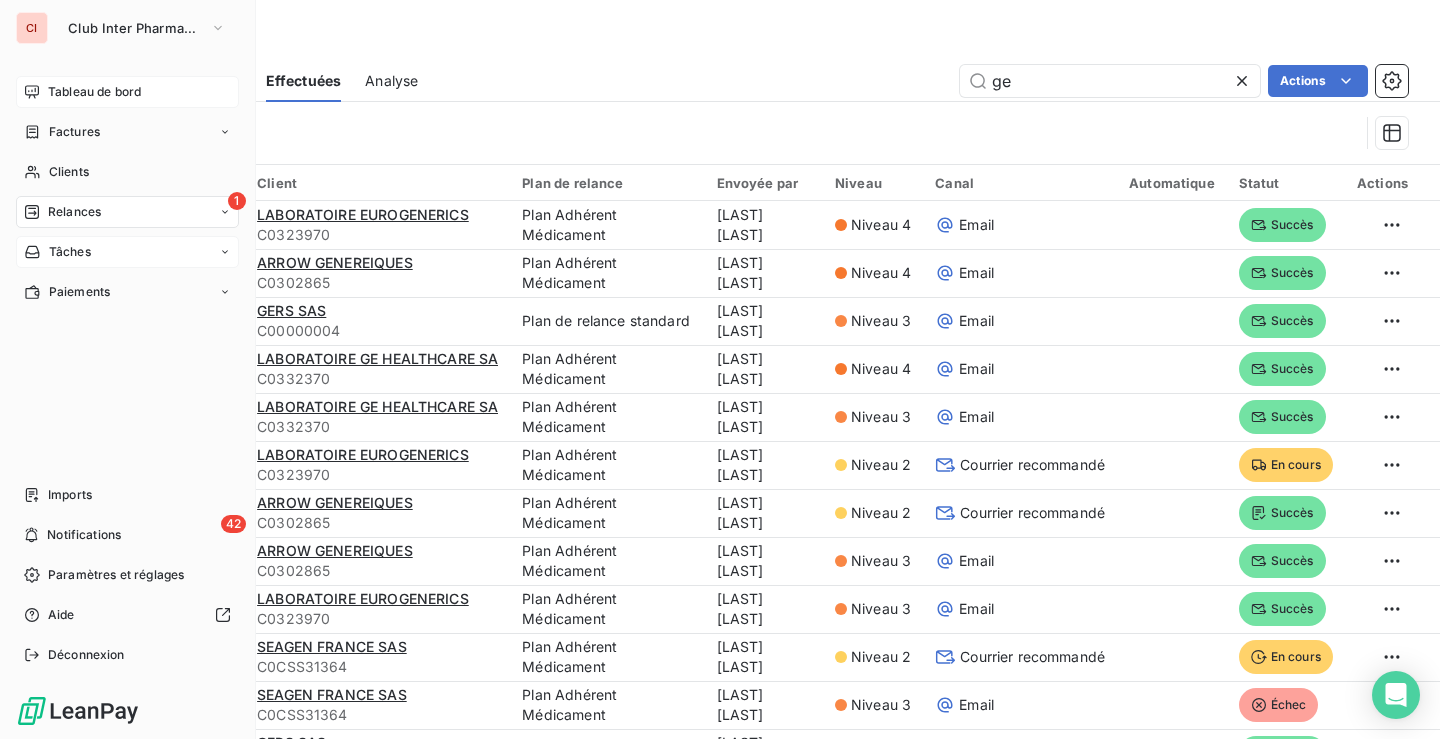 click on "Tâches" at bounding box center [70, 252] 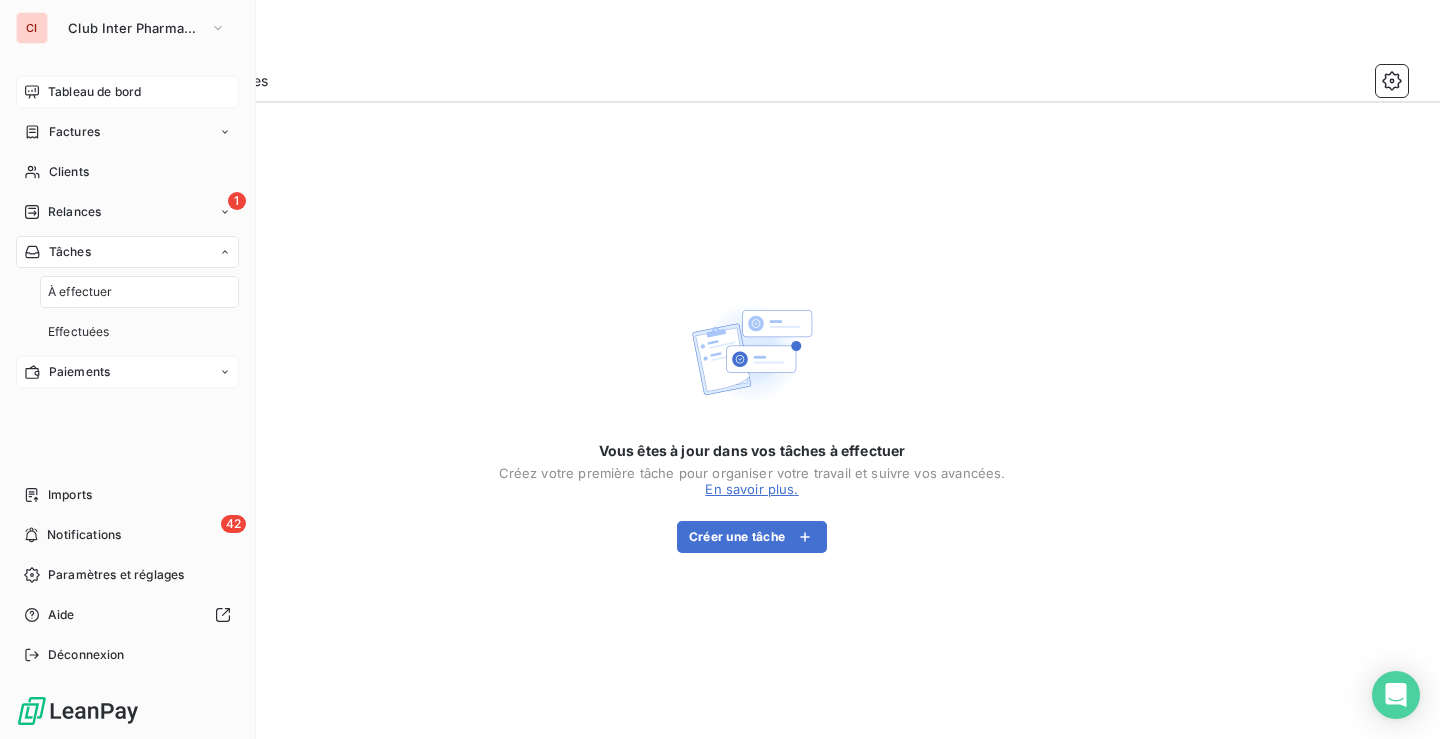 click on "Paiements" at bounding box center (79, 372) 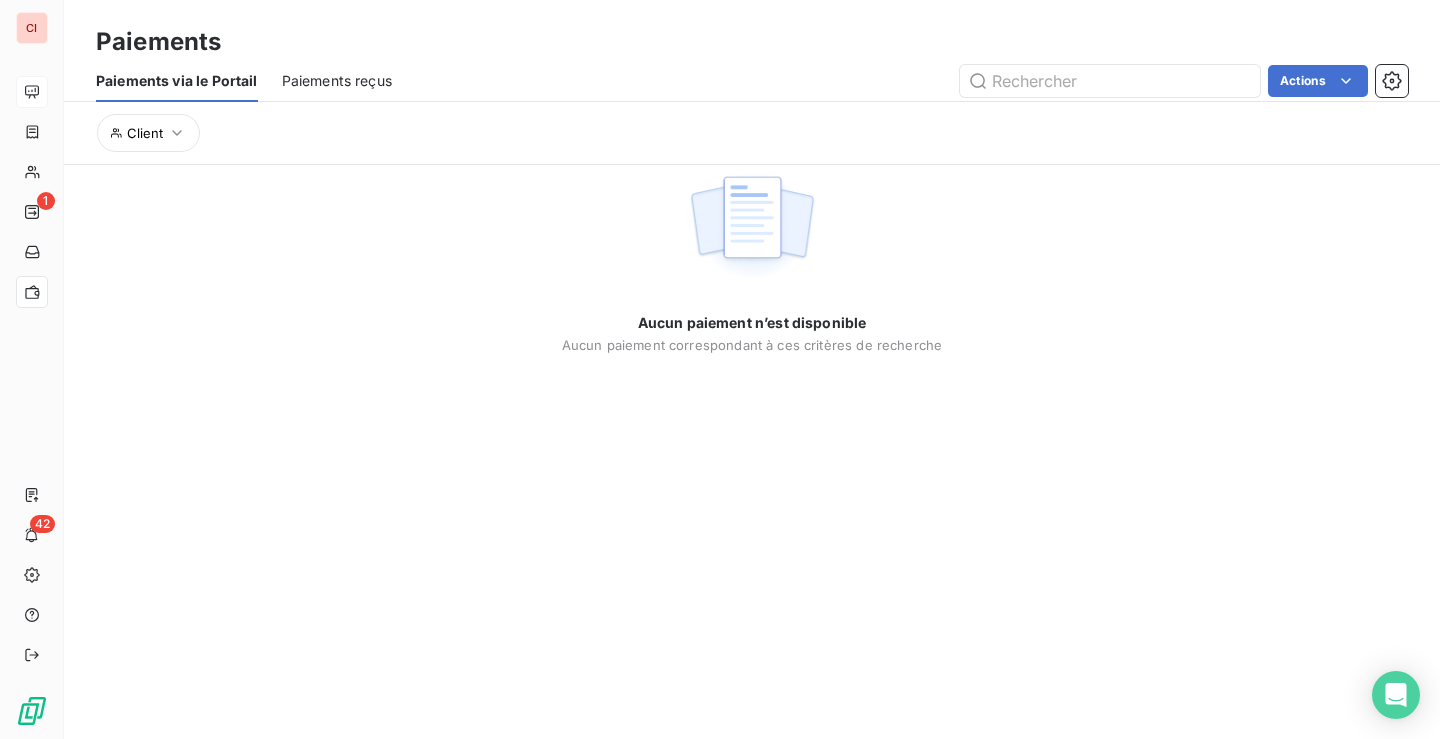 click on "Paiements reçus" at bounding box center (337, 81) 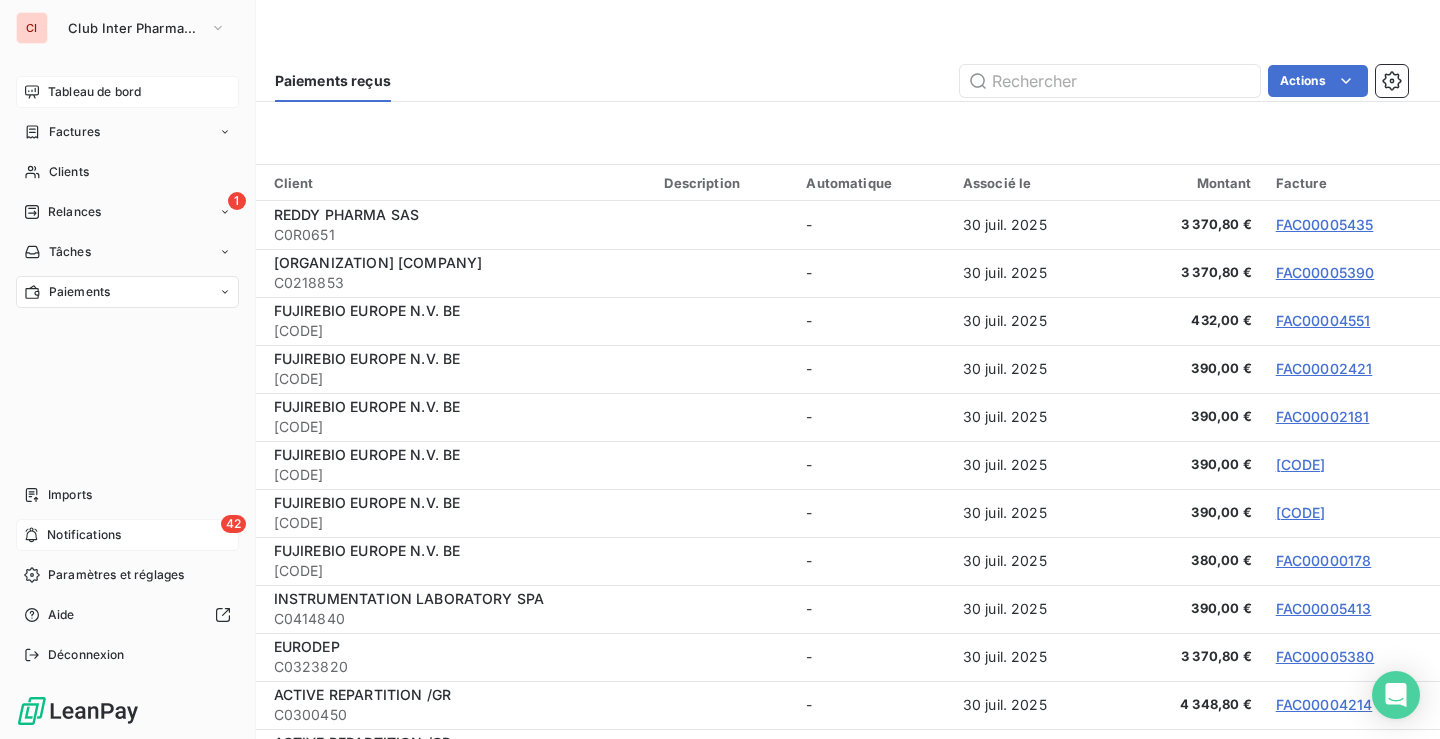 click on "Notifications" at bounding box center [84, 535] 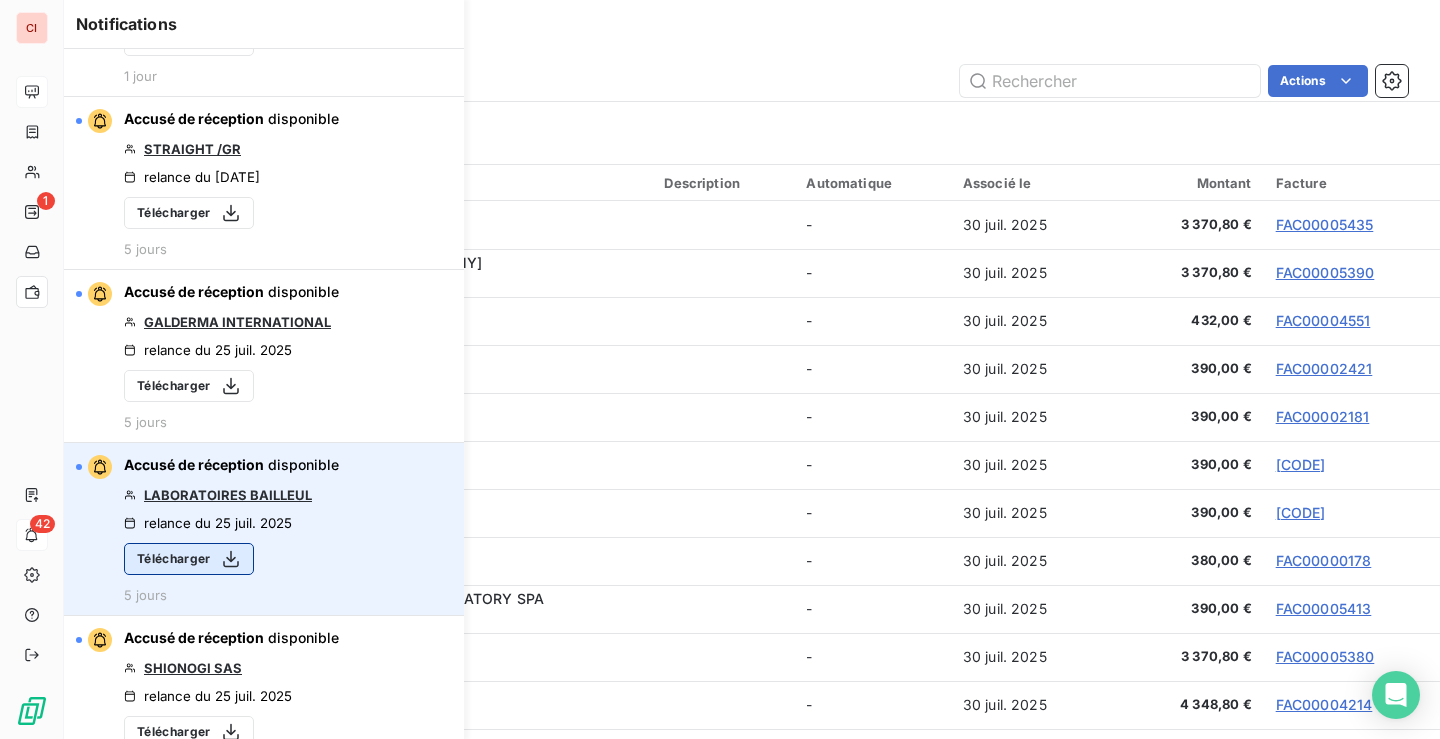 scroll, scrollTop: 0, scrollLeft: 0, axis: both 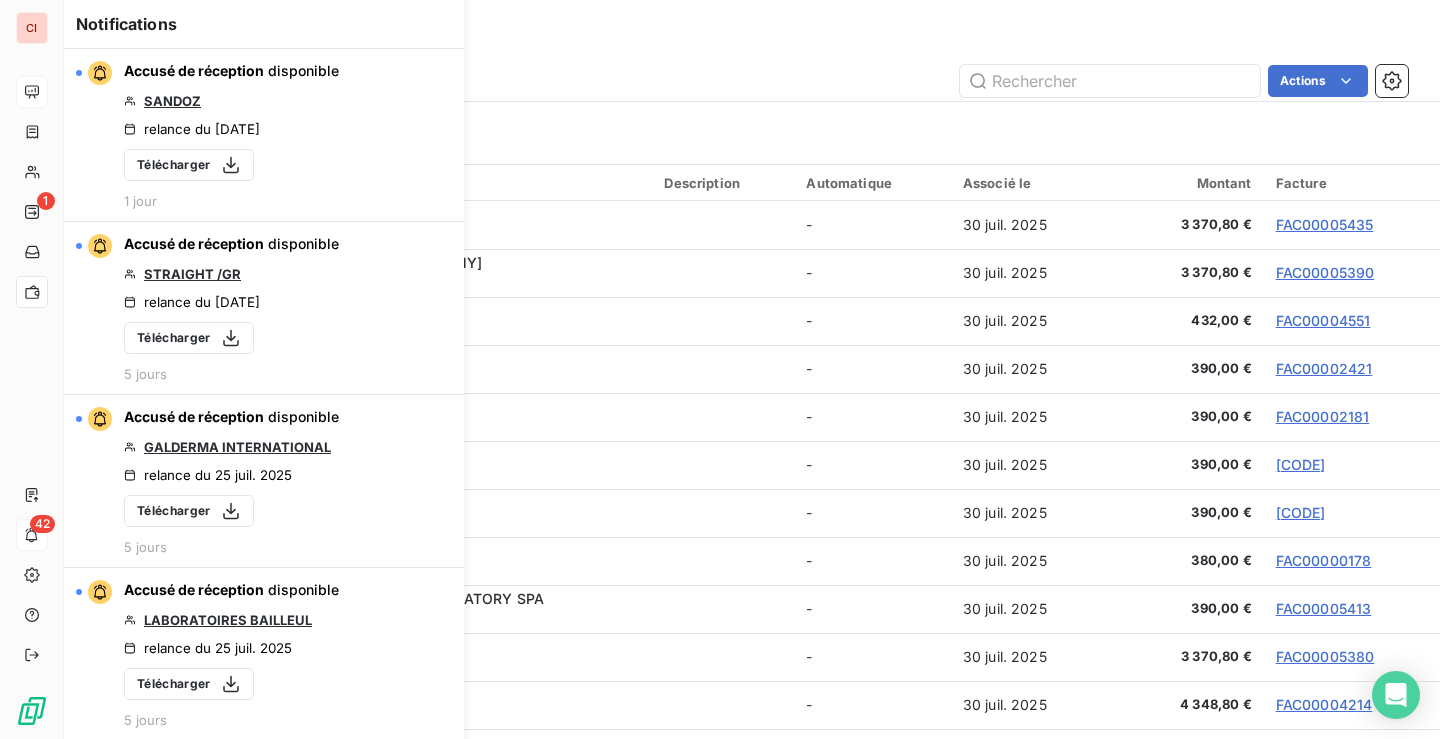 click on "Paiements" at bounding box center [752, 42] 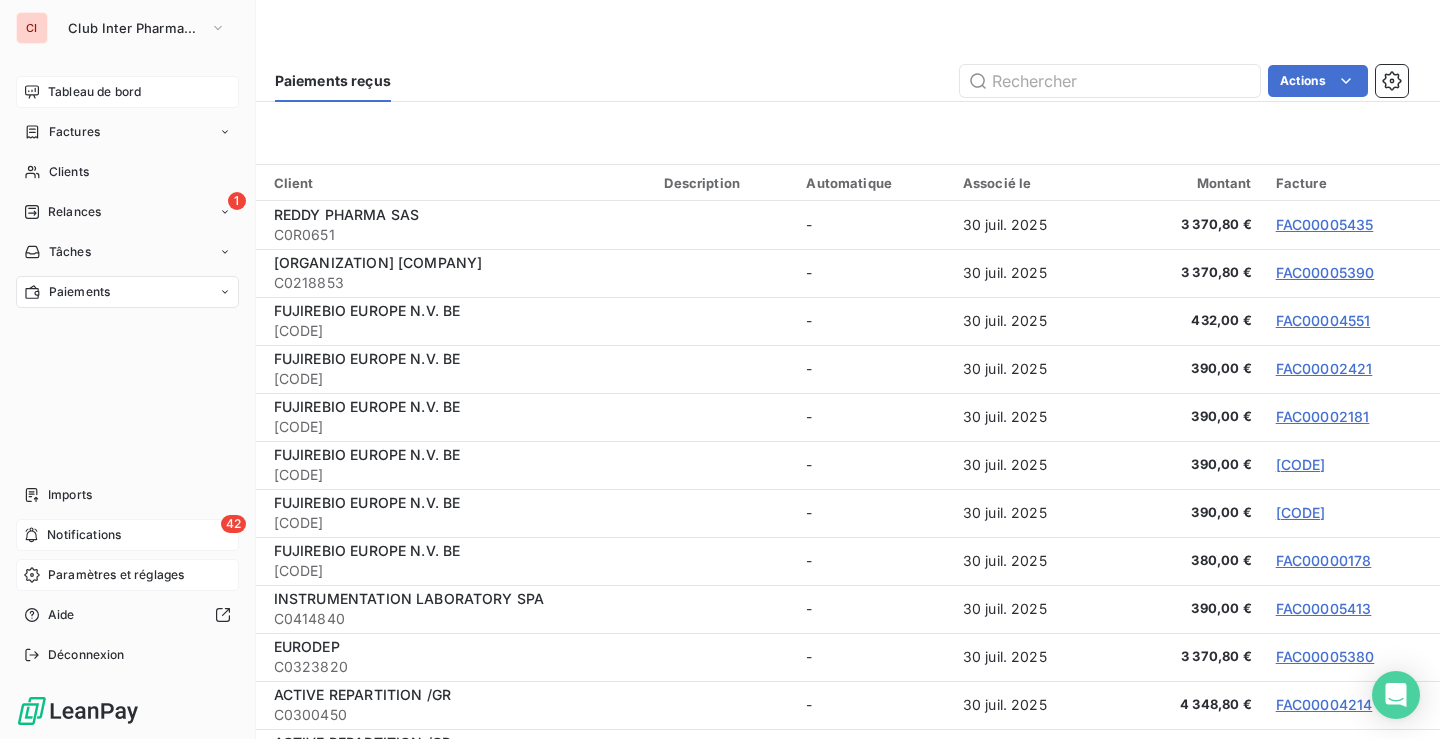 click on "Paramètres et réglages" at bounding box center (116, 575) 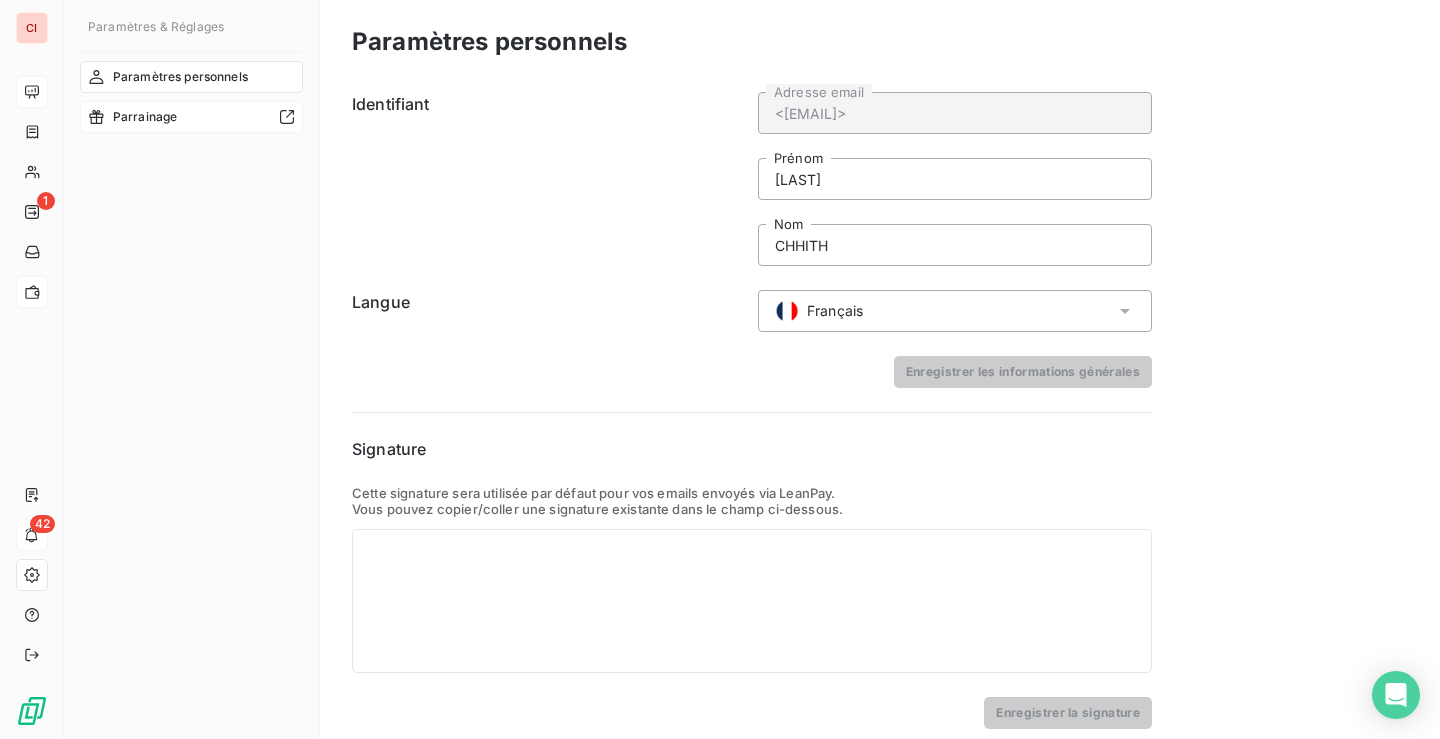 click on "Parrainage" at bounding box center [145, 117] 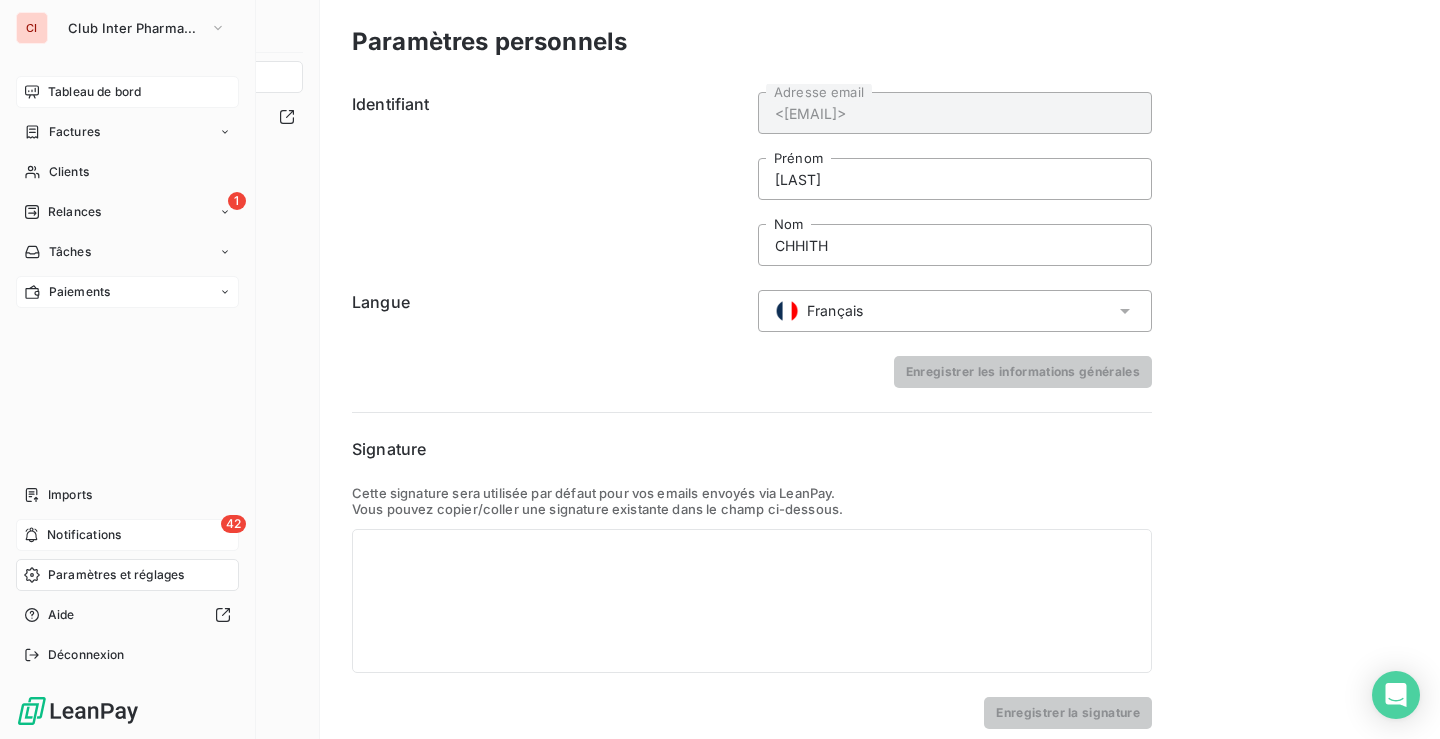 click on "Tableau de bord" at bounding box center (94, 92) 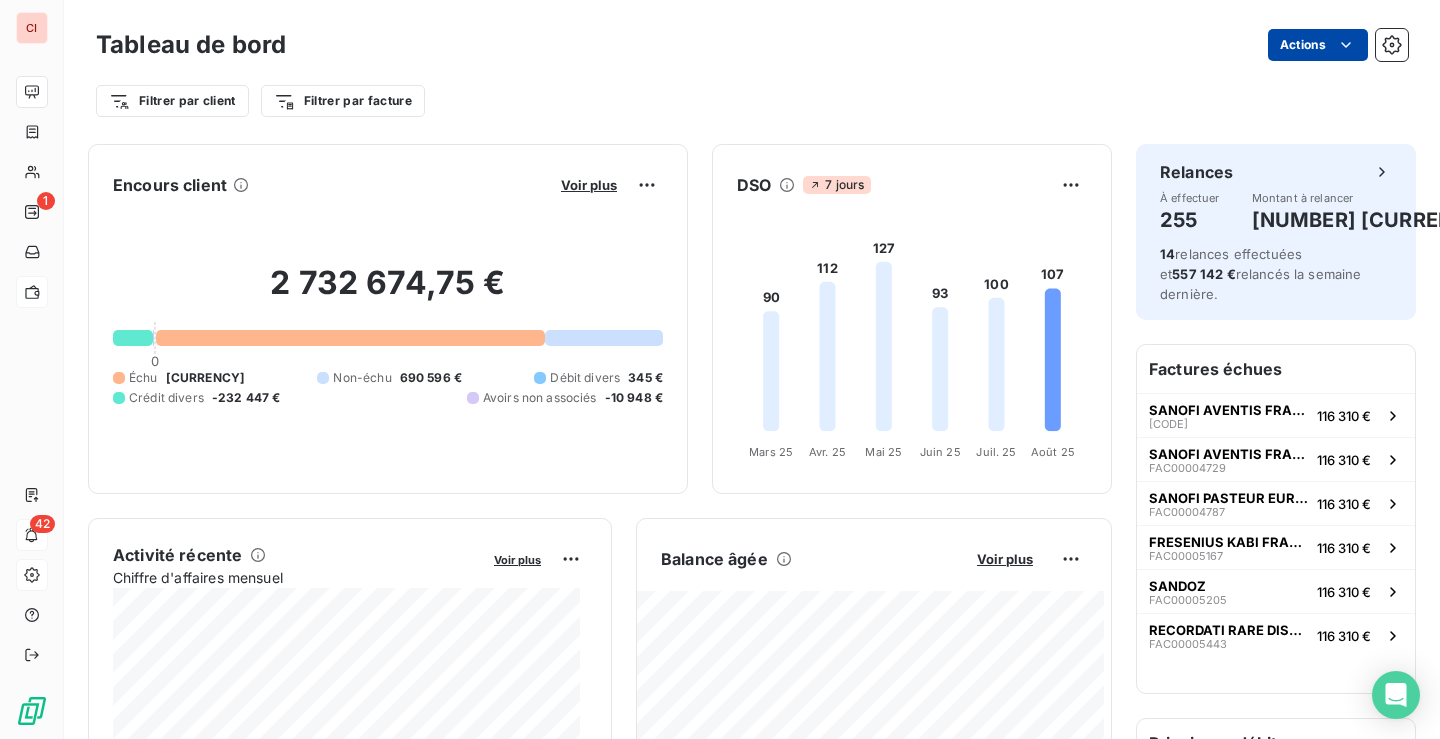 click on "CI 1 42 Tableau de bord Actions Filtrer par client Filtrer par facture Encours client Voir plus 2 732 674,75 € 0 Échu 2 285 130 € Non-échu 690 596 € Débit divers 345 € Crédit divers -232 447 € Avoirs non associés -10 948 € DSO 7 jours 90 112 127 93 100 107 Mars 25 Mars 25 Avr. 25 Avr. 25 Mai 25 Mai 25 Juin 25 Juin 25 Juil. 25 Juil. 25 Août 25 Août 25 Activité récente Chiffre d'affaires mensuel Voir plus Balance âgée Voir plus Relances par montant Encaissements Prévisionnel basé sur le délai moyen de paiement des 3 derniers mois Relances À effectuer 255 Montant à relancer 1,838 M € 14 relances effectuées et 557 142 € relancés la semaine dernière. Factures échues SANOFI AVENTIS FRANCE FAC00003639 116 310 € SANOFI AVENTIS FRANCE FAC00004729 116 310 € SANOFI PASTEUR EUROPE FAC00004787 116 310 € FRESENIUS KABI FRANCE FAC00005167 116 310 € SANDOZ FAC00005205 116 310 € RECORDATI RARE DISEASES FAC00005443 116 310 €" at bounding box center (720, 369) 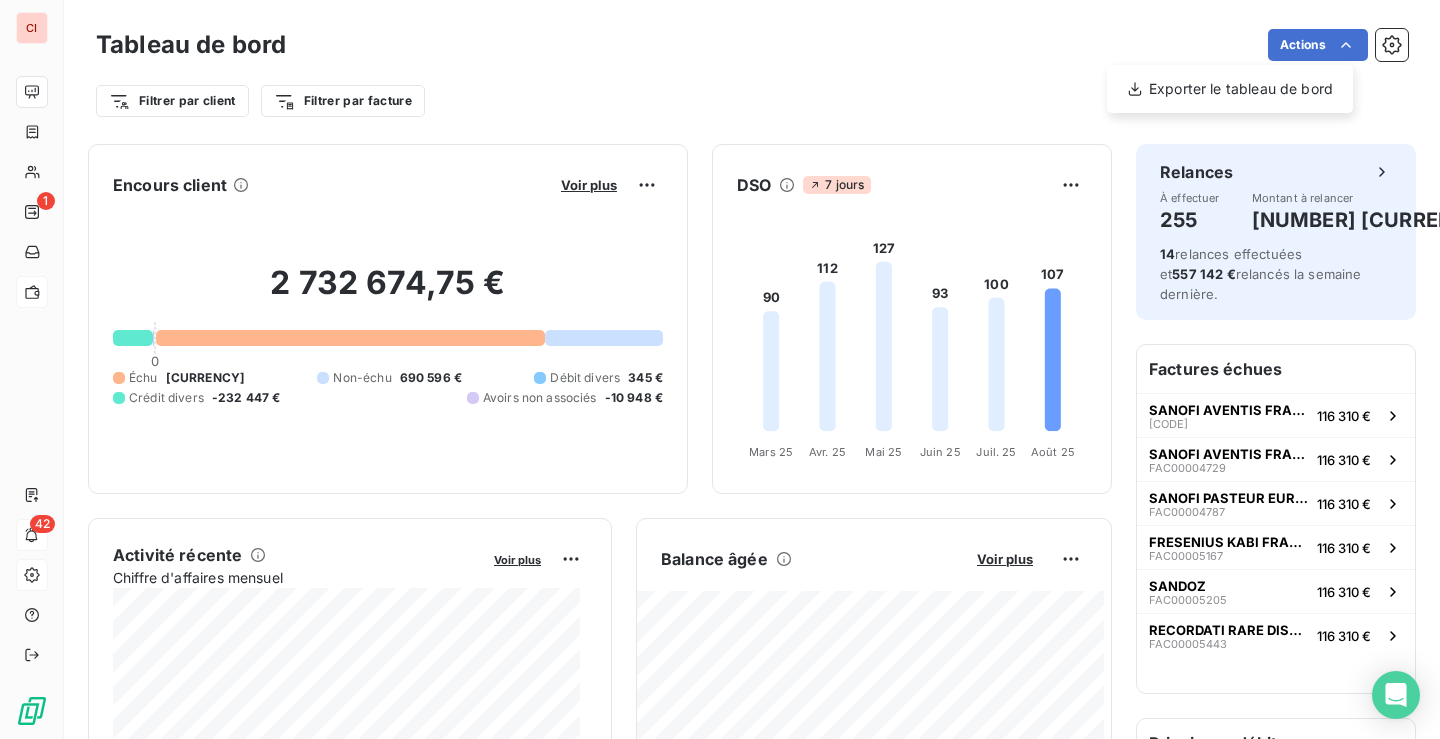 click on "CI 1 42 Tableau de bord Actions Exporter le tableau de bord Filtrer par client Filtrer par facture Encours client Voir plus 2 732 674,75 € 0 Échu 2 285 130 € Non-échu 690 596 € Débit divers 345 € Crédit divers -232 447 € Avoirs non associés -10 948 € DSO 7 jours 90 112 127 93 100 107 Mars 25 Mars 25 Avr. 25 Avr. 25 Mai 25 Mai 25 Juin 25 Juin 25 Juil. 25 Juil. 25 Août 25 Août 25 Activité récente Chiffre d'affaires mensuel Voir plus Balance âgée Voir plus Relances par montant Encaissements Prévisionnel basé sur le délai moyen de paiement des 3 derniers mois Relances À effectuer 255 Montant à relancer 1,838 M € 14 relances effectuées et 557 142 € relancés la semaine dernière. Factures échues SANOFI AVENTIS FRANCE FAC00003639 116 310 € SANOFI AVENTIS FRANCE FAC00004729 116 310 € SANOFI PASTEUR EUROPE FAC00004787 116 310 € FRESENIUS KABI FRANCE FAC00005167 116 310 € SANDOZ FAC00005205 116 310 € RECORDATI RARE DISEASES" at bounding box center [720, 369] 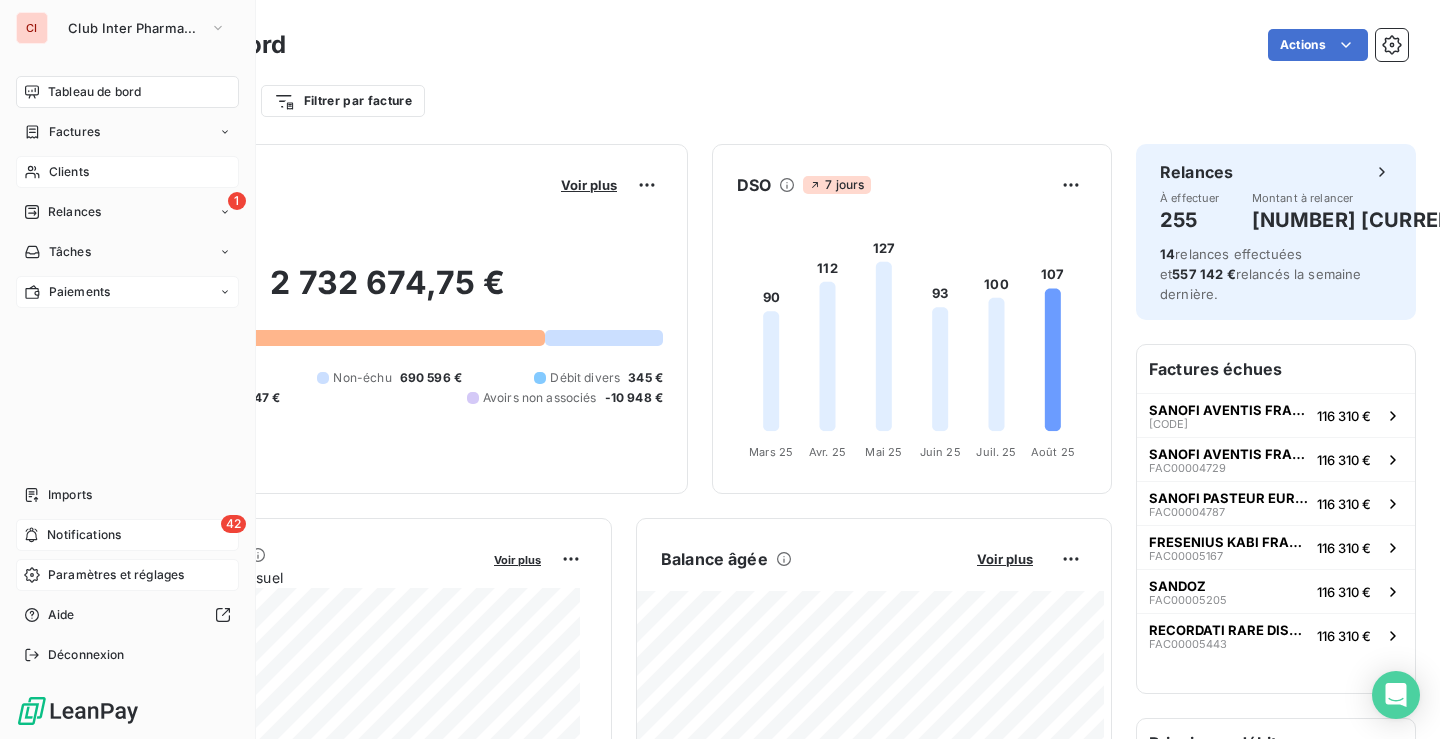click on "Clients" at bounding box center (69, 172) 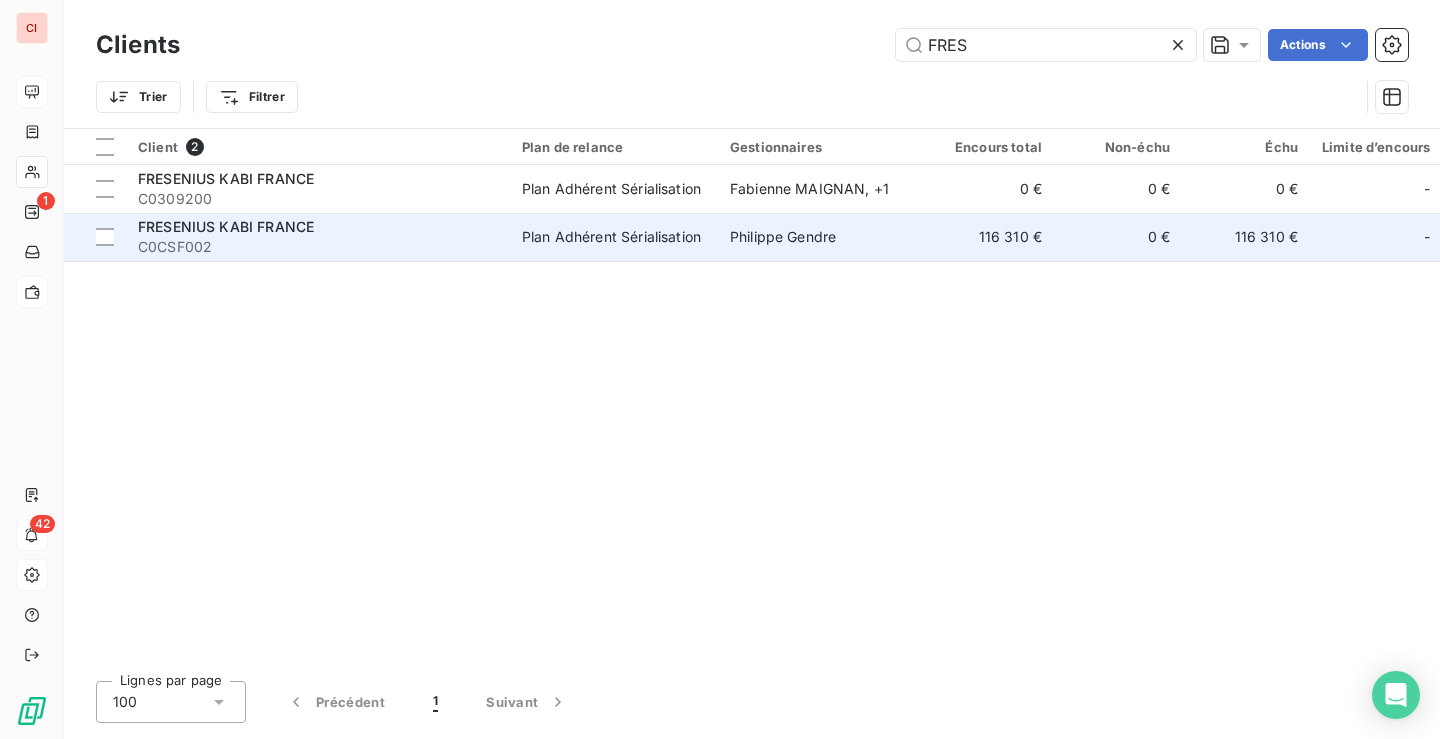 click on "Plan Adhérent Sérialisation" at bounding box center (611, 237) 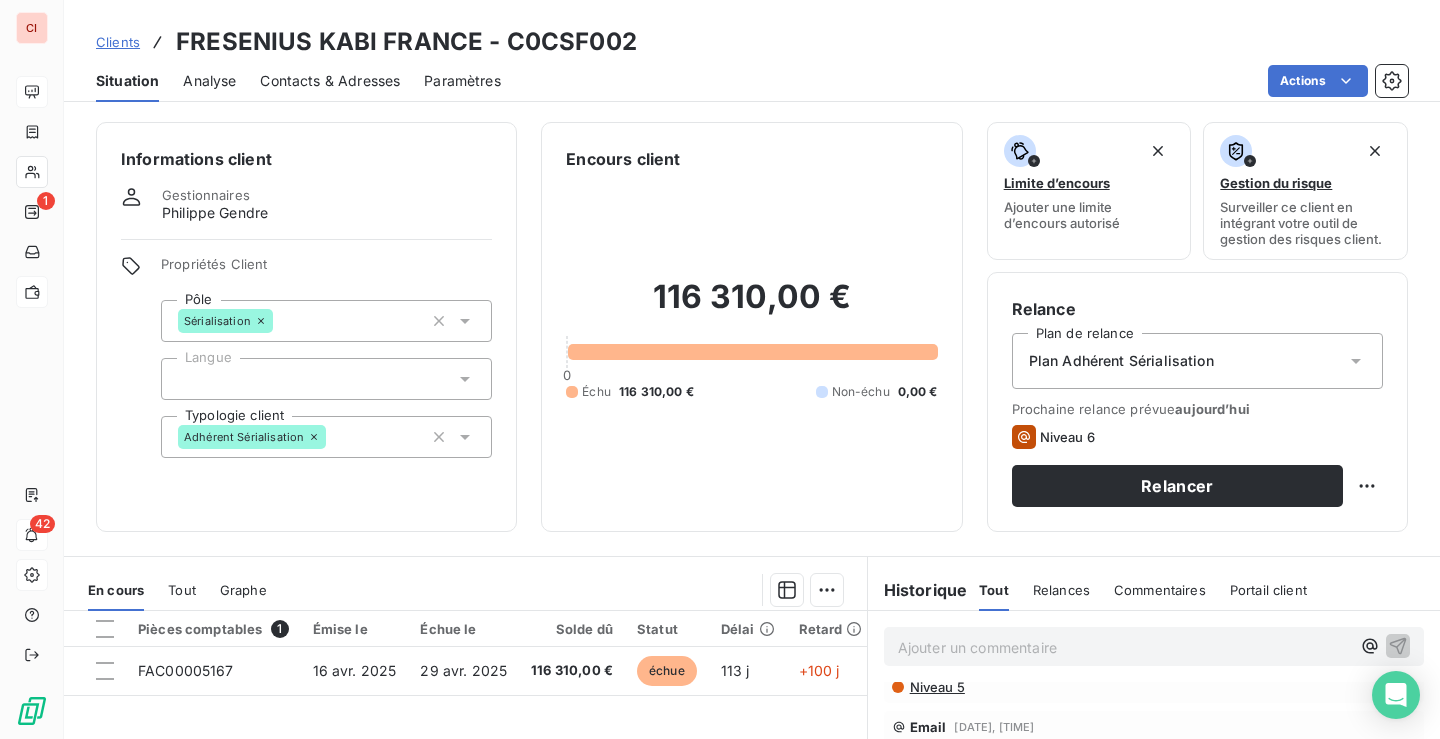 scroll, scrollTop: 0, scrollLeft: 0, axis: both 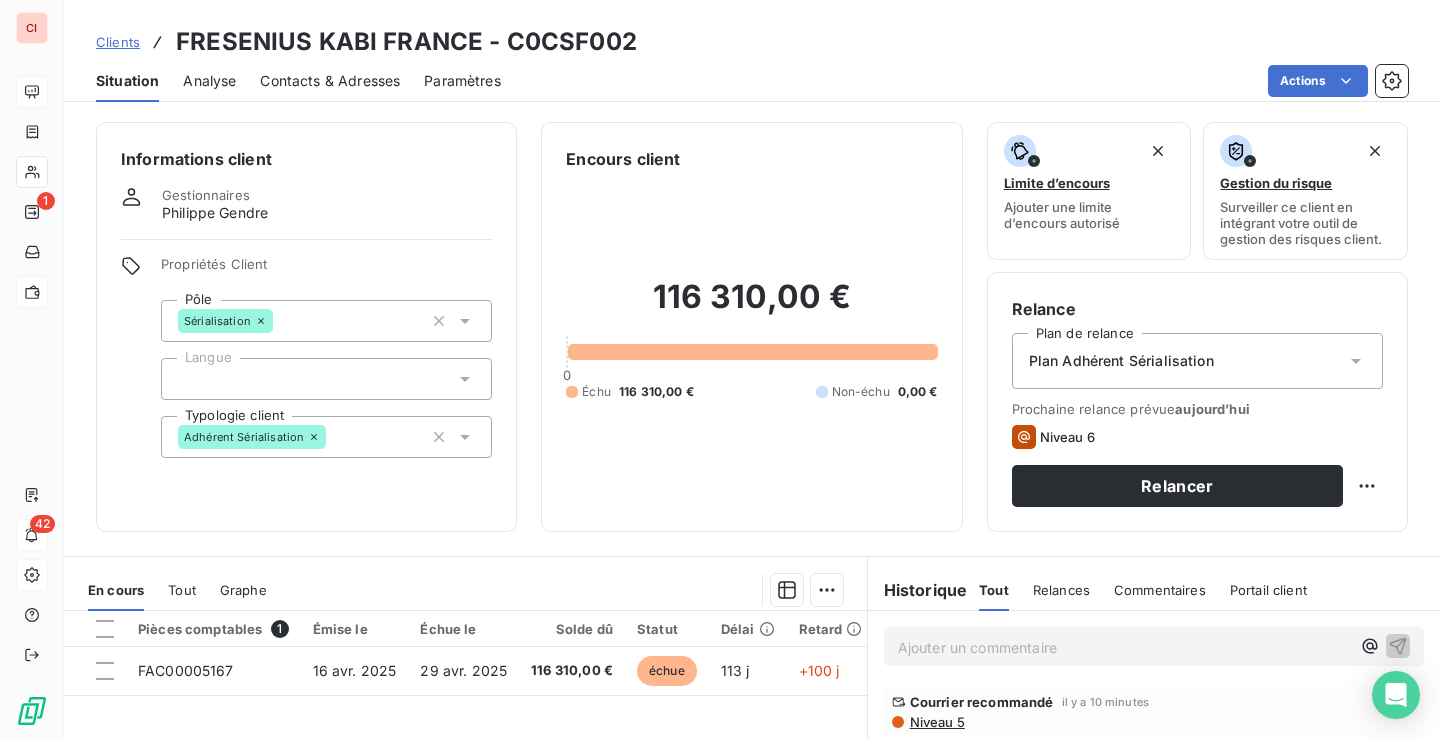 click on "Contacts & Adresses" at bounding box center (330, 81) 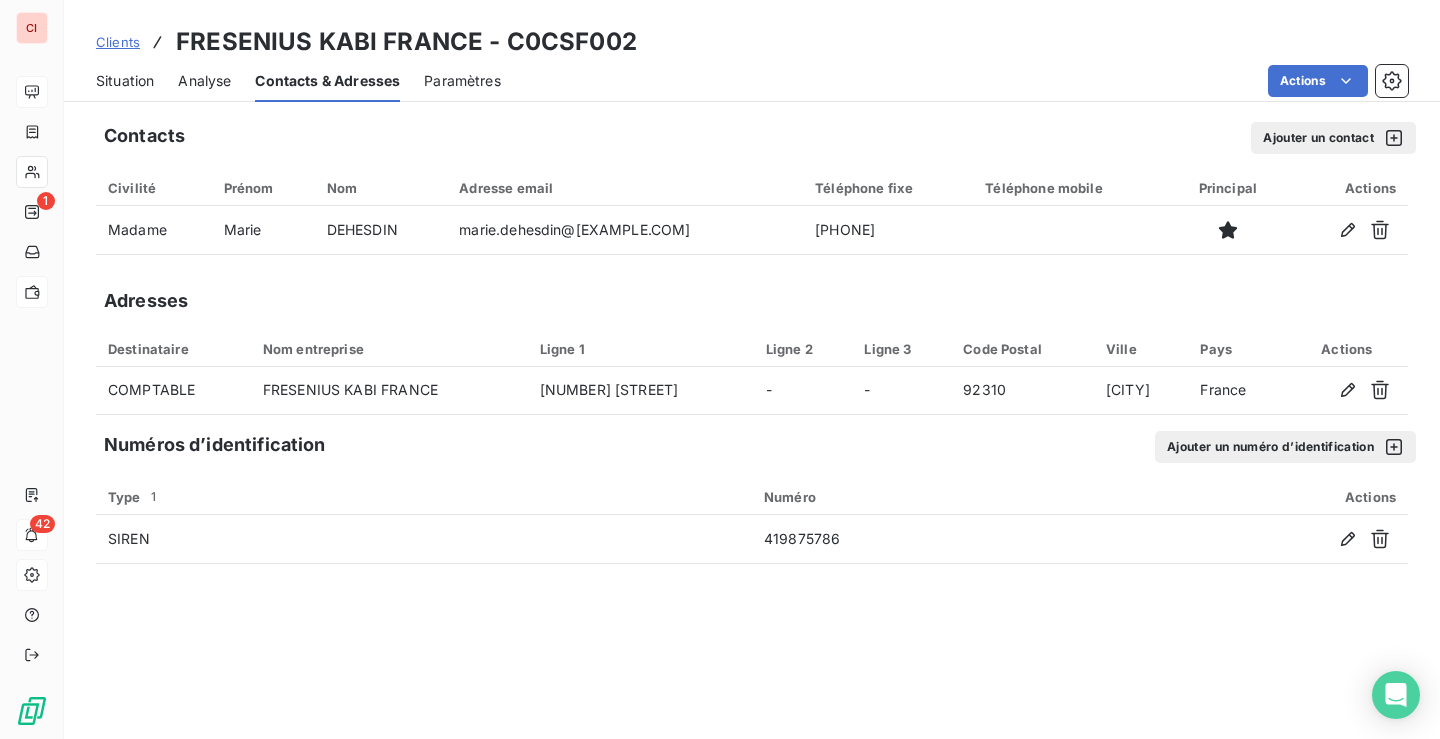 click on "Analyse" at bounding box center [204, 81] 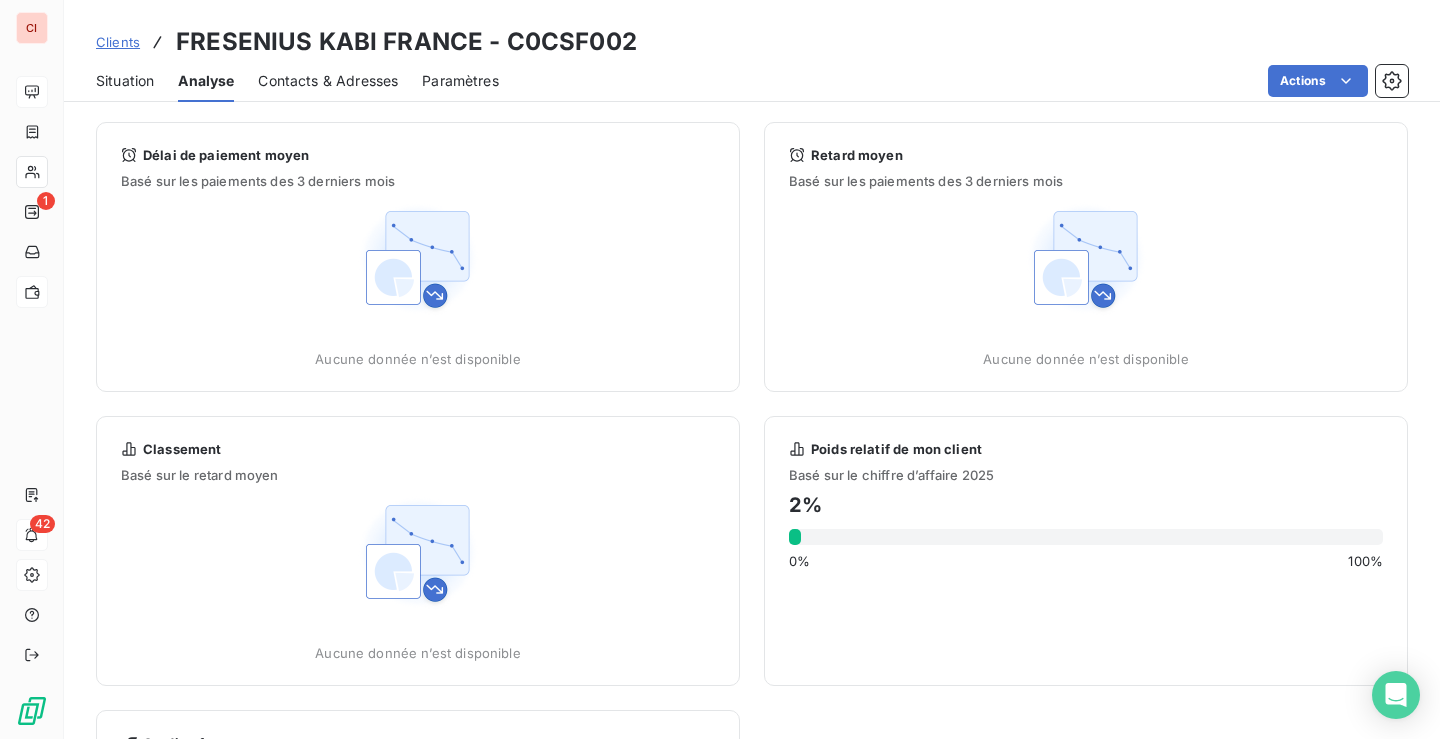 click on "Situation" at bounding box center [125, 81] 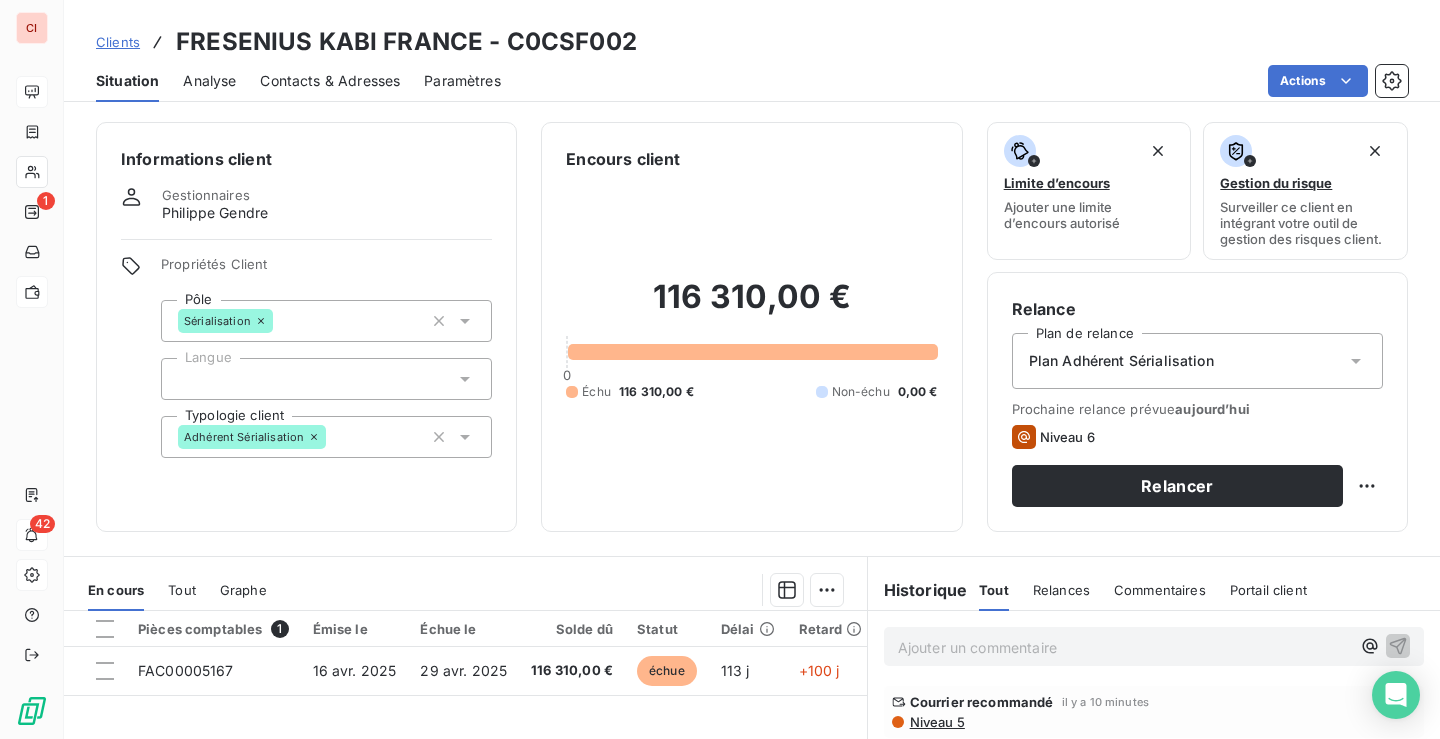 click on "Paramètres" at bounding box center (462, 81) 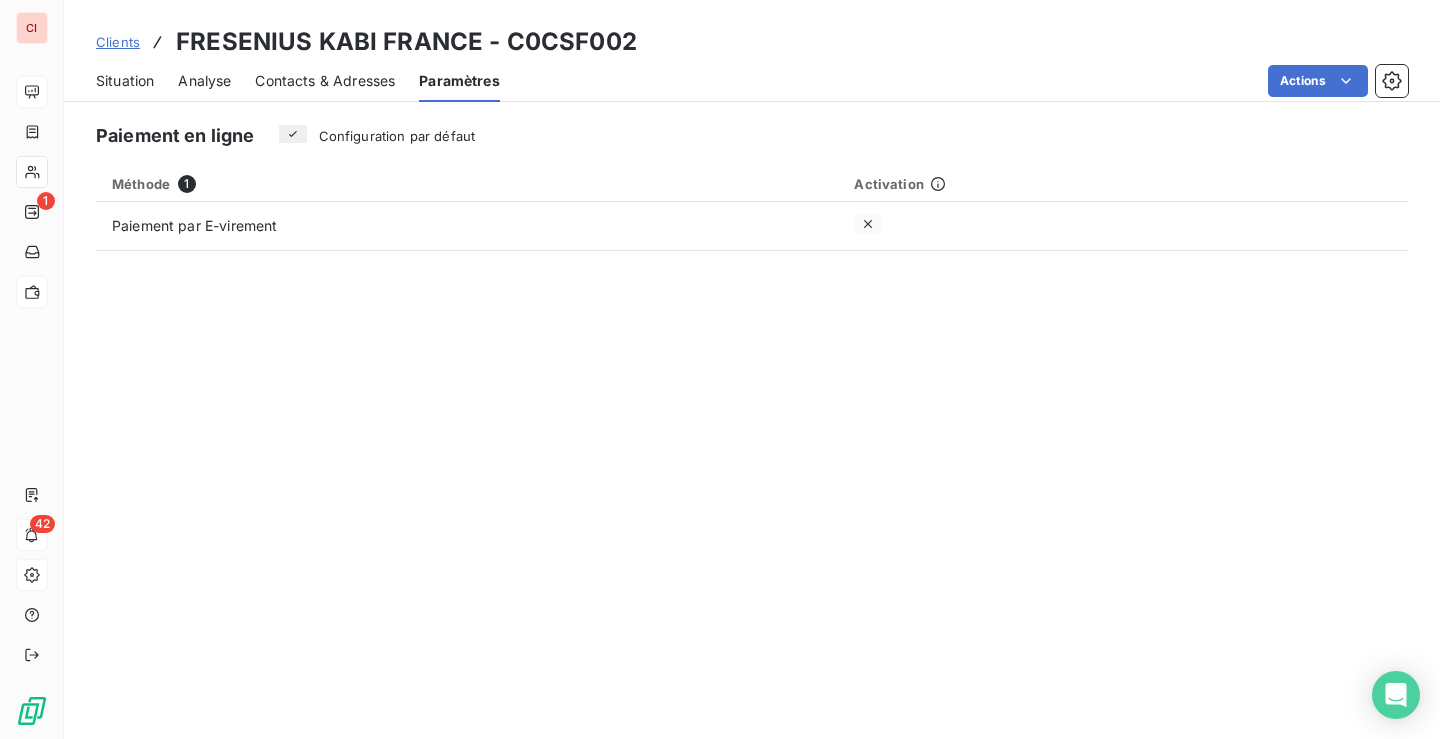 click on "Situation" at bounding box center [125, 81] 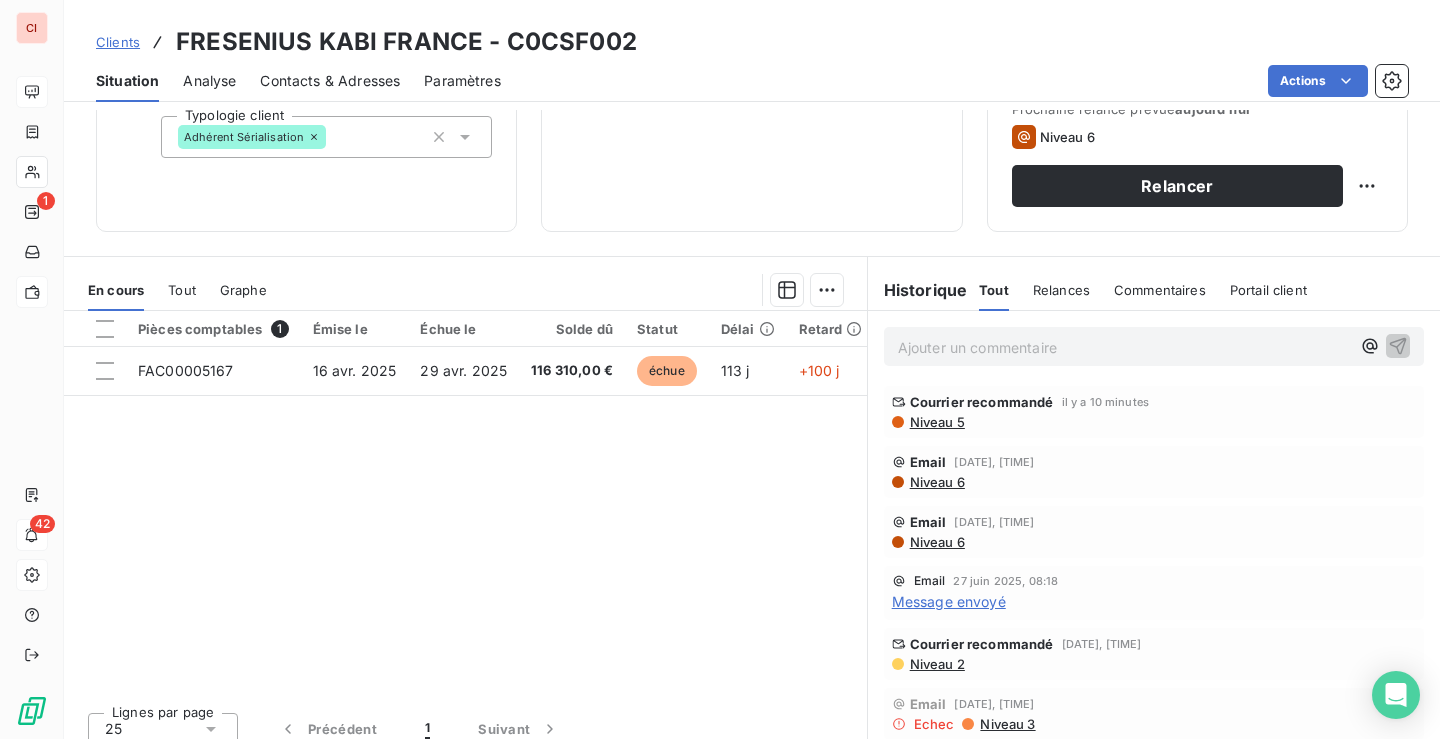 scroll, scrollTop: 317, scrollLeft: 0, axis: vertical 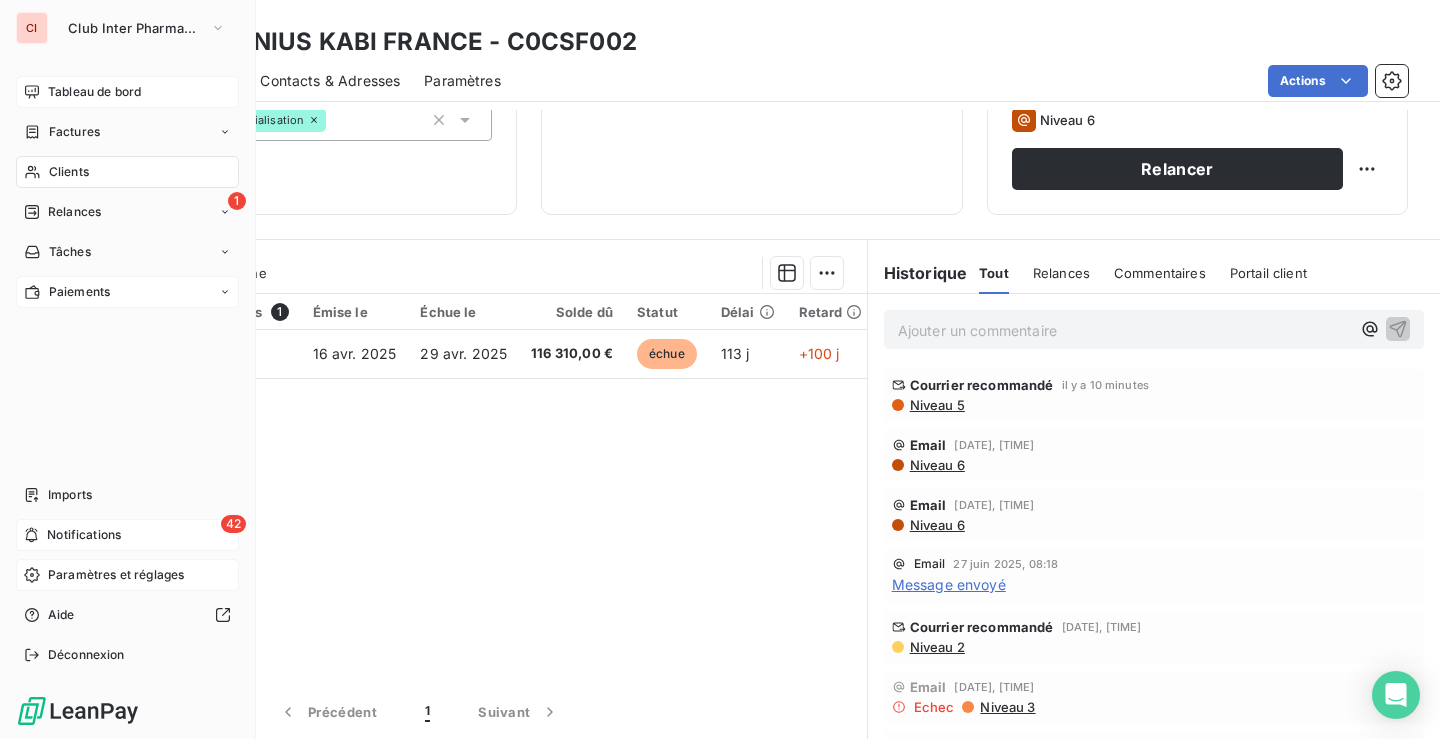 click on "Paramètres et réglages" at bounding box center (116, 575) 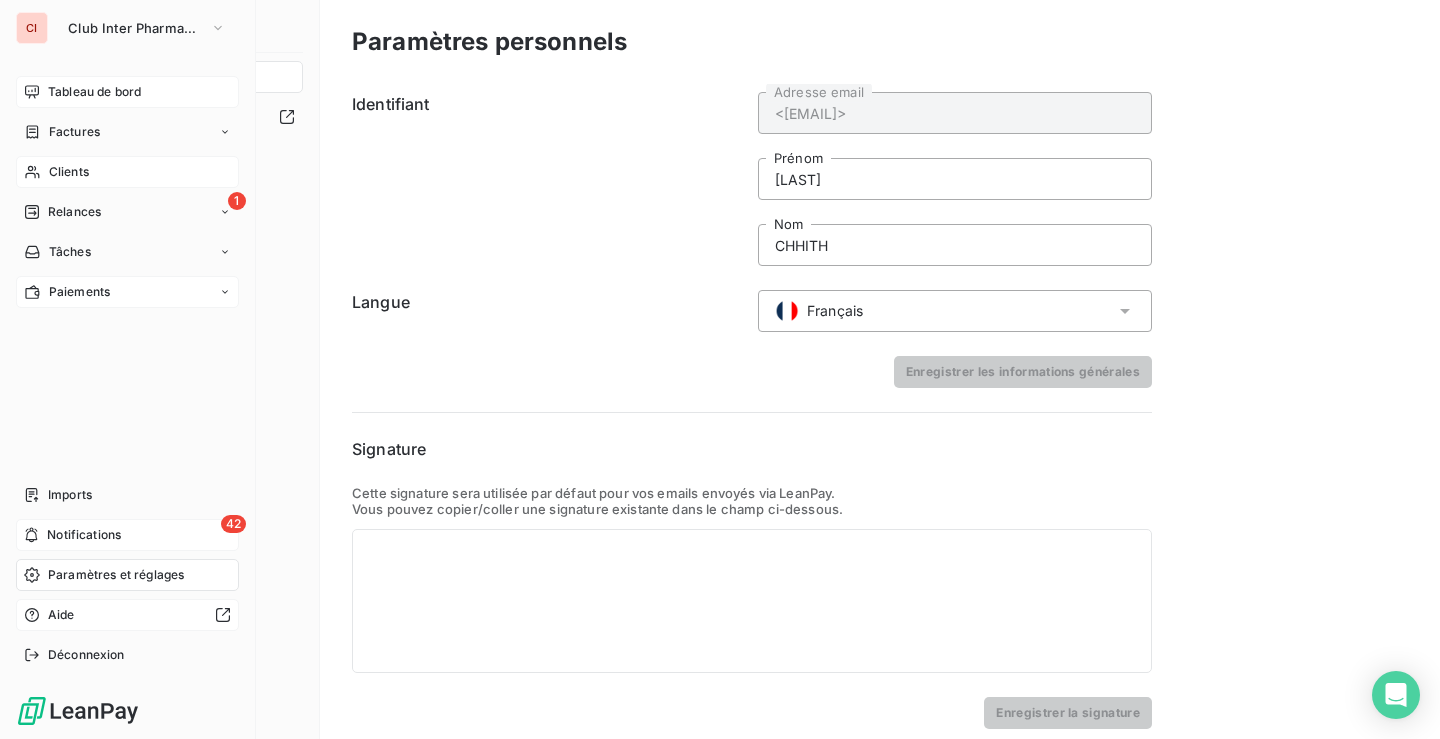 click on "Aide" at bounding box center (61, 615) 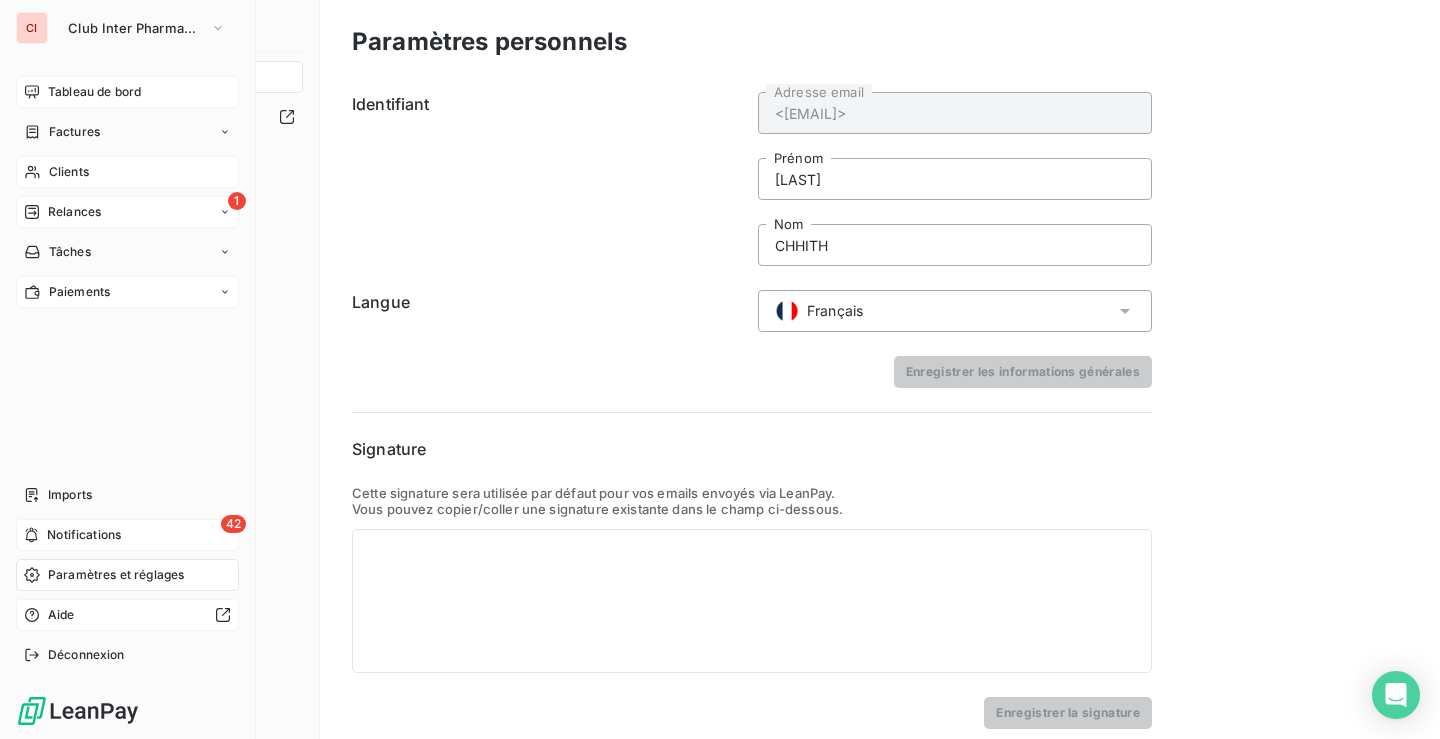click on "Relances" at bounding box center [74, 212] 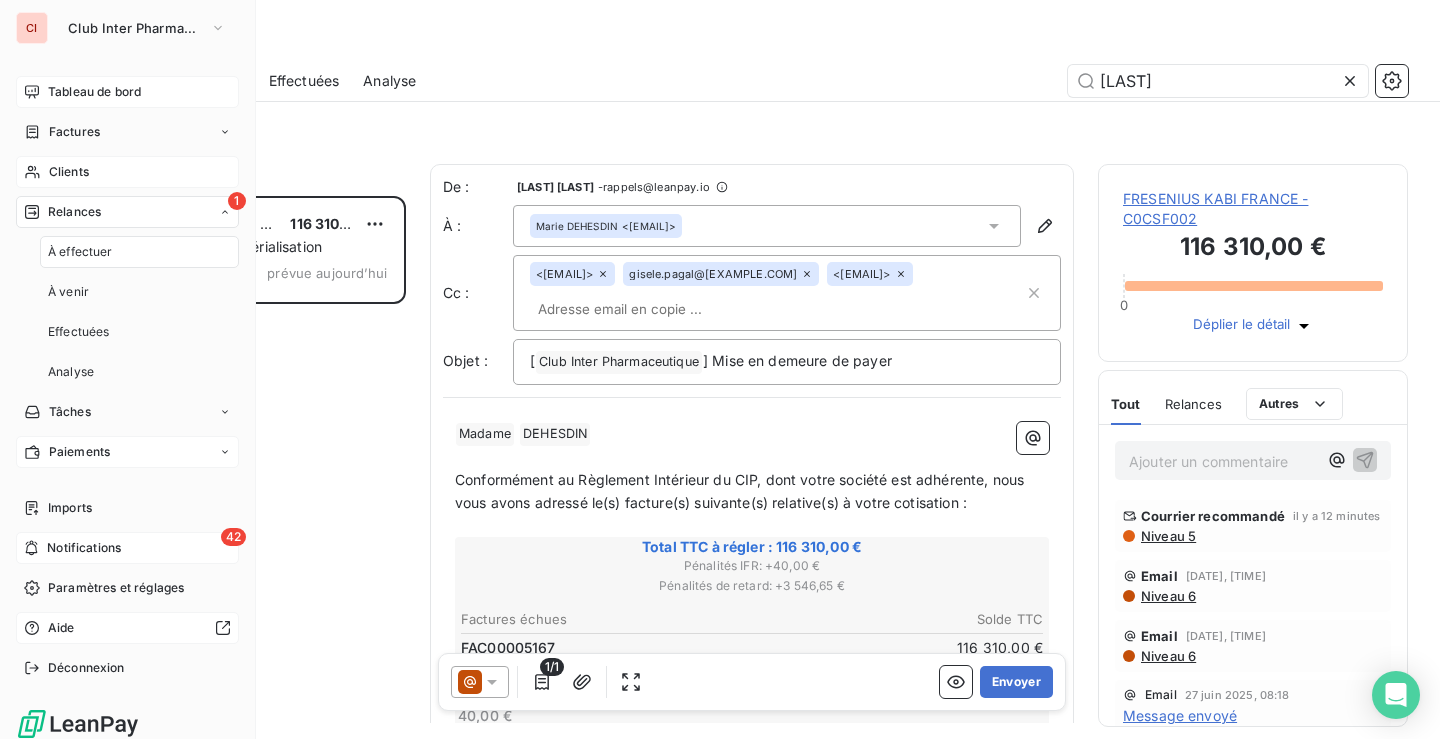scroll, scrollTop: 16, scrollLeft: 16, axis: both 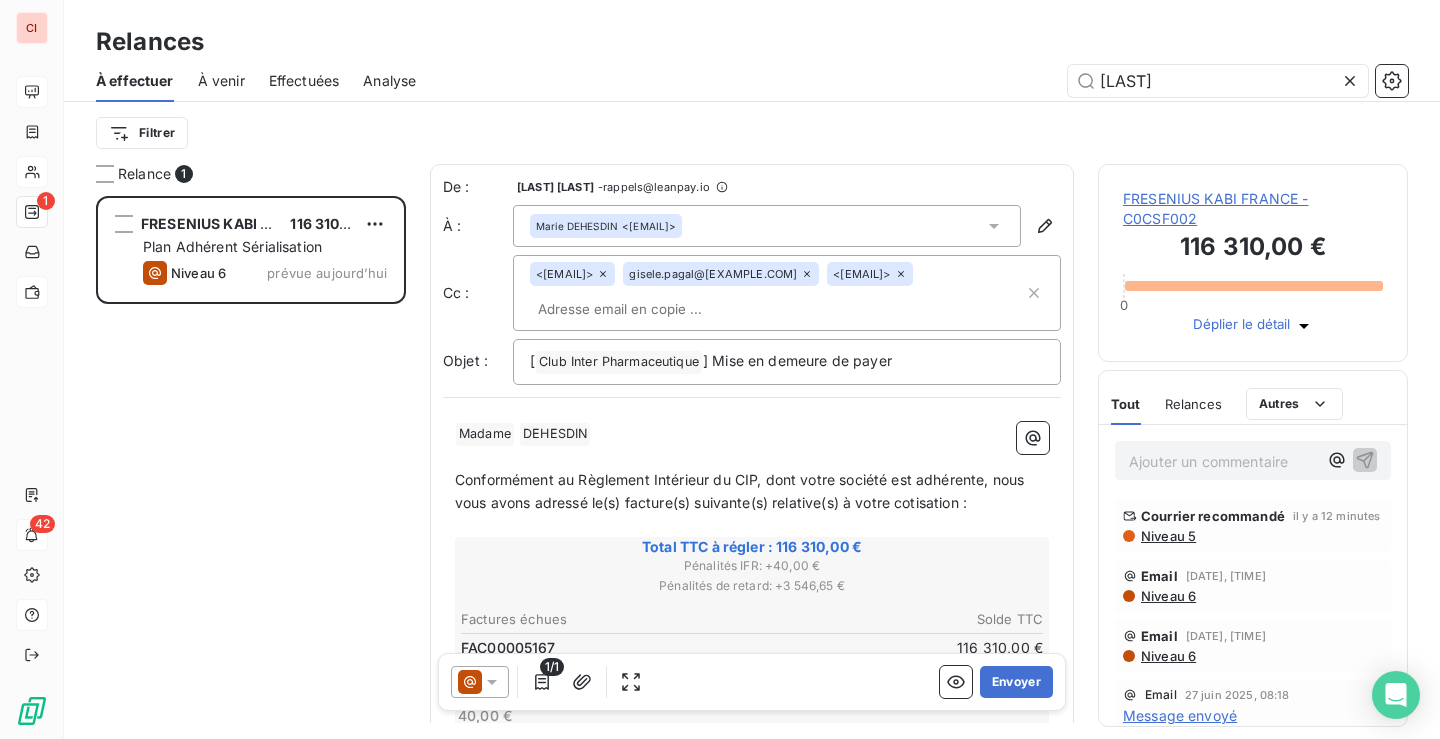 click on "Filtrer" at bounding box center [752, 133] 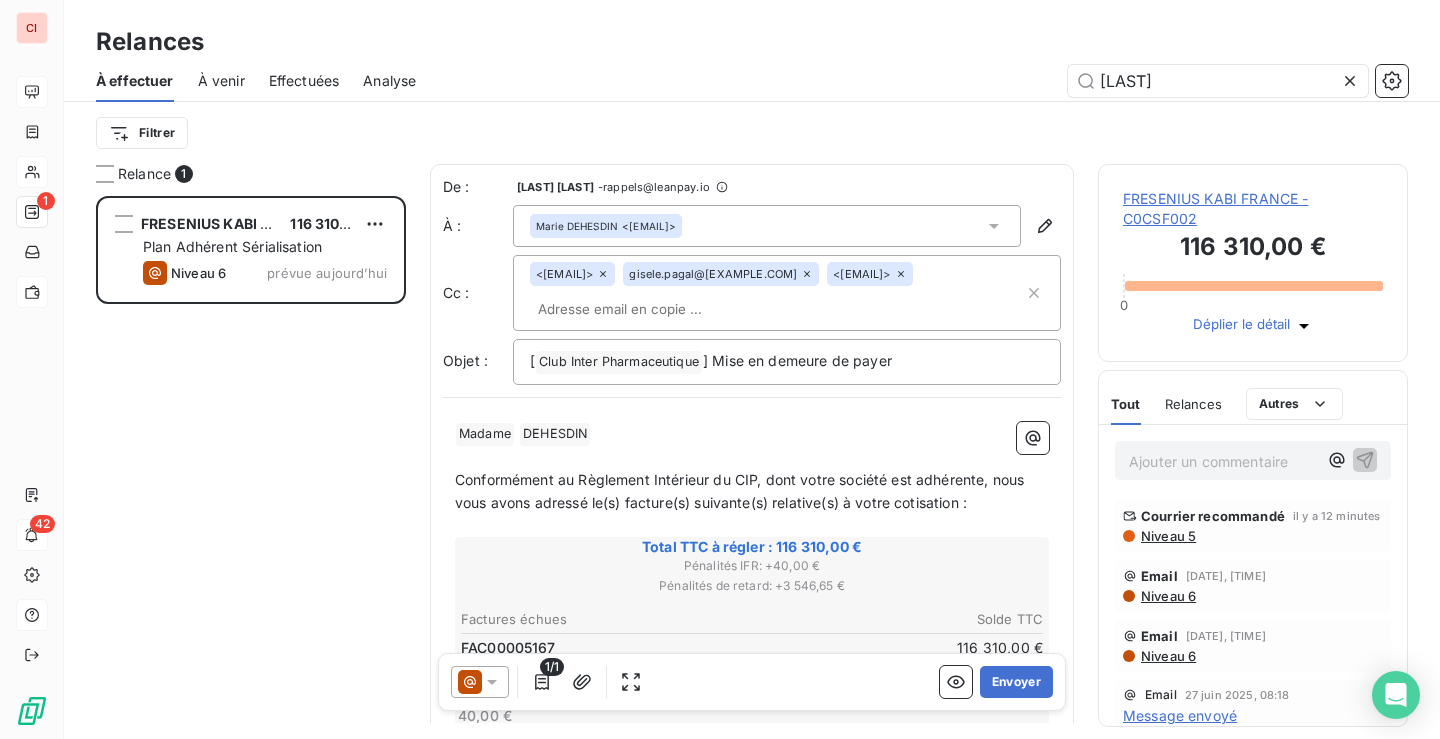 click on "Effectuées" at bounding box center (304, 81) 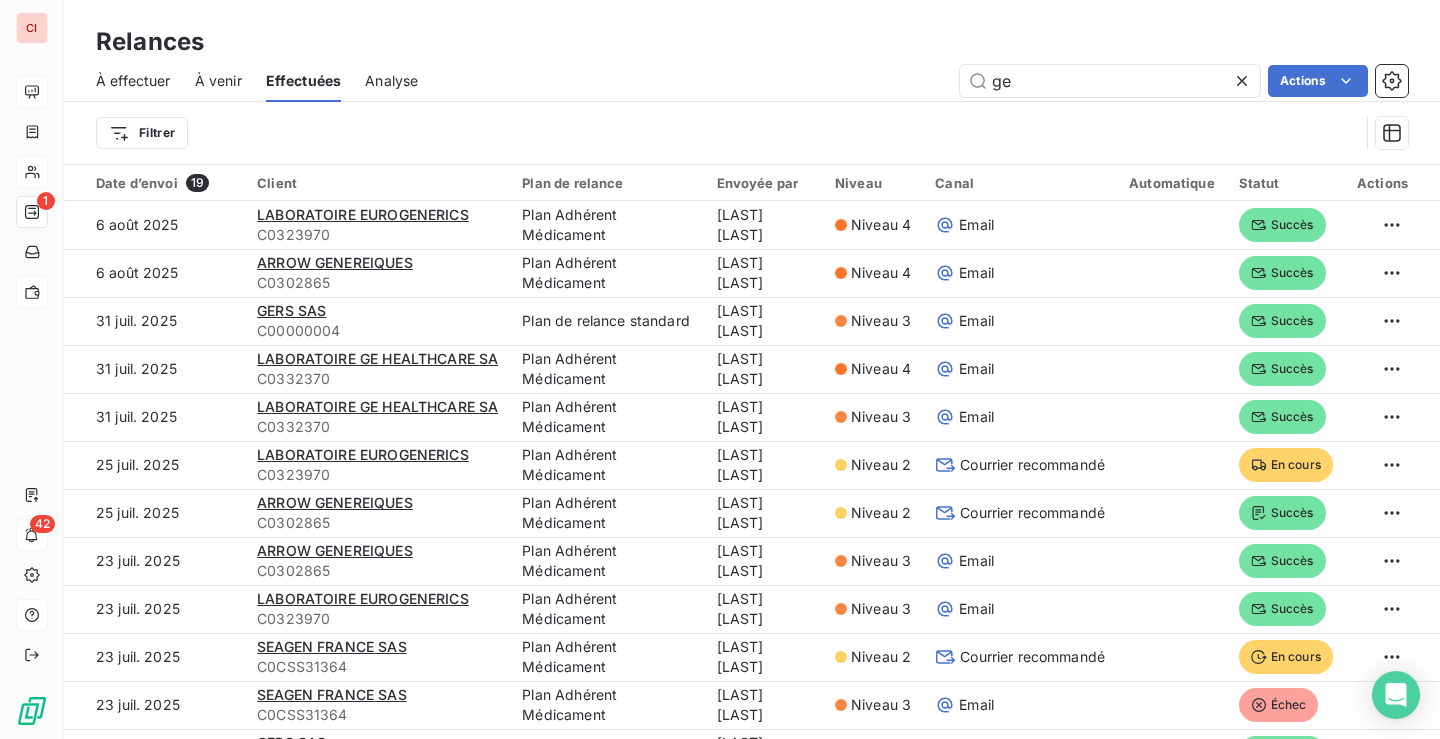 click on "À effectuer À venir Effectuées Analyse ge Actions" at bounding box center (752, 81) 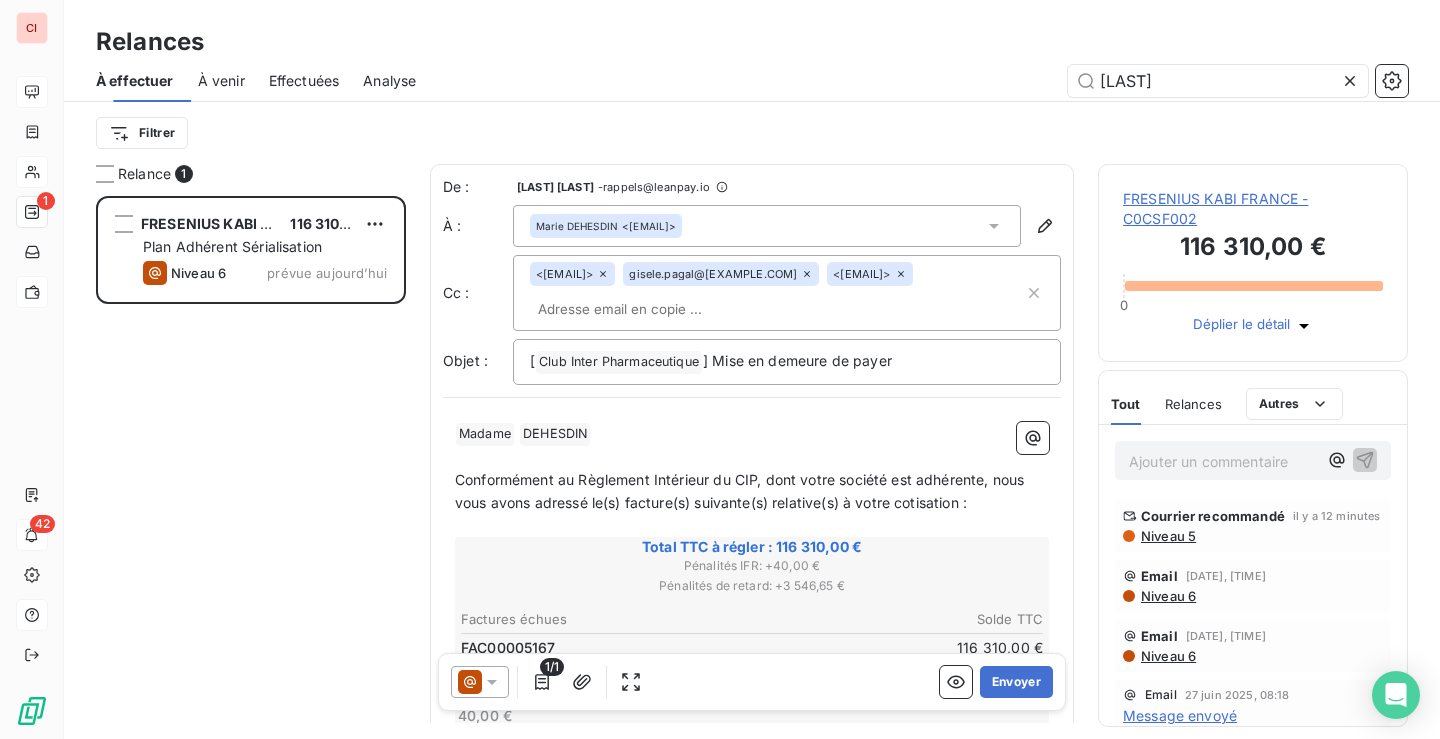 scroll, scrollTop: 16, scrollLeft: 16, axis: both 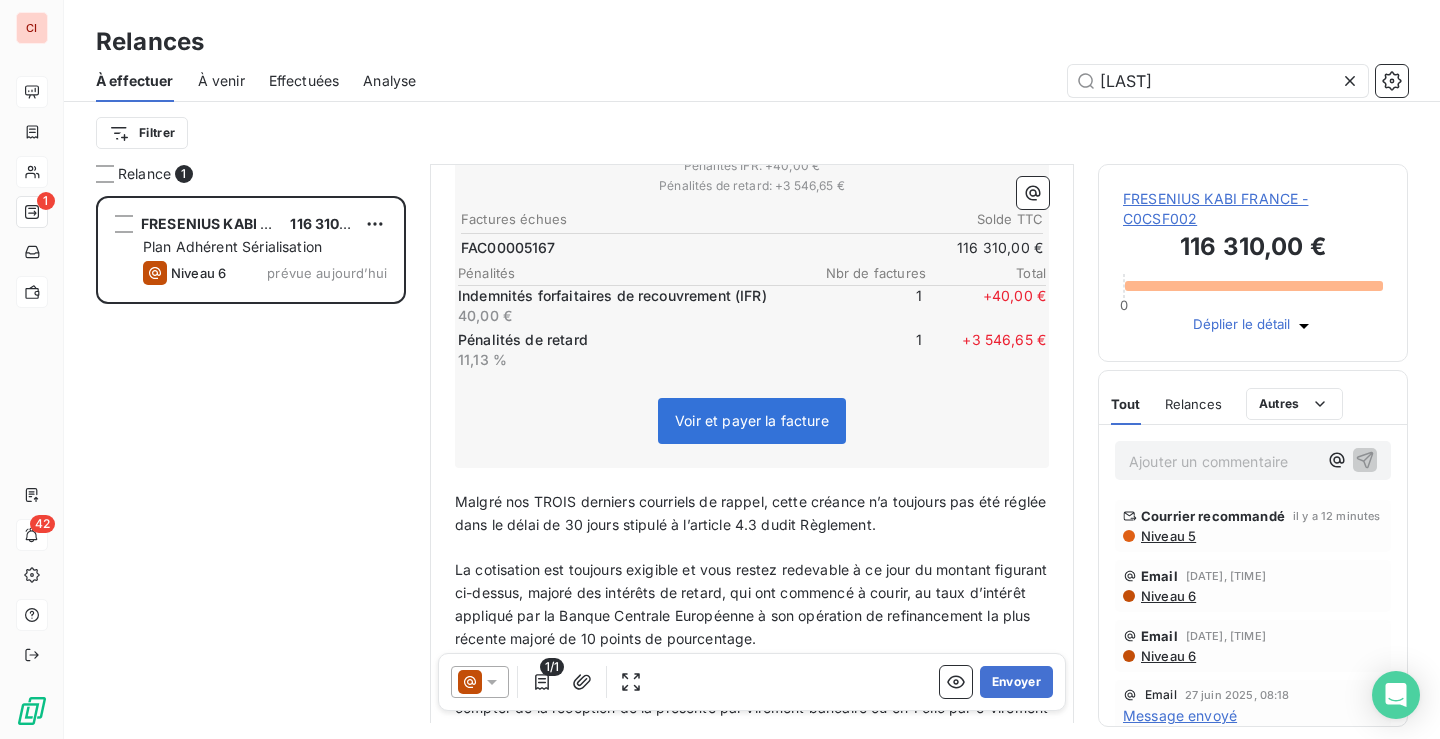 click on "Relances" at bounding box center (1193, 404) 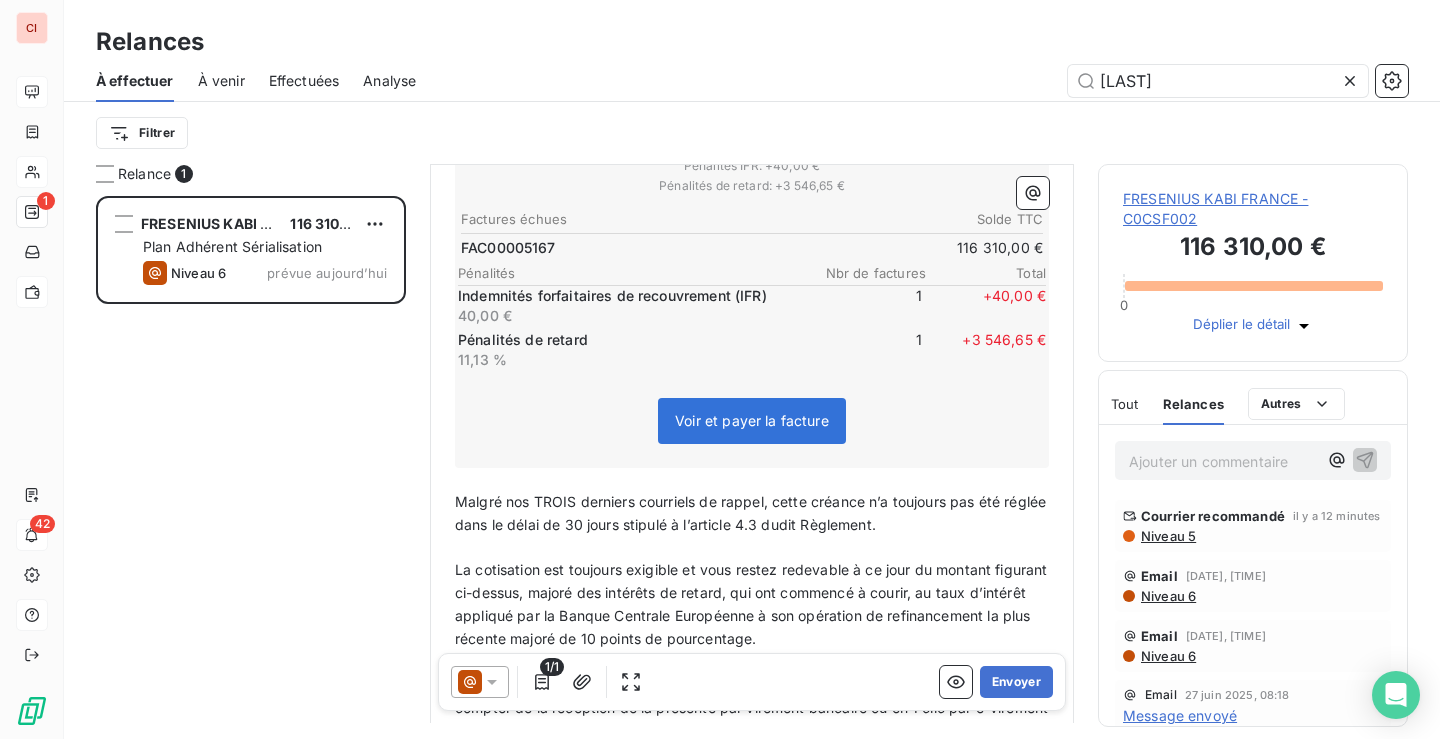 click on "Niveau 5" at bounding box center (1167, 536) 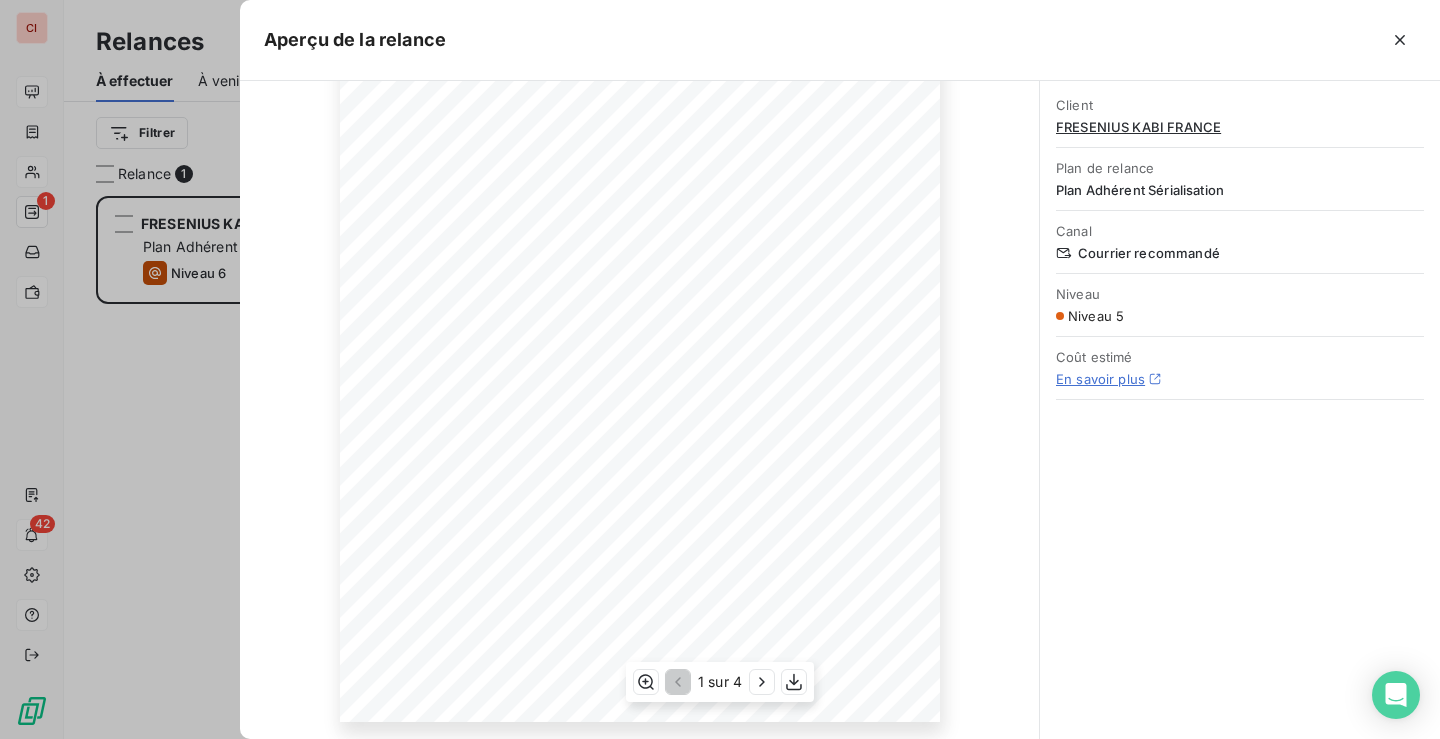scroll, scrollTop: 308, scrollLeft: 0, axis: vertical 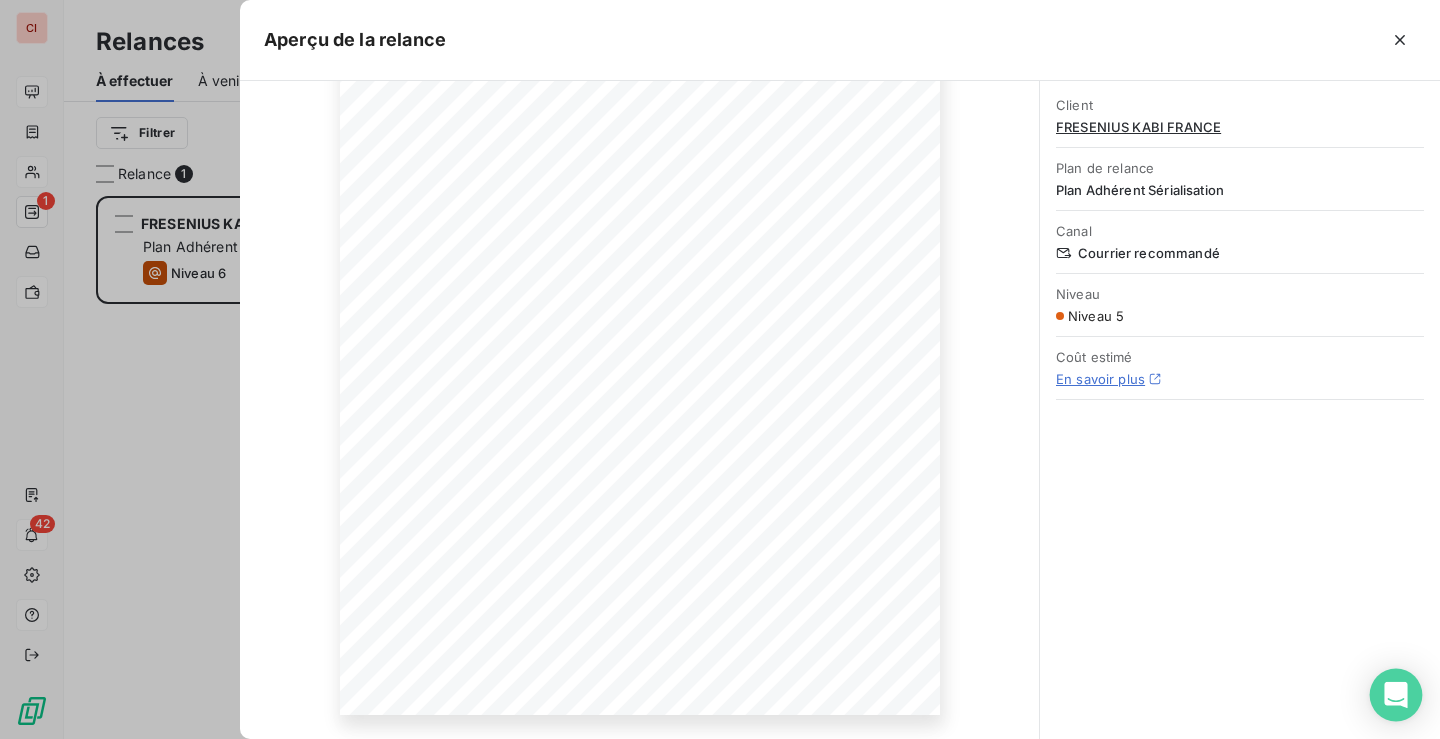 click 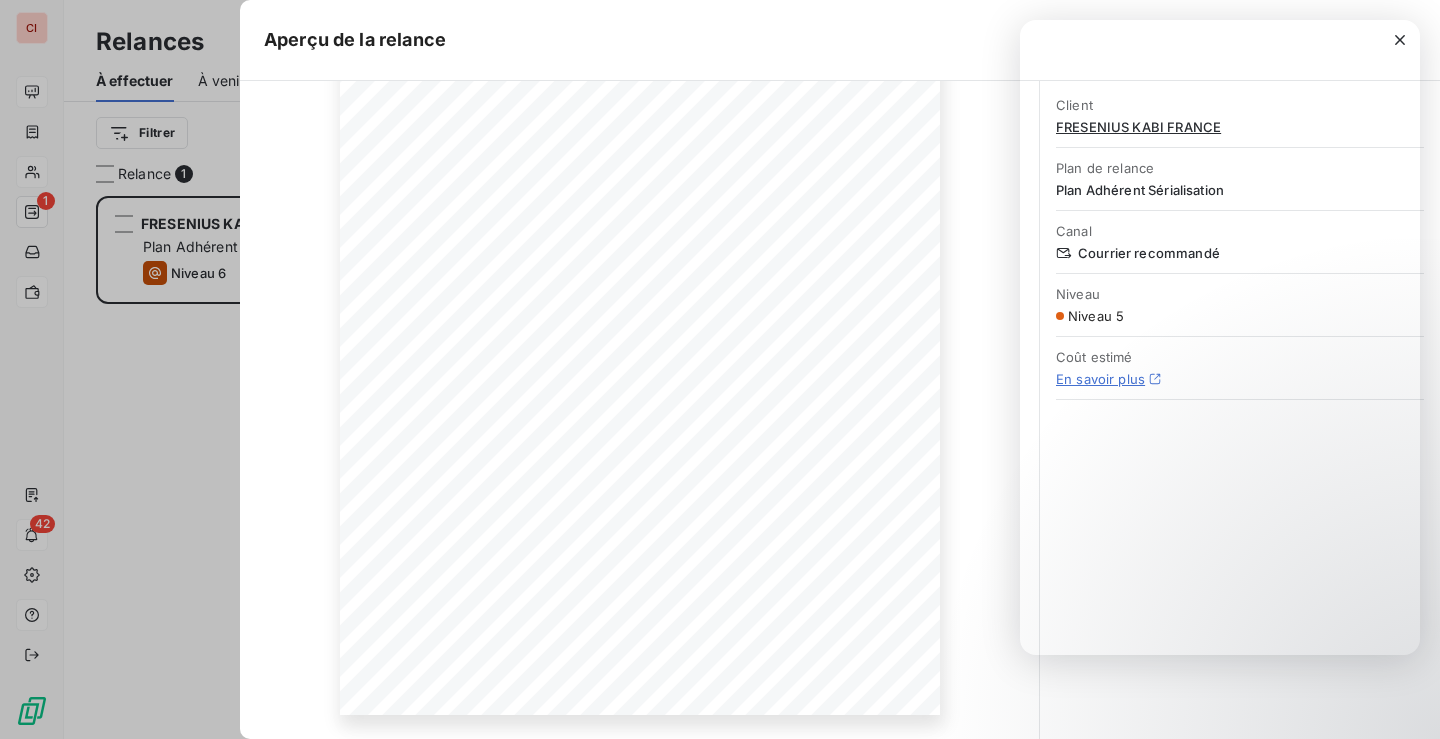 click on "Aperçu de la relance" at bounding box center (840, 40) 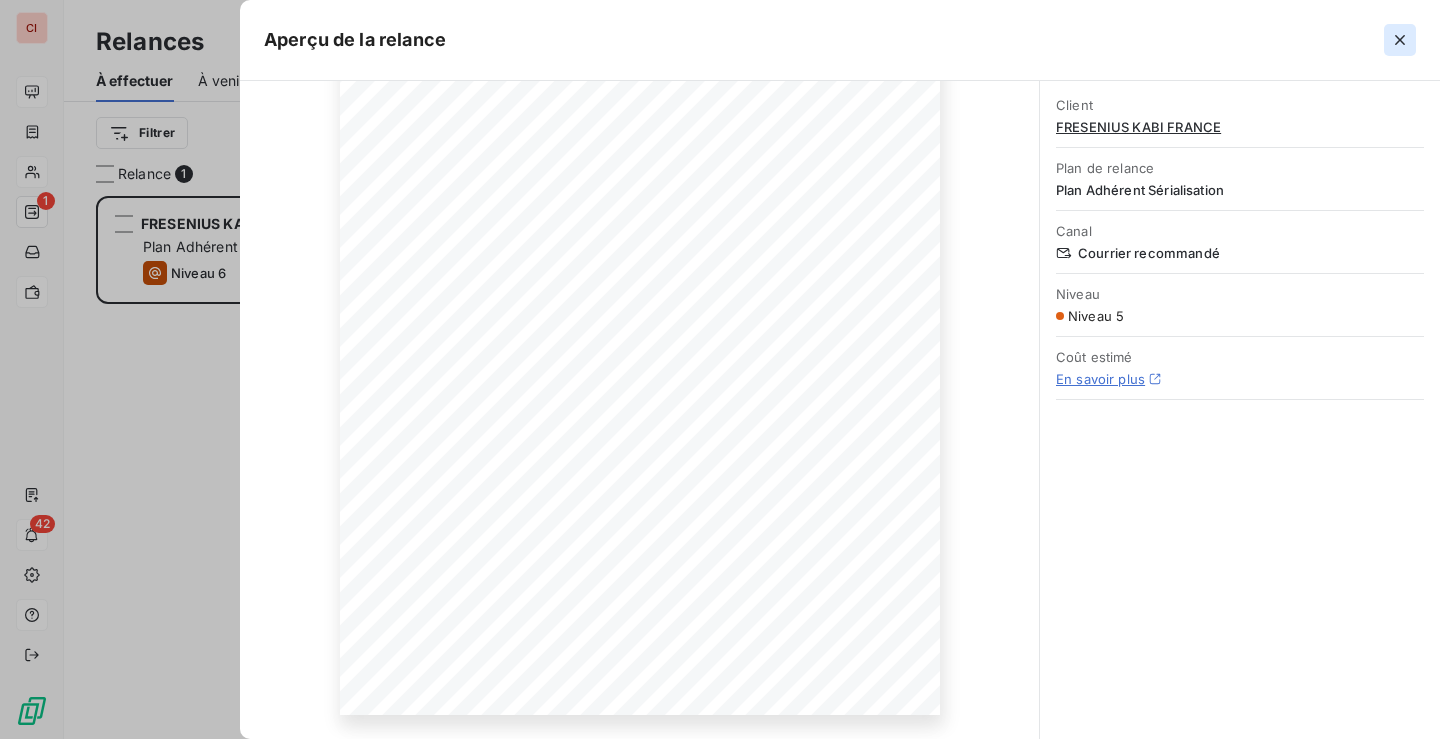click 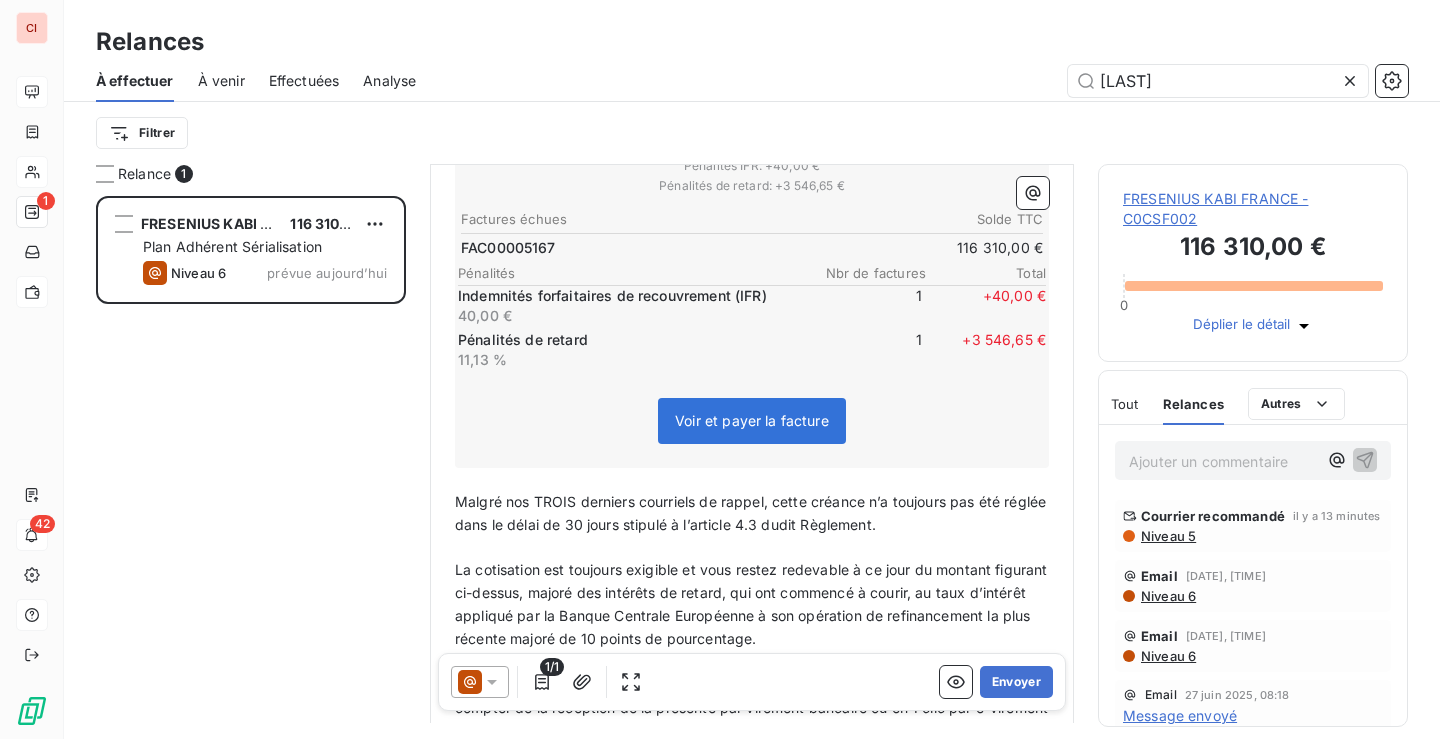 click on "Effectuées" at bounding box center [304, 81] 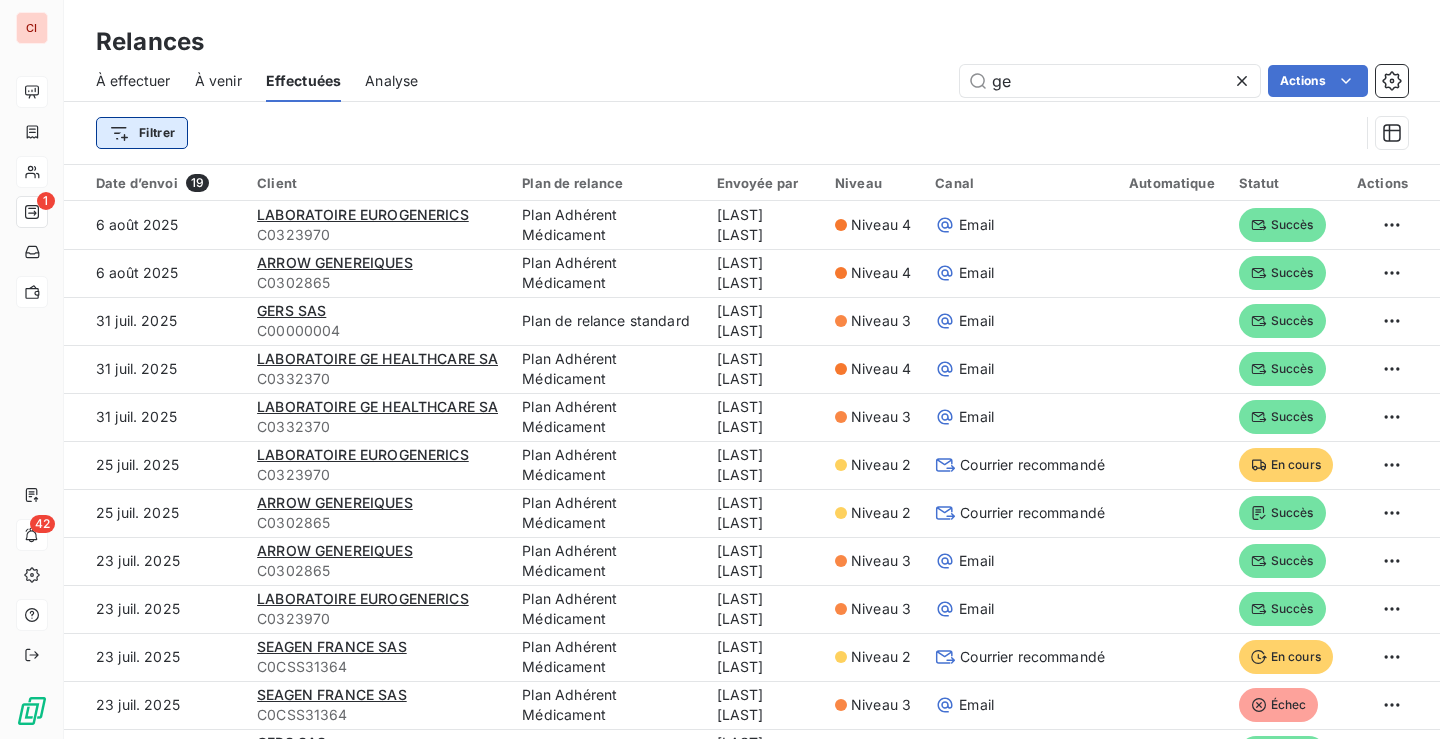 click on "CI 1 42 Relances À effectuer À venir Effectuées Analyse ge Actions Filtrer Date d’envoi 19 Client Plan de relance Envoyée par Niveau Canal Automatique Statut Actions 6 août 2025 LABORATOIRE EUROGENERICS C0323970 Plan Adhérent Médicament THAVARIN CHHITH Niveau 4 Email Succès 6 août 2025 ARROW GENEREIQUES C0302865 Plan Adhérent Médicament THAVARIN CHHITH Niveau 4 Email Succès 31 juil. 2025 GERS SAS C00000004 Plan de relance standard THAVARIN CHHITH Niveau 3 Email Succès 31 juil. 2025 LABORATOIRE GE HEALTHCARE SA C0332370 Plan Adhérent Médicament THAVARIN CHHITH Niveau 4 Email Succès 31 juil. 2025 LABORATOIRE GE HEALTHCARE SA C0332370 Plan Adhérent Médicament THAVARIN CHHITH Niveau 3 Email Succès 25 juil. 2025 LABORATOIRE EUROGENERICS C0323970 Plan Adhérent Médicament THAVARIN CHHITH Niveau 2 Courrier recommandé En cours 25 juil. 2025 ARROW GENEREIQUES C0302865 Plan Adhérent Médicament THAVARIN CHHITH Niveau 2 Courrier recommandé Succès 23 juil. 2025 ARROW GENEREIQUES" at bounding box center [720, 369] 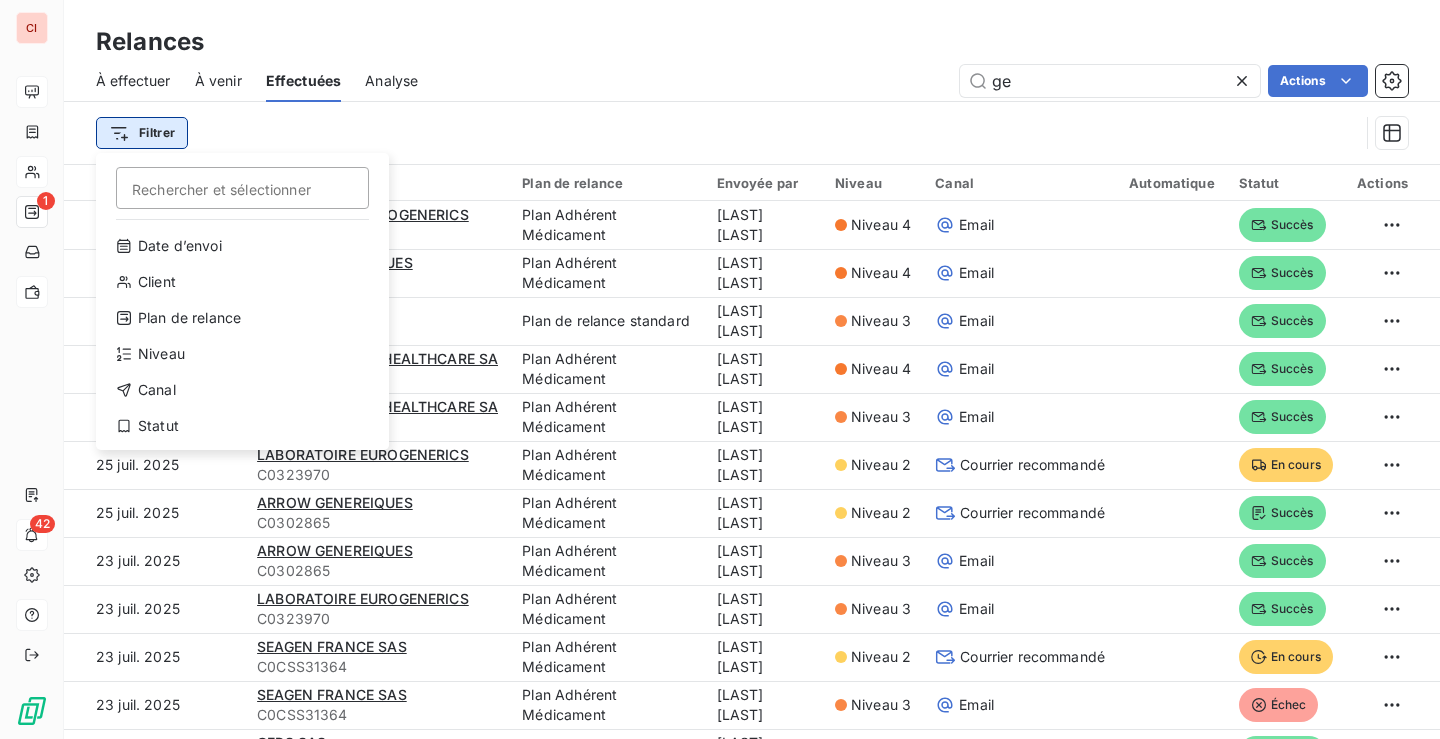 click on "CI [NUMBER] [COMPANY] Relances À effectuer À venir Effectuées Analyse ge Actions Filtrer Rechercher et sélectionner Date d’envoi [NUMBER] [COMPANY] Plan de relance Niveau Canal Statut Date d’envoi [NUMBER] [COMPANY] Plan de relance Envoyée par Niveau Canal Automatique Statut Actions [DATE] [ORGANIZATION] [COMPANY] [CODE] Plan Adhérent Médicament [LAST] [LAST] Niveau [NUMBER] Email Succès [DATE] [COMPANY] [COUNTRY] [CODE] Plan Adhérent Médicament [LAST] [LAST] Niveau [NUMBER] Email Succès [DATE] [COMPANY] [COUNTRY] [CODE] Plan de relance standard [LAST] [LAST] Niveau [NUMBER] Email Succès [DATE] [ORGANIZATION] [COUNTRY] [CODE] Plan Adhérent Médicament [LAST] [LAST] Niveau [NUMBER] Email Succès [DATE] [ORGANIZATION] [COUNTRY] [CODE] Plan Adhérent Médicament [LAST] [LAST] Niveau [NUMBER] Courrier recommandé En cours [DATE] [COMPANY] [COUNTRY] [CODE] Plan Adhérent Médicament" at bounding box center [720, 369] 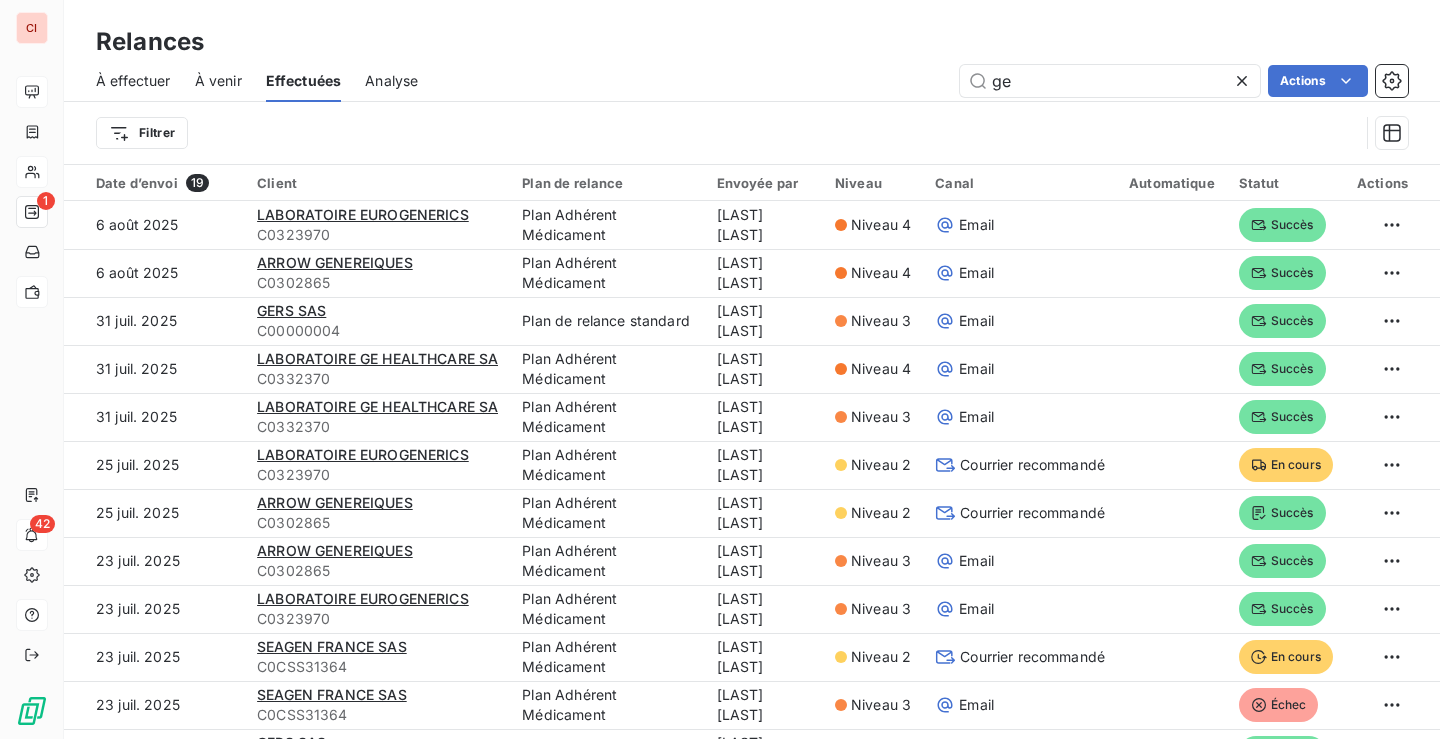 click on "Filtrer" at bounding box center (752, 133) 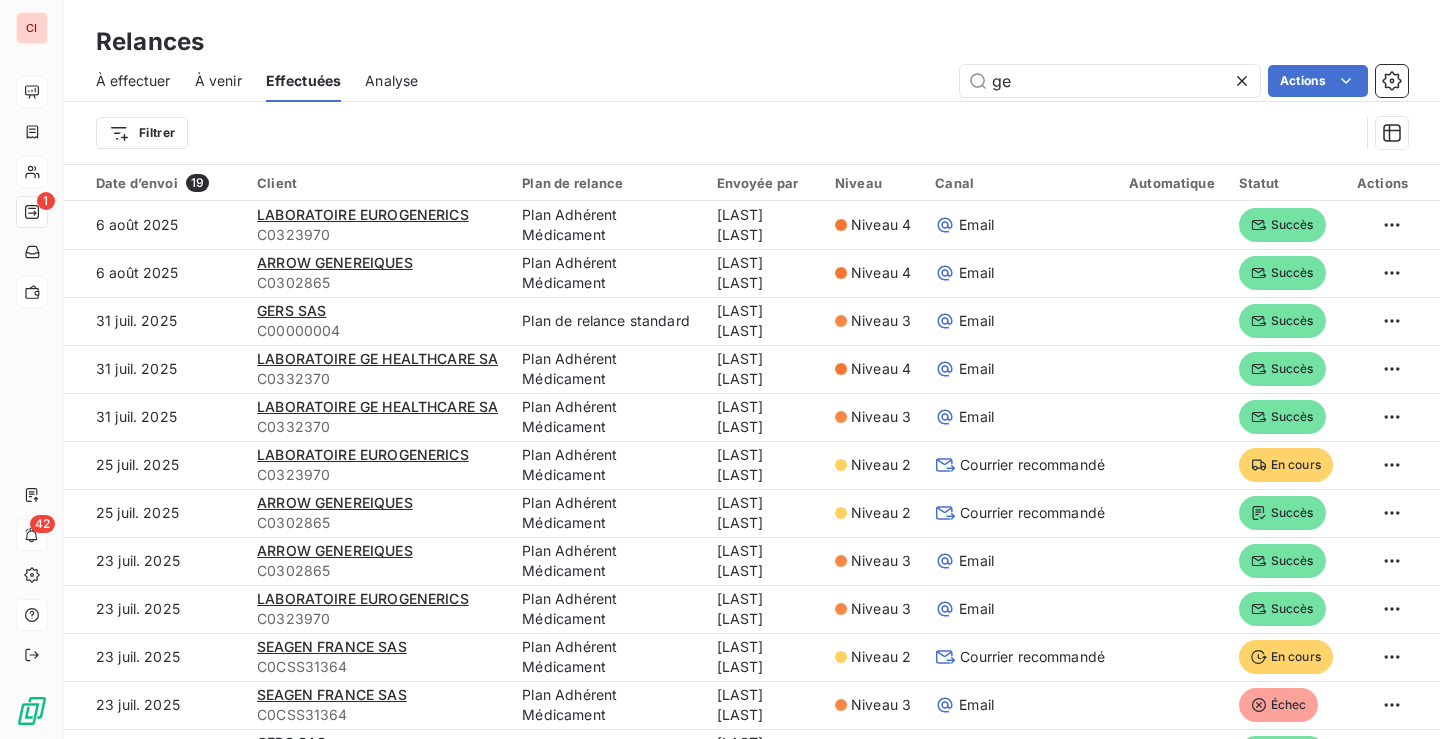 click on "Effectuées" at bounding box center [304, 81] 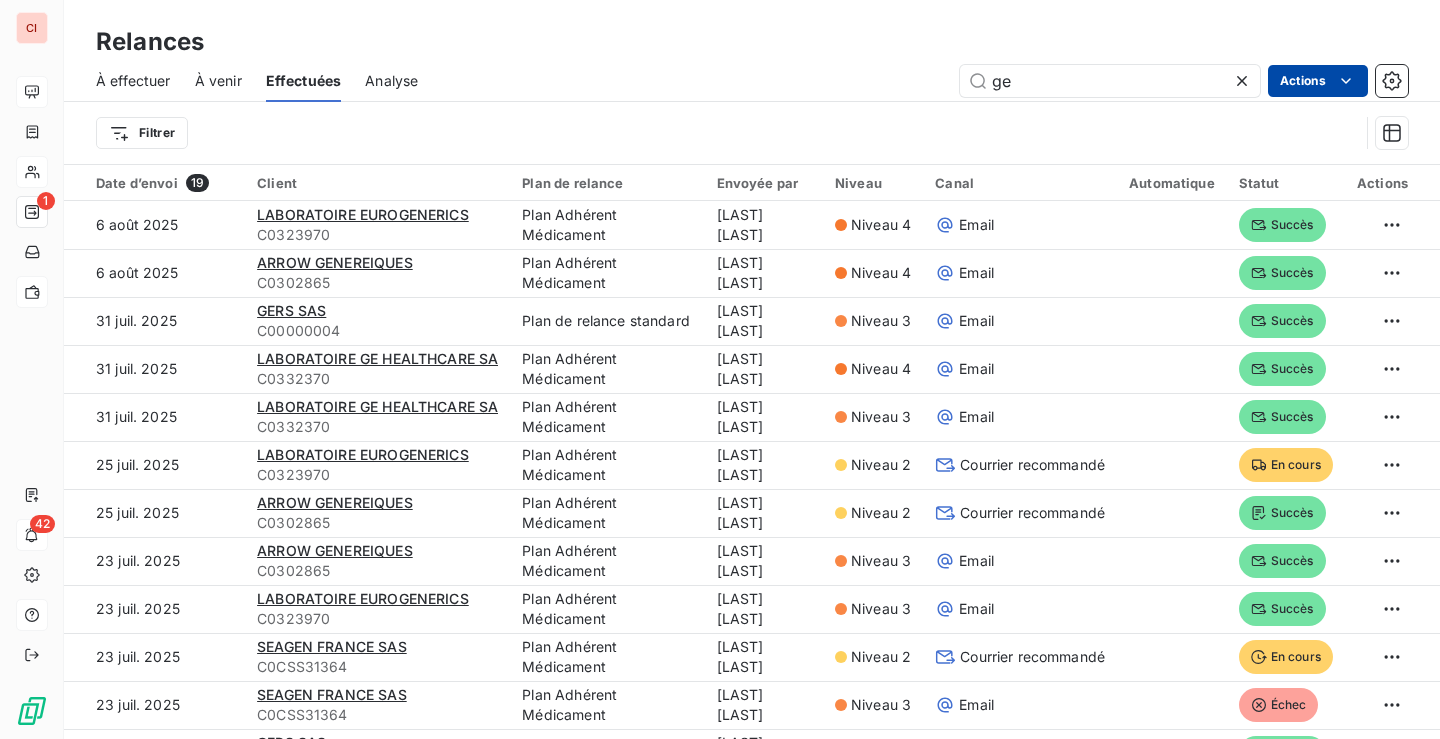 click on "CI 1 42 Relances À effectuer À venir Effectuées Analyse ge Actions Filtrer Date d’envoi 19 Client Plan de relance Envoyée par Niveau Canal Automatique Statut Actions 6 août 2025 LABORATOIRE EUROGENERICS C0323970 Plan Adhérent Médicament THAVARIN CHHITH Niveau 4 Email Succès 6 août 2025 ARROW GENEREIQUES C0302865 Plan Adhérent Médicament THAVARIN CHHITH Niveau 4 Email Succès 31 juil. 2025 GERS SAS C00000004 Plan de relance standard THAVARIN CHHITH Niveau 3 Email Succès 31 juil. 2025 LABORATOIRE GE HEALTHCARE SA C0332370 Plan Adhérent Médicament THAVARIN CHHITH Niveau 4 Email Succès 31 juil. 2025 LABORATOIRE GE HEALTHCARE SA C0332370 Plan Adhérent Médicament THAVARIN CHHITH Niveau 3 Email Succès 25 juil. 2025 LABORATOIRE EUROGENERICS C0323970 Plan Adhérent Médicament THAVARIN CHHITH Niveau 2 Courrier recommandé En cours 25 juil. 2025 ARROW GENEREIQUES C0302865 Plan Adhérent Médicament THAVARIN CHHITH Niveau 2 Courrier recommandé Succès 23 juil. 2025 ARROW GENEREIQUES" at bounding box center [720, 369] 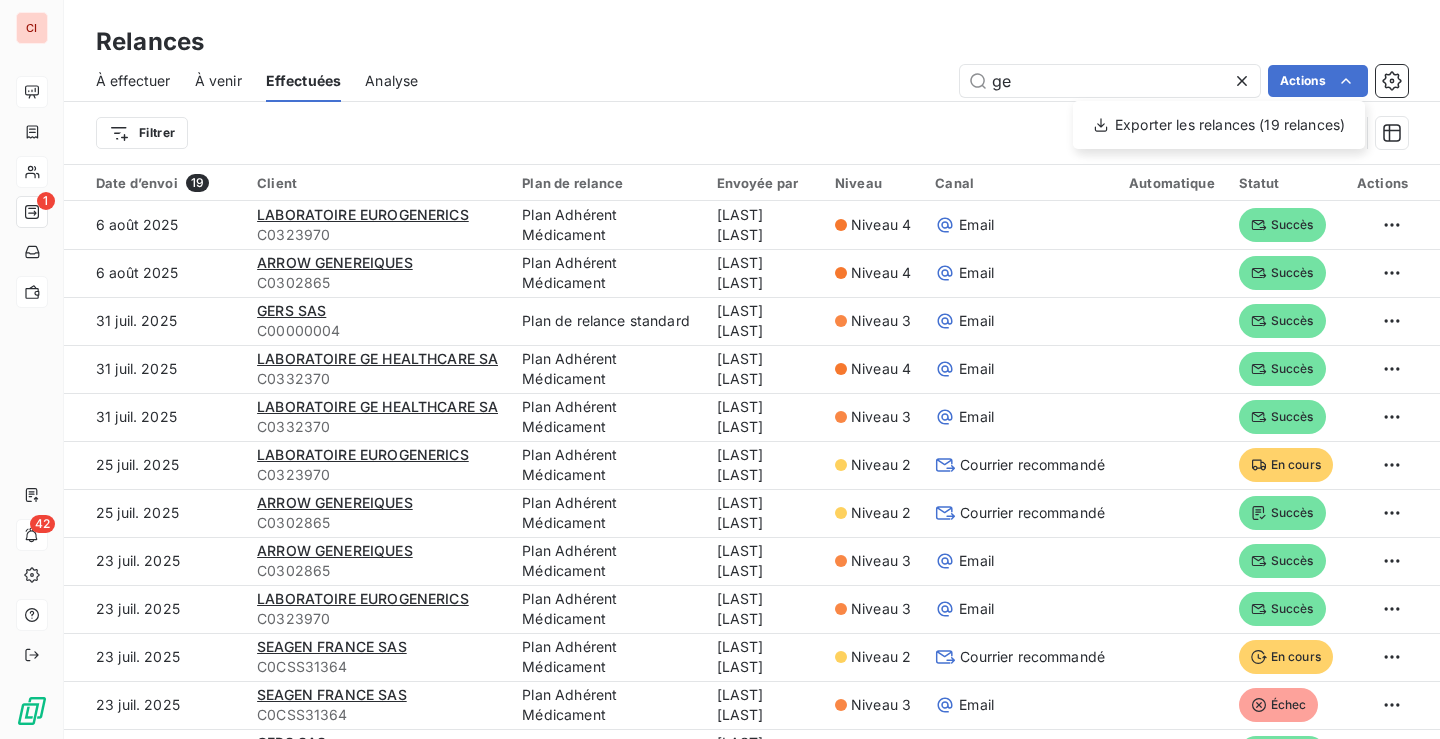 click on "CI 1 42 Relances À effectuer À venir Effectuées Analyse ge Actions Exporter les relances (19 relances) Filtrer Date d’envoi 19 Client Plan de relance Envoyée par Niveau Canal Automatique Statut Actions 6 août 2025 LABORATOIRE EUROGENERICS C0323970 Plan Adhérent Médicament THAVARIN CHHITH Niveau 4 Email Succès 6 août 2025 ARROW GENEREIQUES C0302865 Plan Adhérent Médicament THAVARIN CHHITH Niveau 4 Email Succès 31 juil. 2025 GERS SAS C00000004 Plan de relance standard THAVARIN CHHITH Niveau 3 Email Succès 31 juil. 2025 LABORATOIRE GE HEALTHCARE SA C0332370 Plan Adhérent Médicament THAVARIN CHHITH Niveau 4 Email Succès 31 juil. 2025 LABORATOIRE GE HEALTHCARE SA C0332370 Plan Adhérent Médicament THAVARIN CHHITH Niveau 3 Email Succès 25 juil. 2025 LABORATOIRE EUROGENERICS C0323970 Plan Adhérent Médicament THAVARIN CHHITH Niveau 2 Courrier recommandé En cours 25 juil. 2025 ARROW GENEREIQUES C0302865 Plan Adhérent Médicament THAVARIN CHHITH Niveau 2 Courrier recommandé 100" at bounding box center (720, 369) 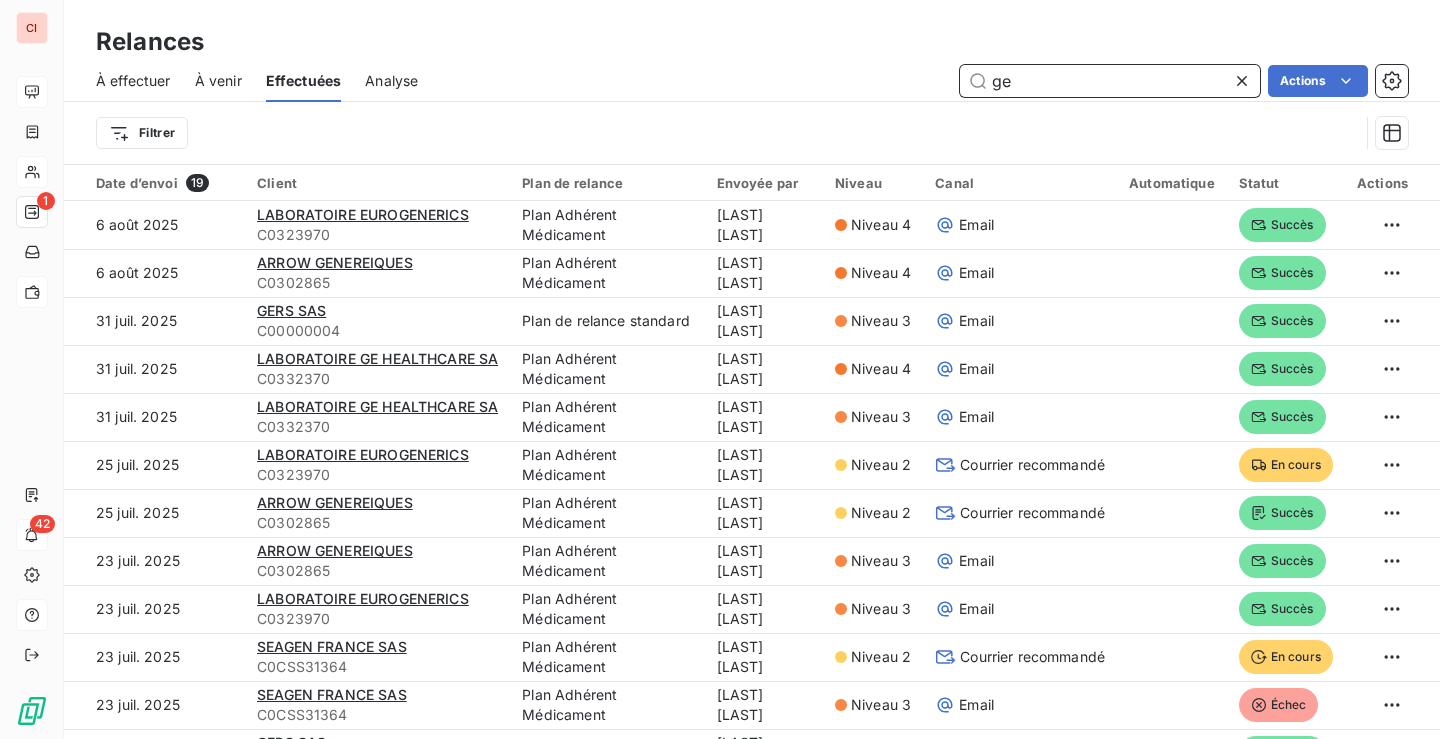 drag, startPoint x: 1073, startPoint y: 86, endPoint x: 949, endPoint y: 84, distance: 124.01613 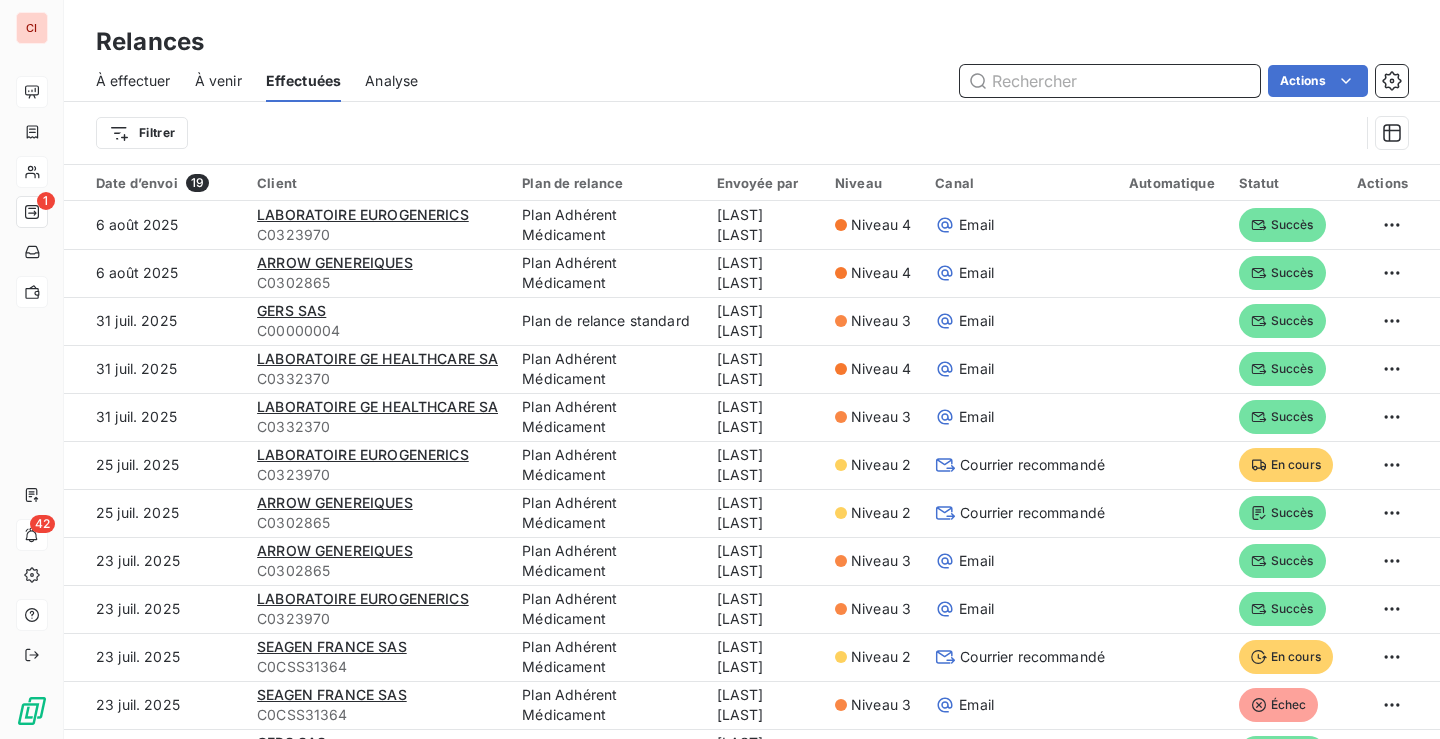type 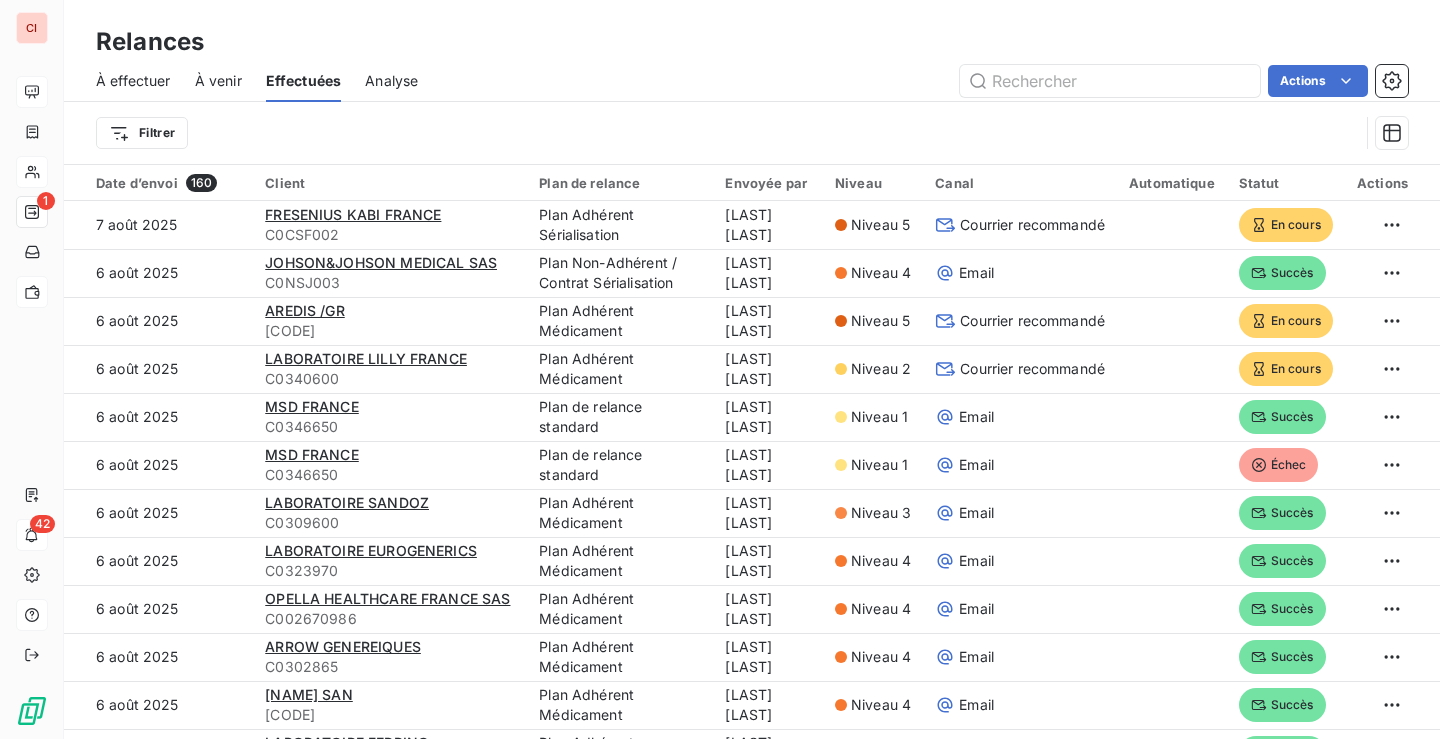 click on "CI [NUMBER] [COMPANY] Relances À effectuer À venir Effectuées Analyse Actions Filtrer Date d’envoi [NUMBER] [COMPANY] Plan de relance Envoyée par Niveau Canal Automatique Statut Actions [DATE] [COMPANY] [CODE] Plan Adhérent Sérialisation [LAST] [LAST] Niveau [NUMBER] Courrier recommandé En cours [DATE] [COMPANY] [COMPANY] [CODE] Plan Non-Adhérent / Contrat Sérialisation [LAST] [LAST] Niveau [NUMBER] Email Succès [DATE] [COMPANY] /GR [CODE] Plan Adhérent Médicament [LAST] [LAST] Niveau [NUMBER] Courrier recommandé En cours [DATE] [ORGANIZATION] [COUNTRY] [CODE] Plan Adhérent Médicament [LAST] [LAST] Niveau [NUMBER] Courrier recommandé En cours [DATE] [COMPANY] [COUNTRY] [CODE] Plan de relance standard [LAST] [LAST] Niveau [NUMBER] Email Succès [DATE] [COMPANY] [COUNTRY] [CODE] Plan de relance standard [LAST] [LAST] Niveau [NUMBER] Email Échec [DATE] [ORGANIZATION] [COMPANY] [CODE] Plan Adhérent Médicament [LAST] [LAST] Niveau [NUMBER] Email Succès [DATE] [CODE] Niveau [NUMBER]" at bounding box center (720, 369) 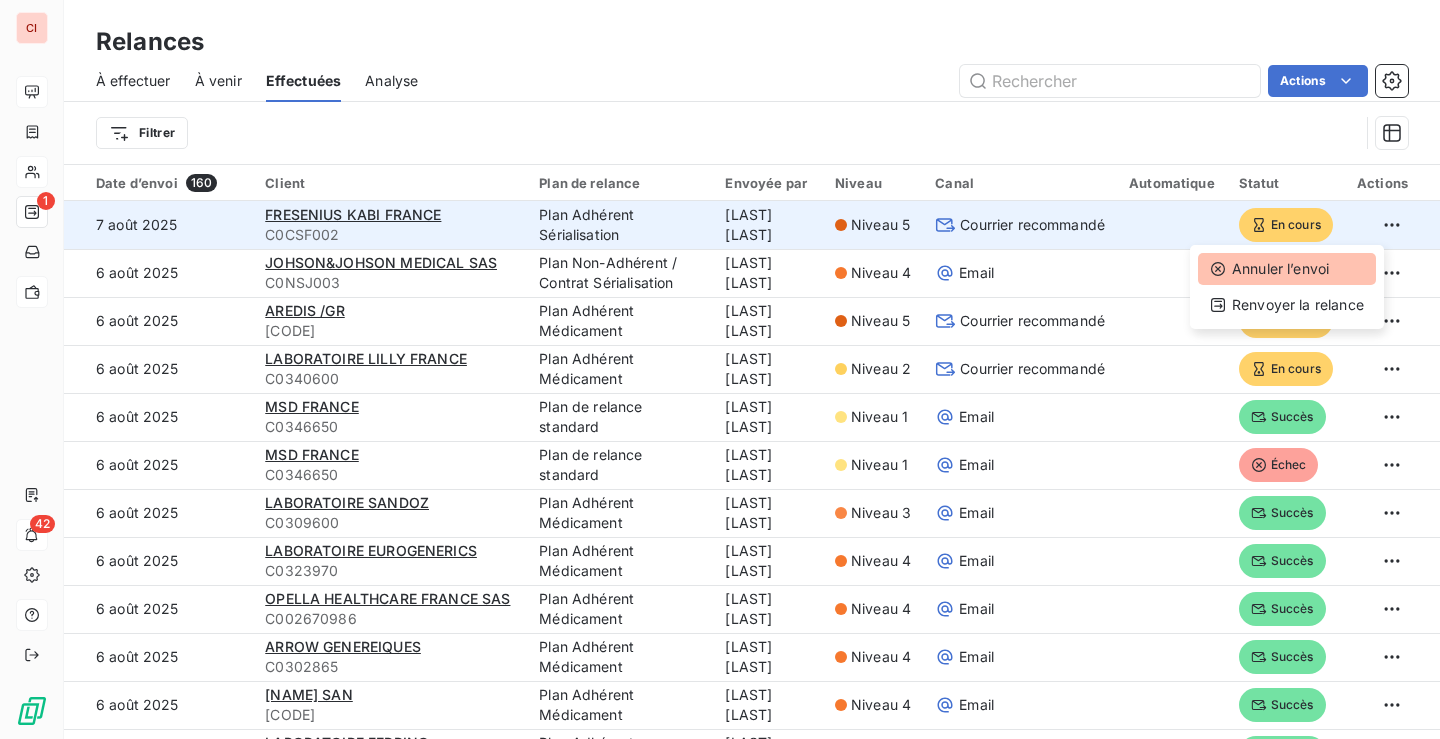 click on "Annuler l’envoi" at bounding box center [1287, 269] 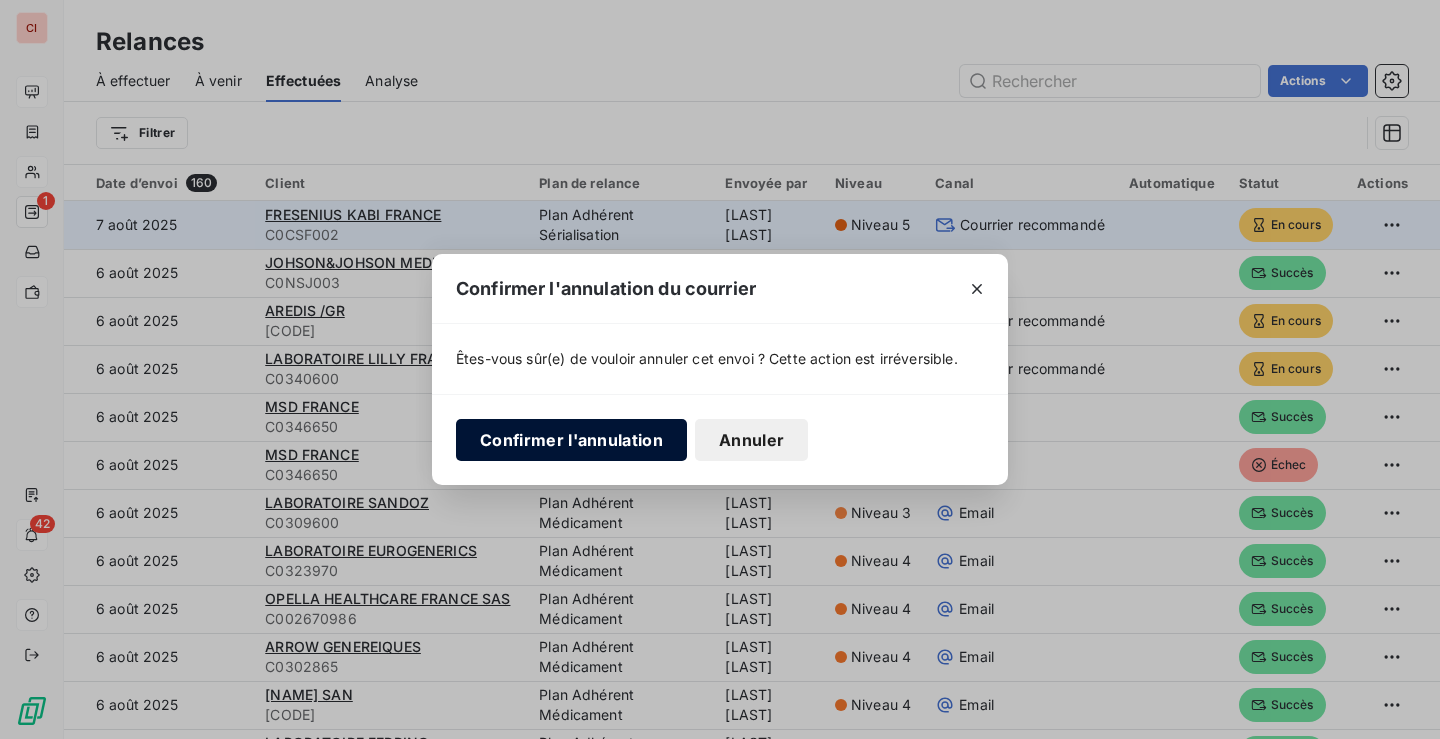 click on "Confirmer l'annulation" at bounding box center [571, 440] 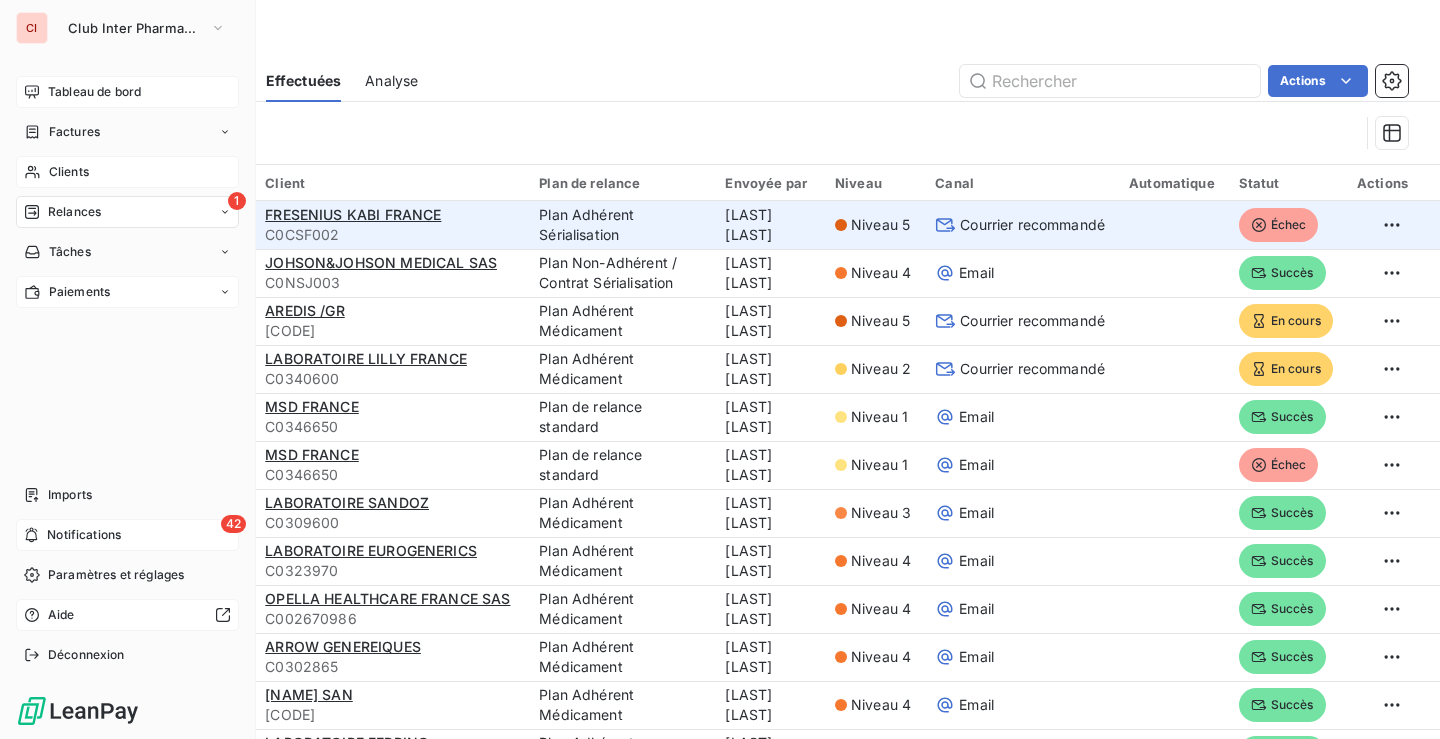 click on "Relances" at bounding box center [74, 212] 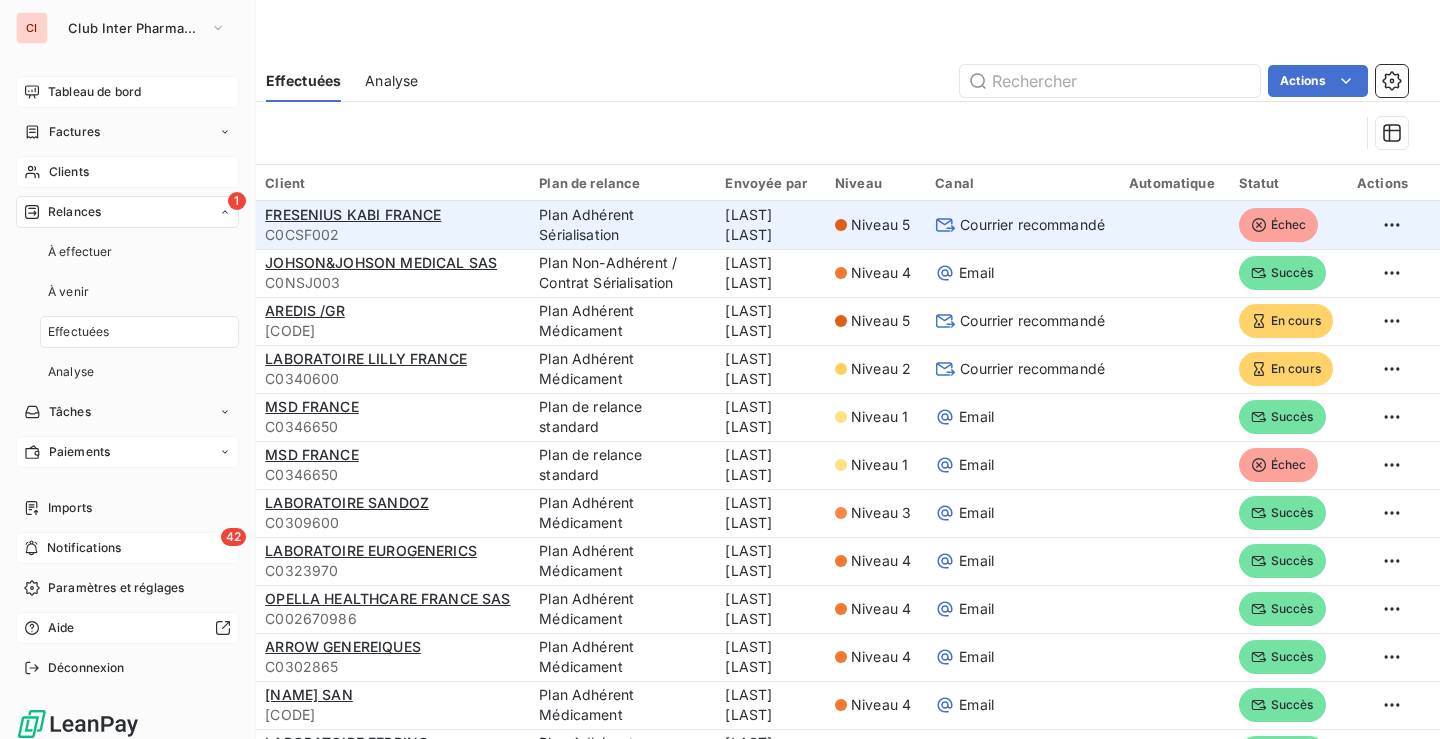 click on "Relances" at bounding box center [74, 212] 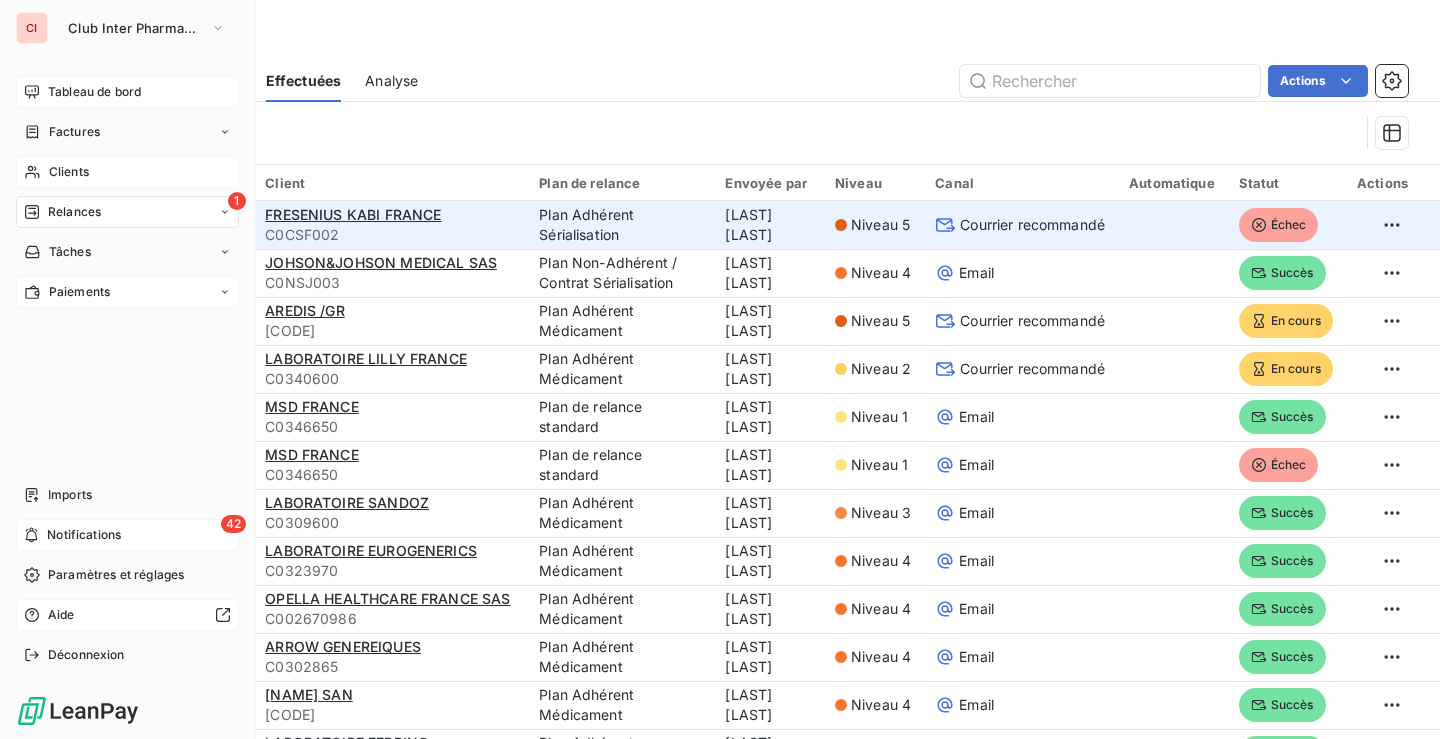 click on "Clients" at bounding box center [69, 172] 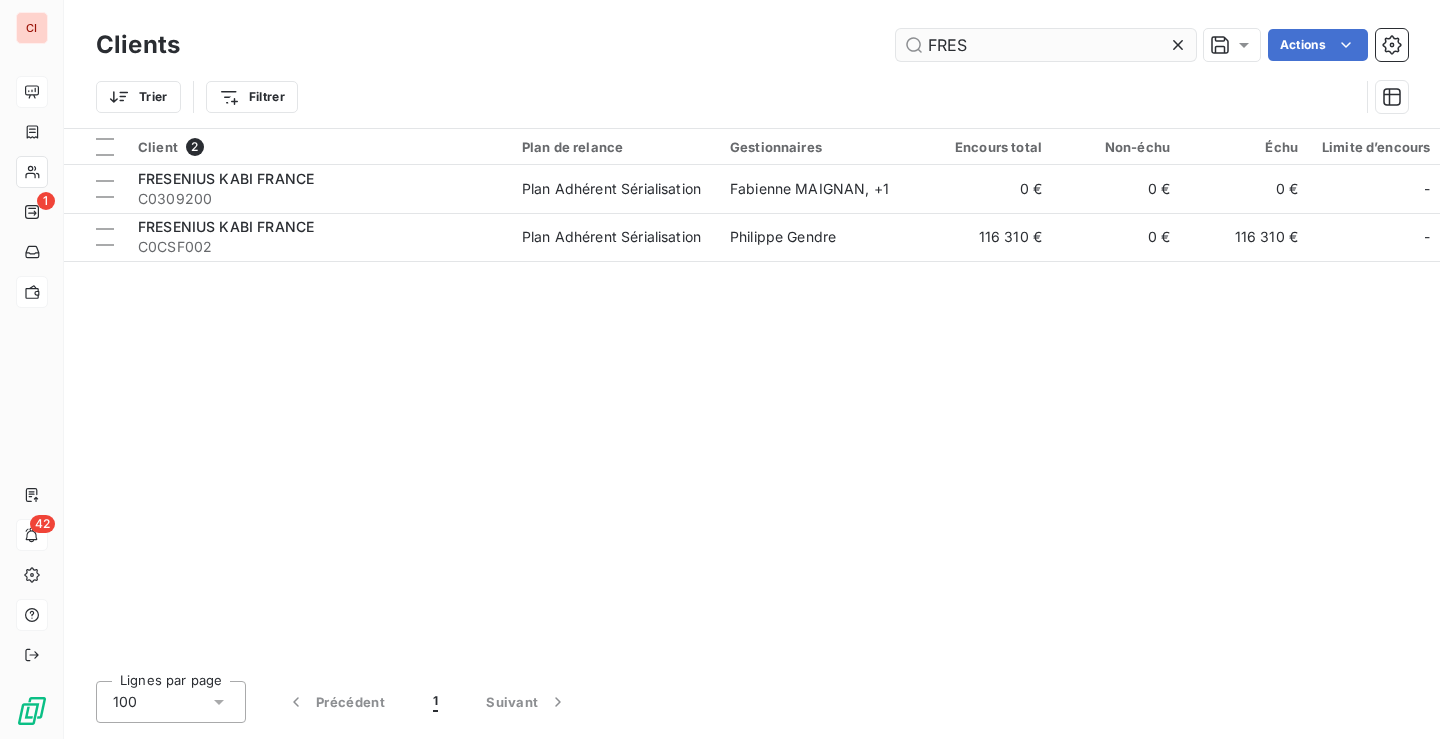 drag, startPoint x: 968, startPoint y: 47, endPoint x: 914, endPoint y: 52, distance: 54.230988 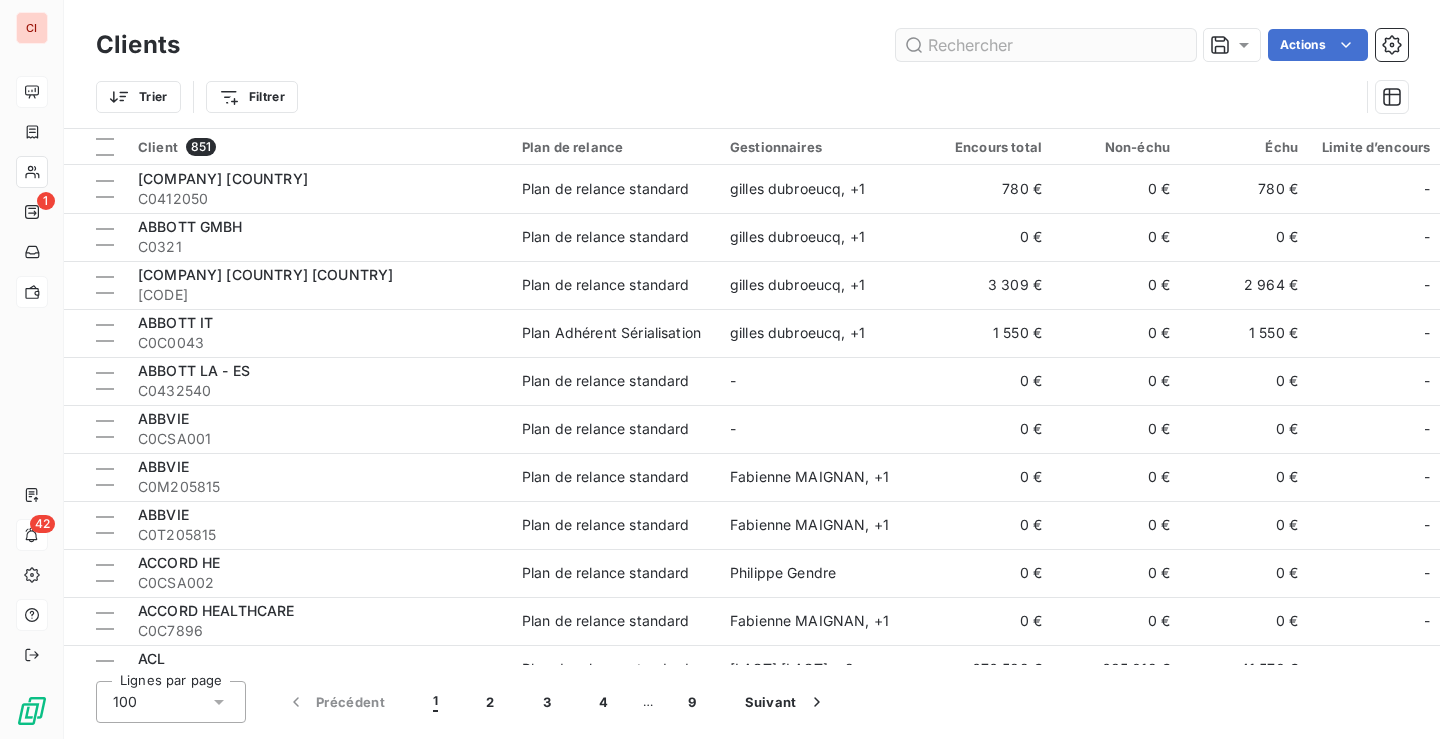 click at bounding box center [1046, 45] 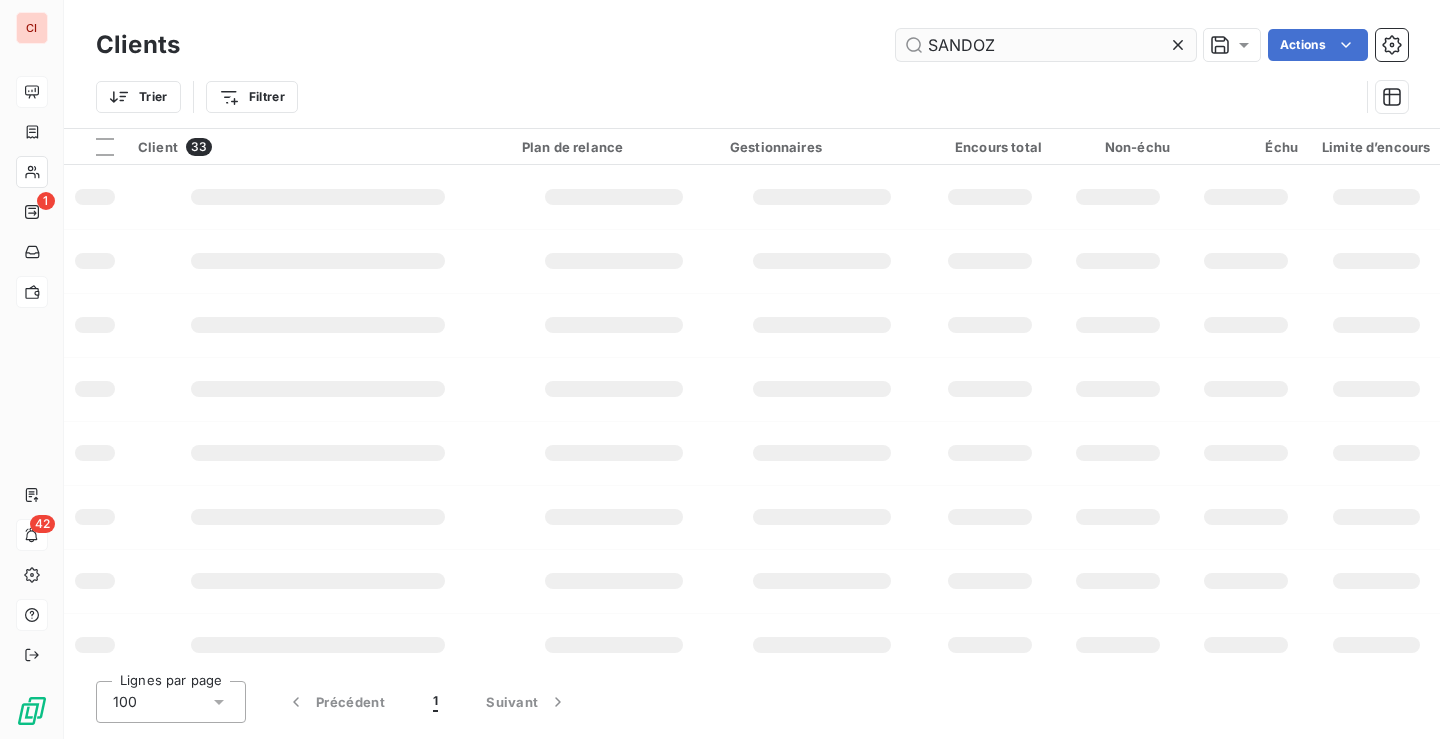 type on "SANDOZ" 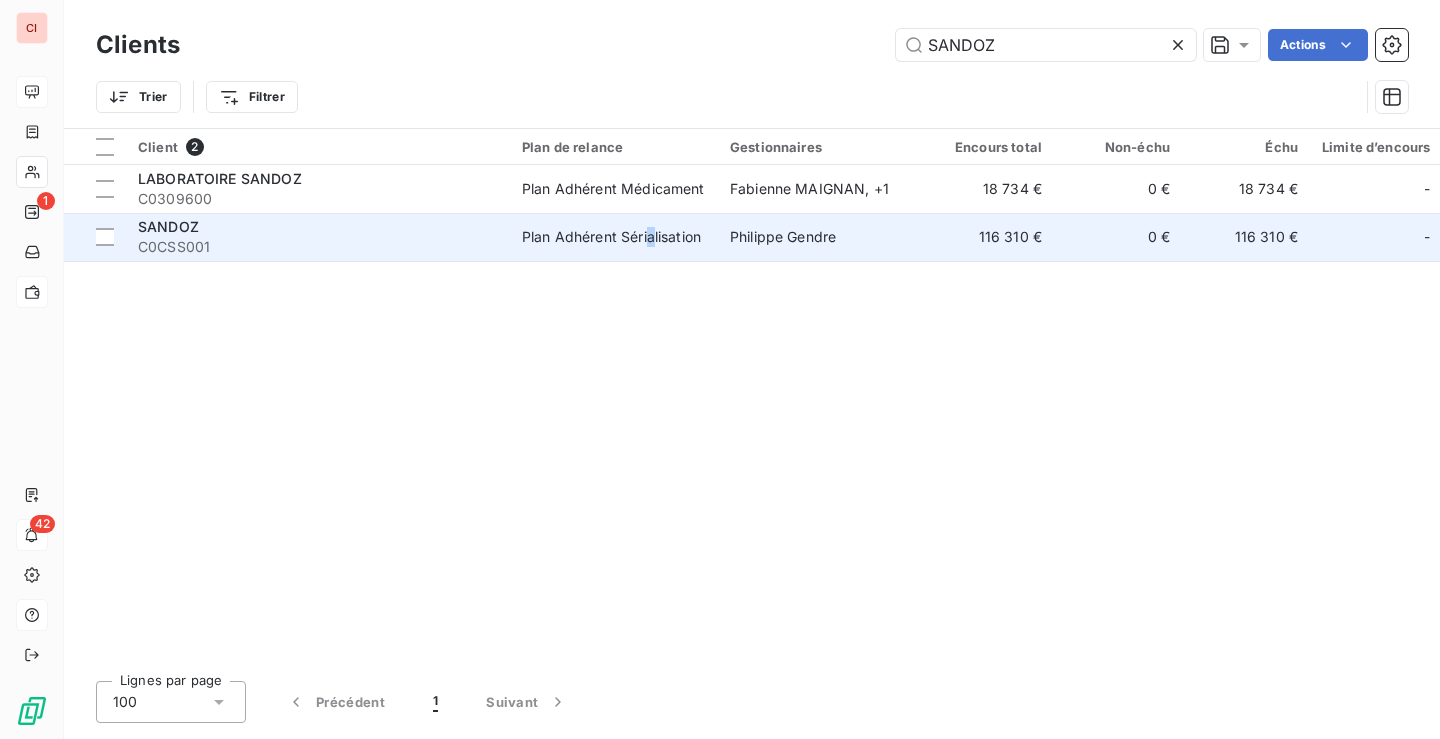 click on "Plan Adhérent Sérialisation" at bounding box center (611, 237) 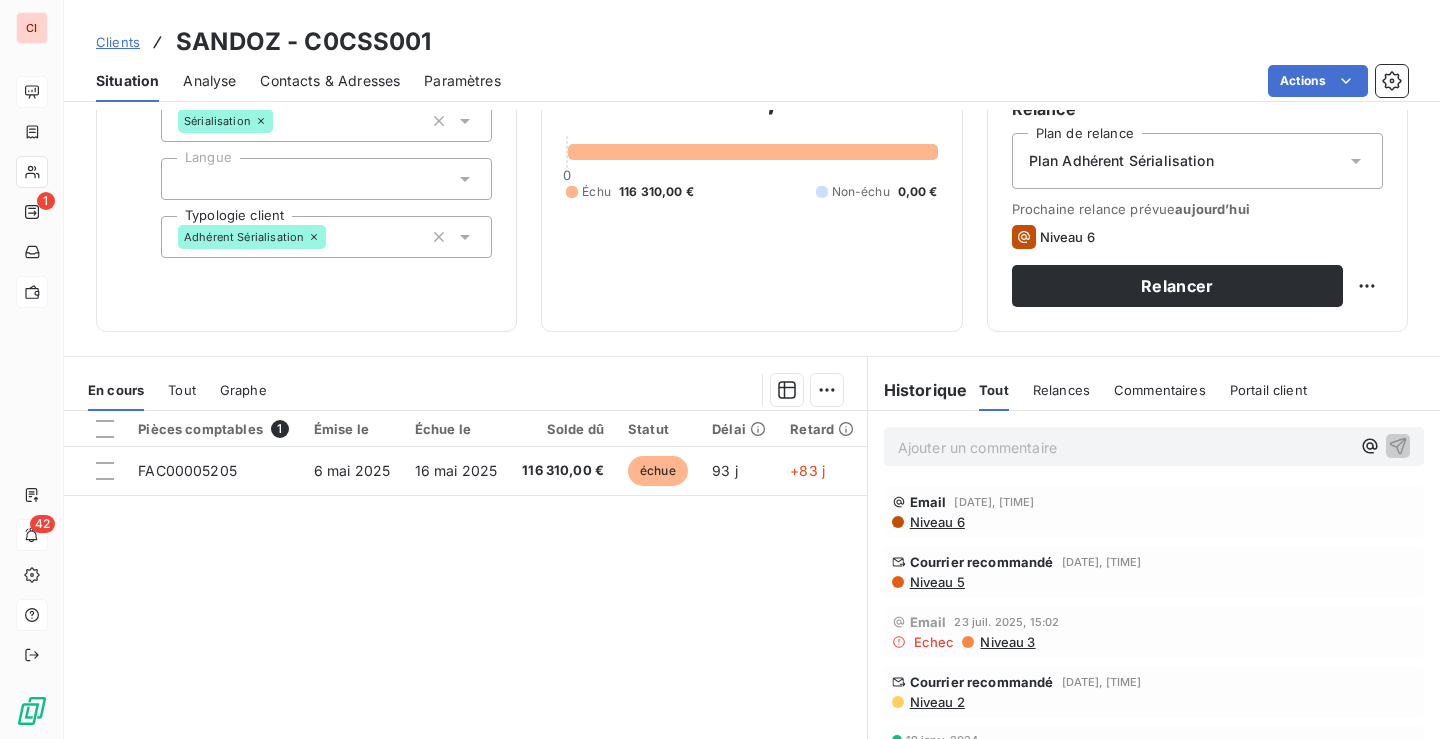 scroll, scrollTop: 0, scrollLeft: 0, axis: both 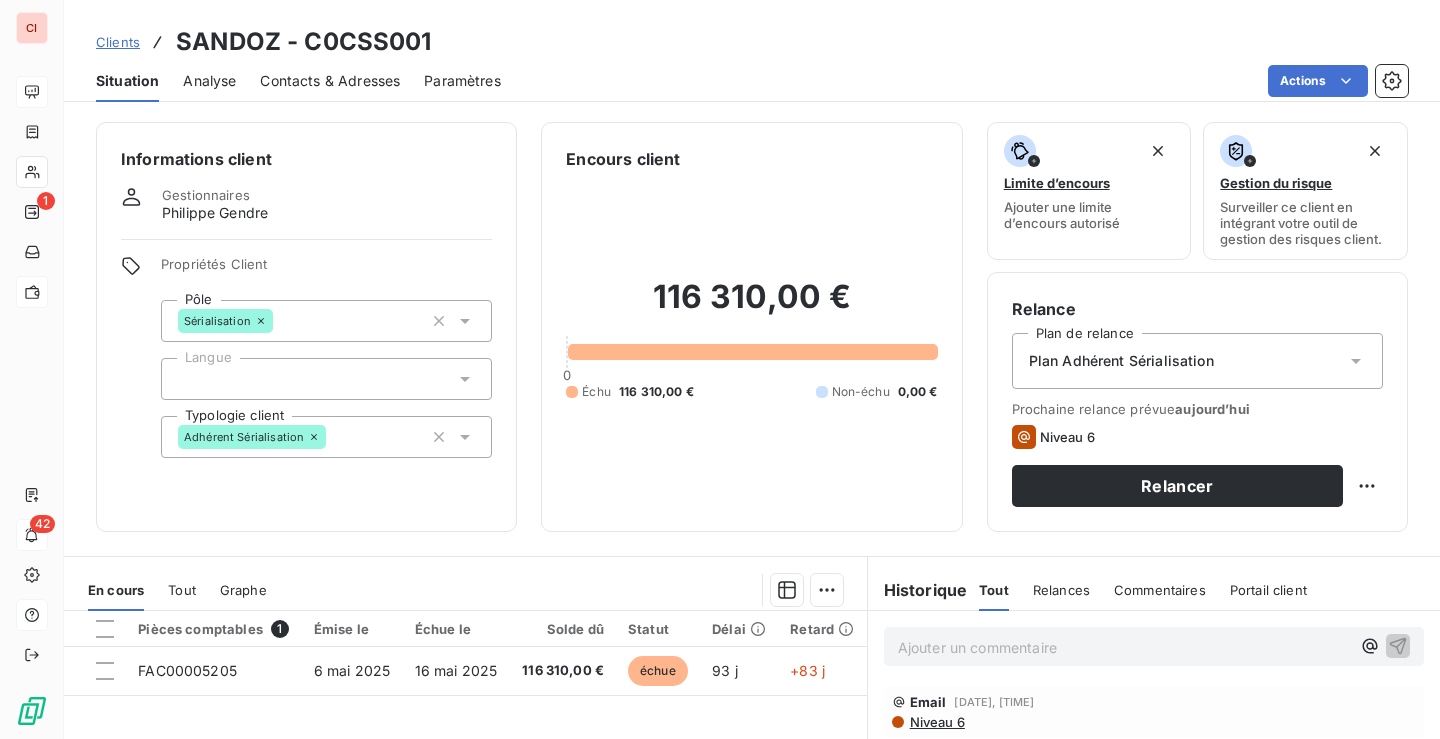 click on "Clients" at bounding box center (118, 42) 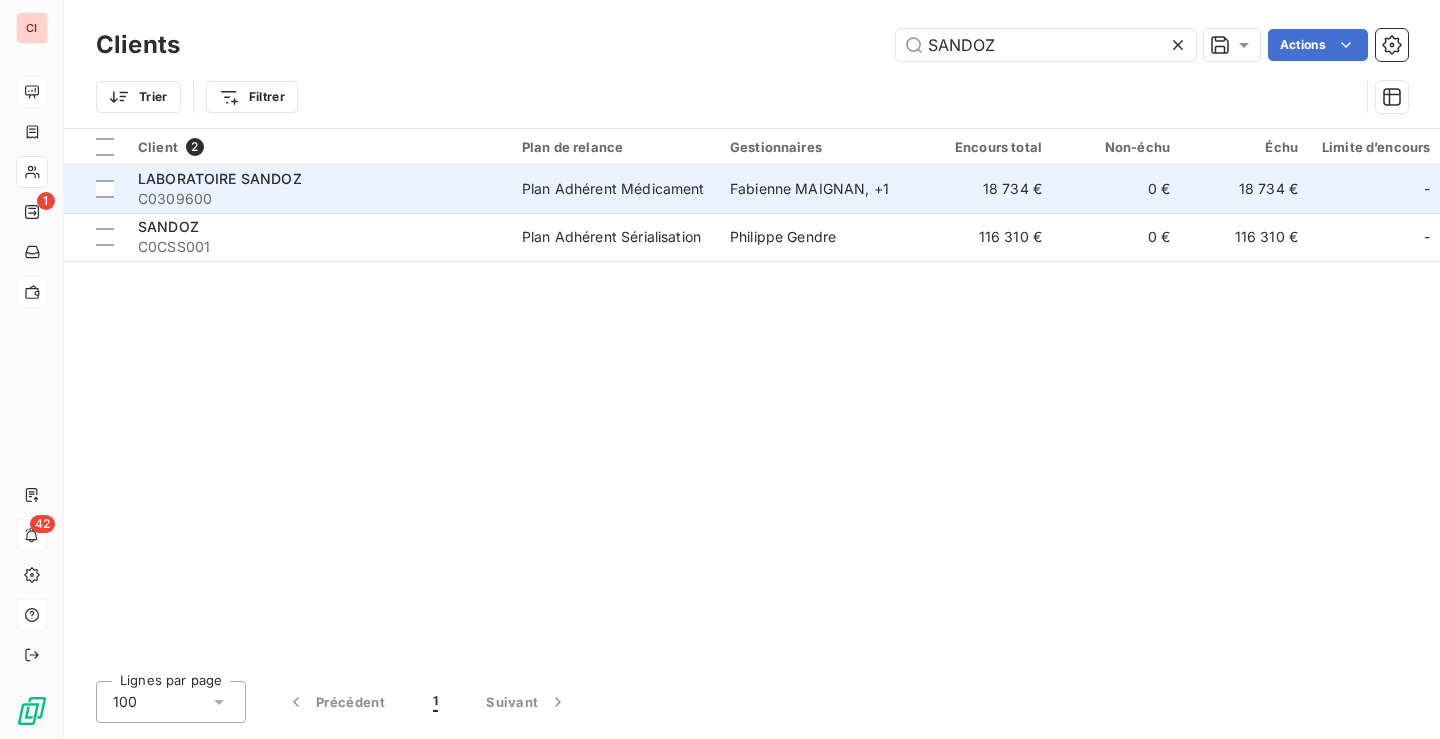 click on "LABORATOIRE SANDOZ" at bounding box center [220, 178] 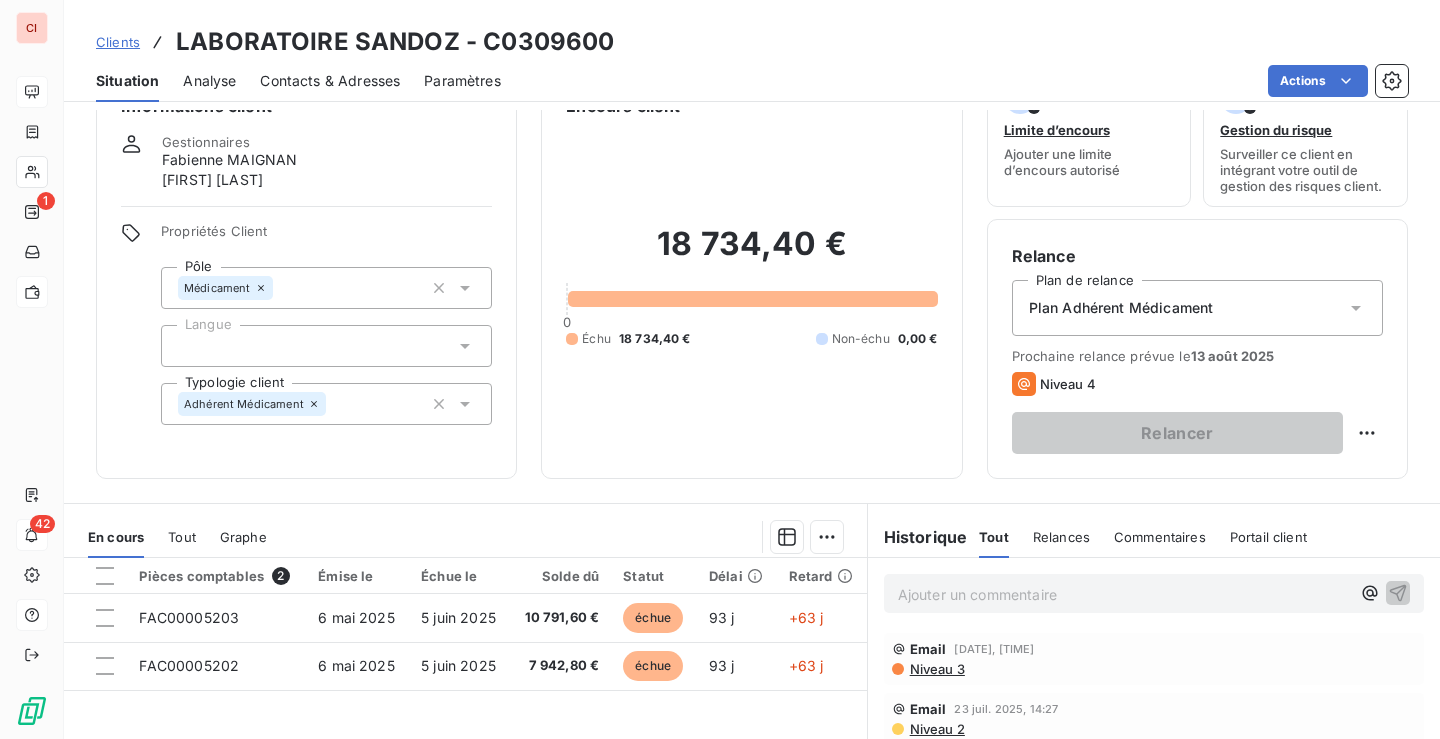 scroll, scrollTop: 100, scrollLeft: 0, axis: vertical 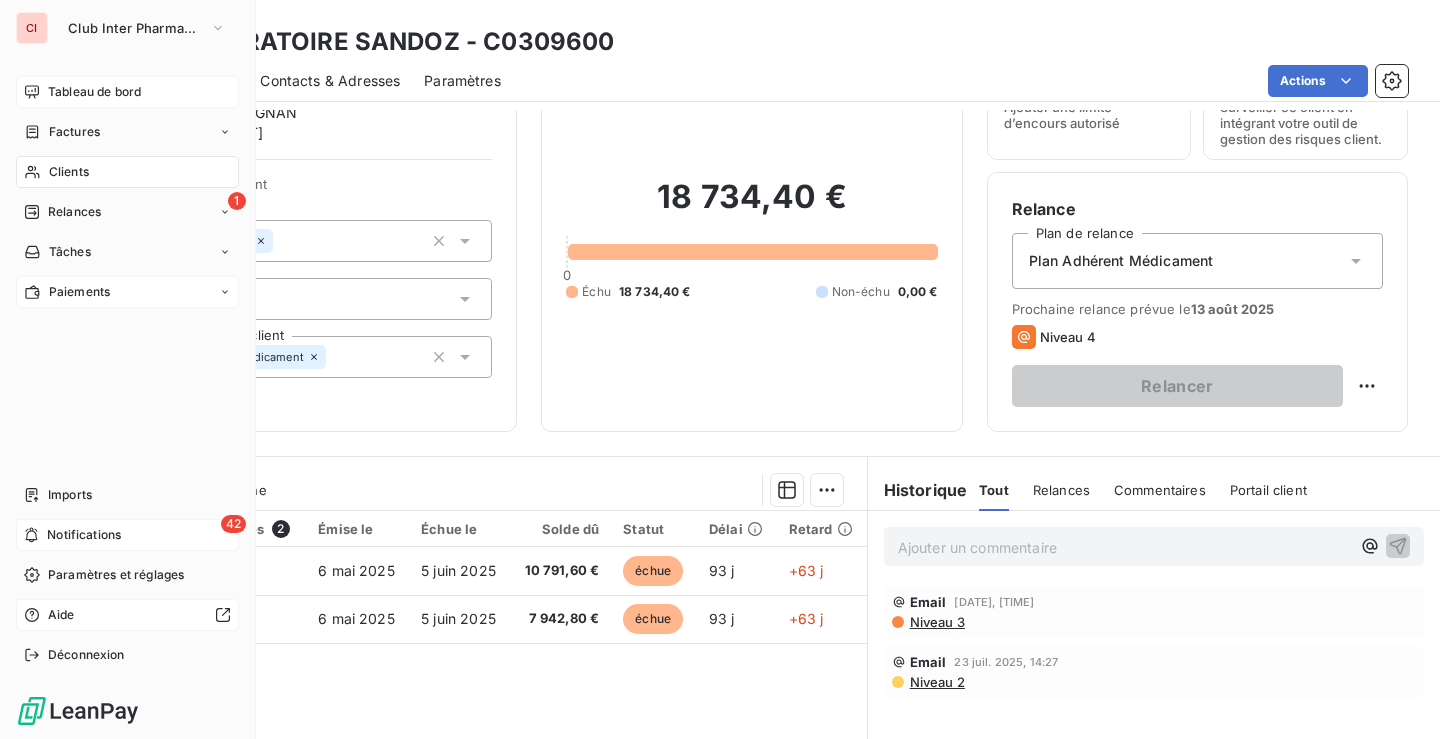 click on "Clients" at bounding box center [69, 172] 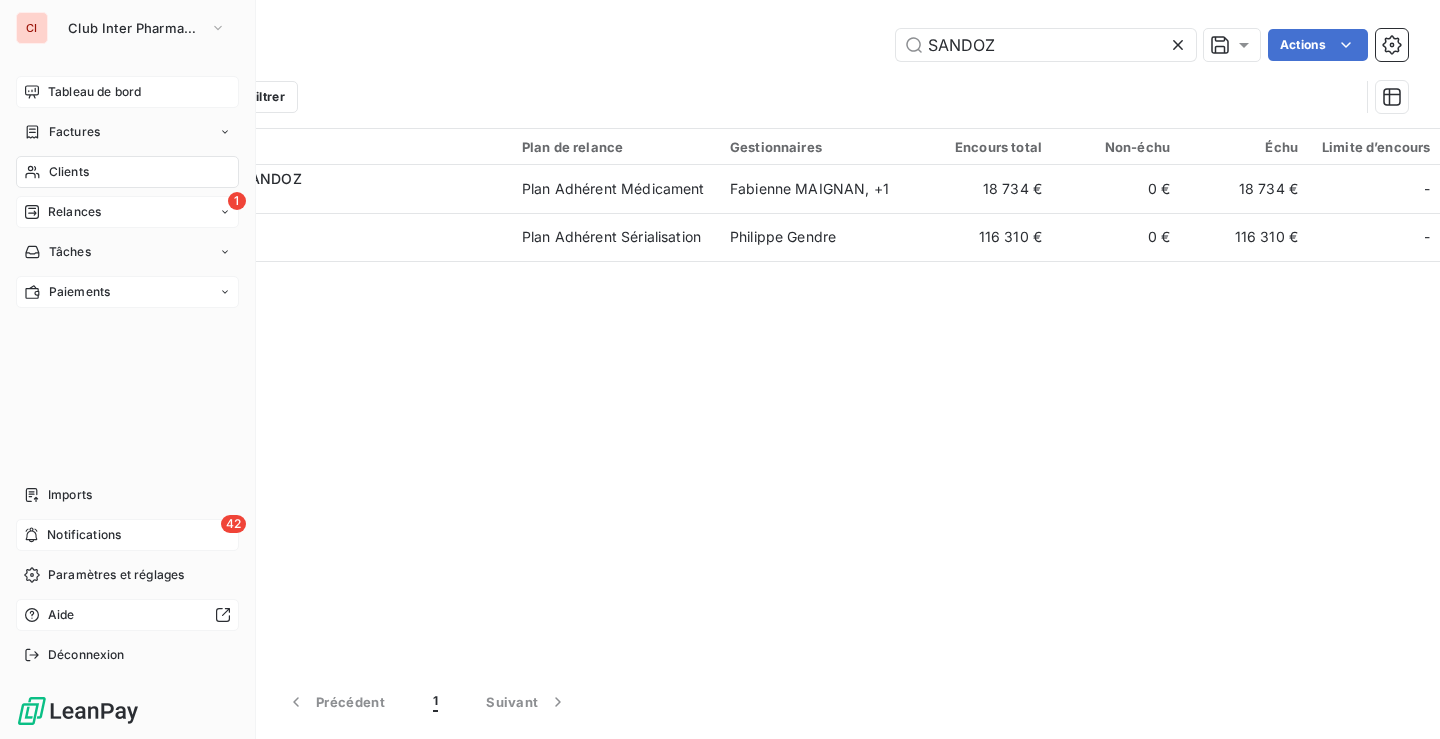 click on "Relances" at bounding box center (74, 212) 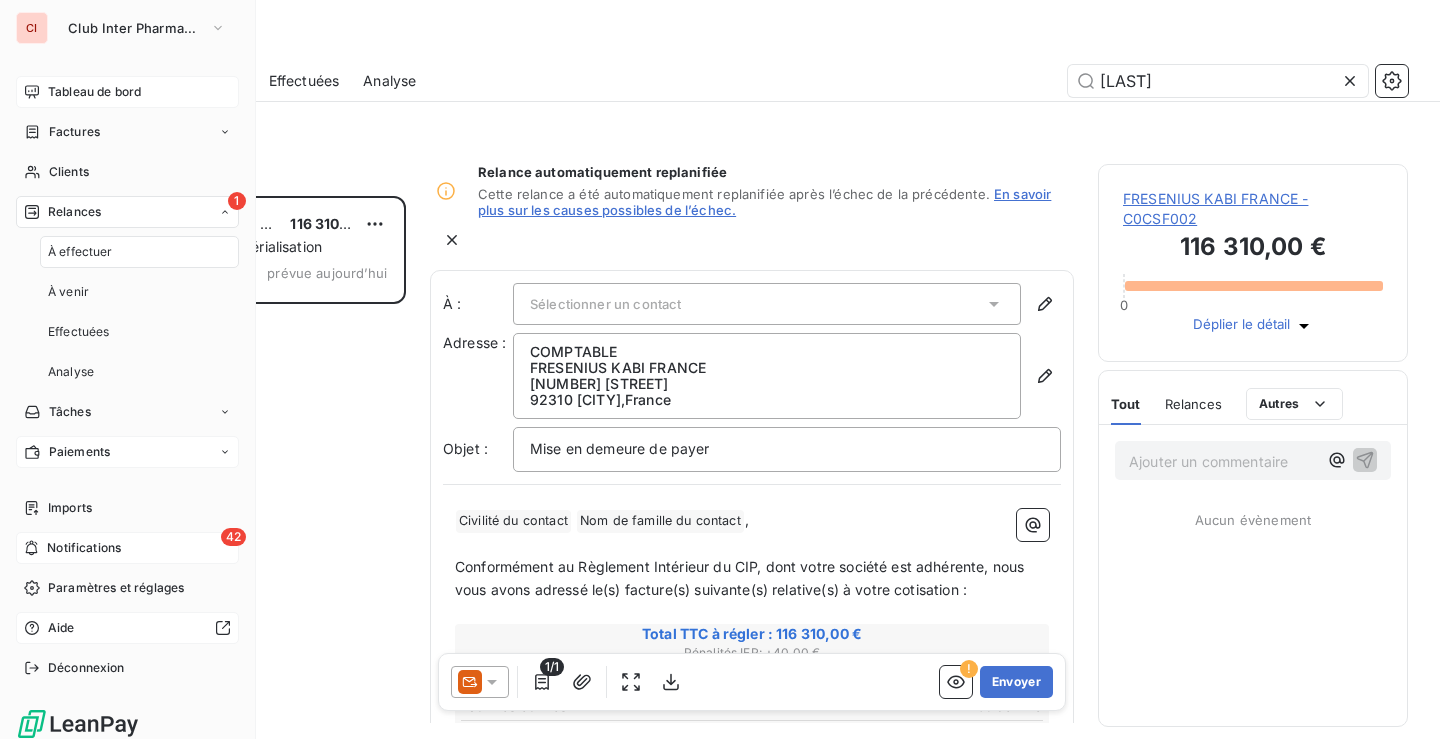 scroll, scrollTop: 16, scrollLeft: 16, axis: both 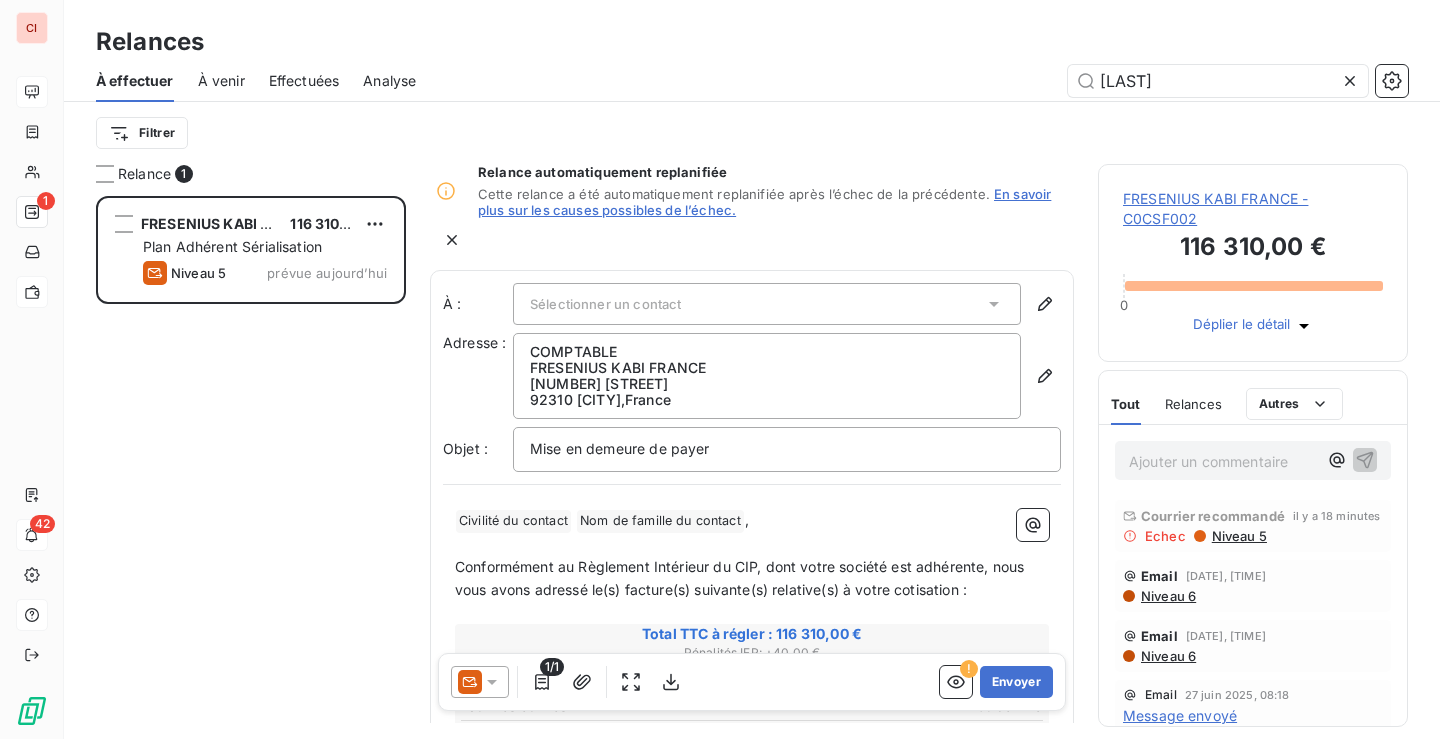 drag, startPoint x: 1156, startPoint y: 75, endPoint x: 1067, endPoint y: 77, distance: 89.02247 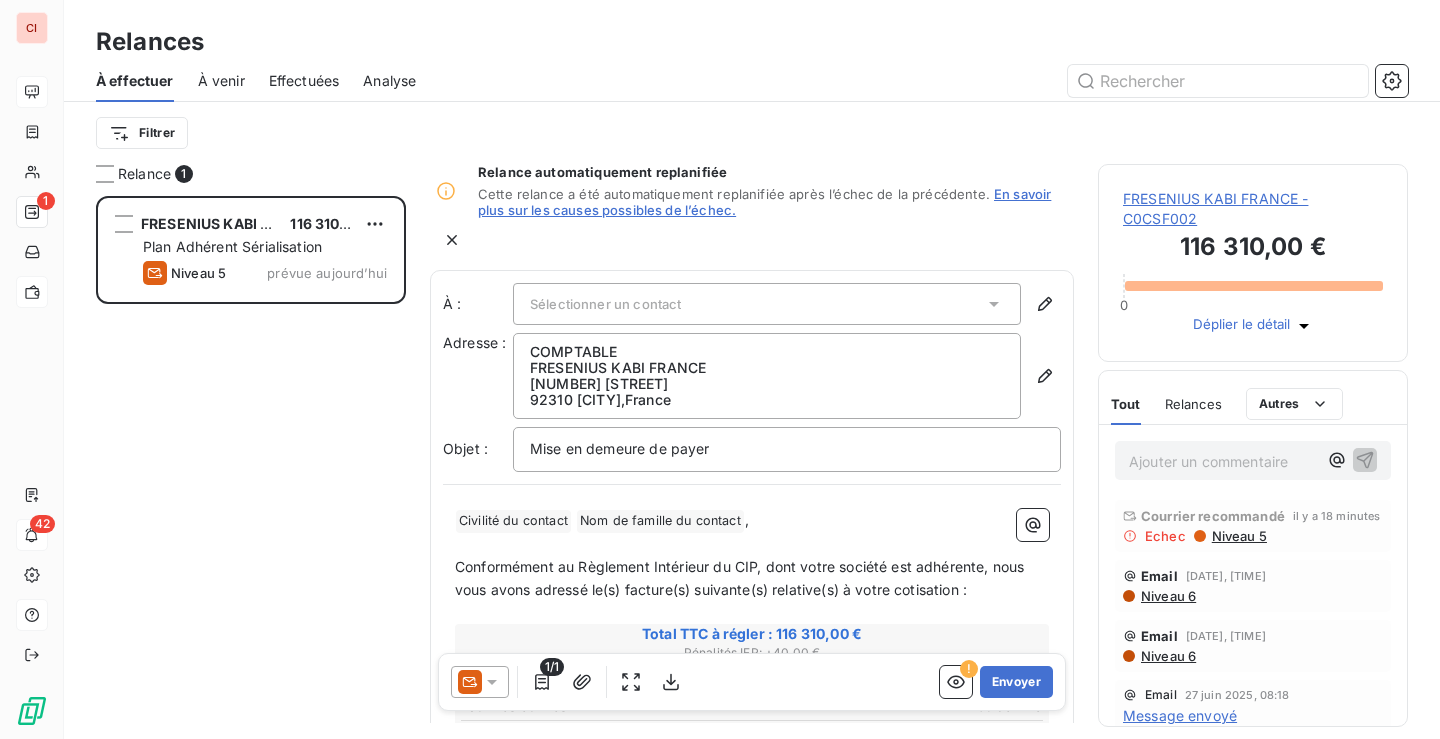type 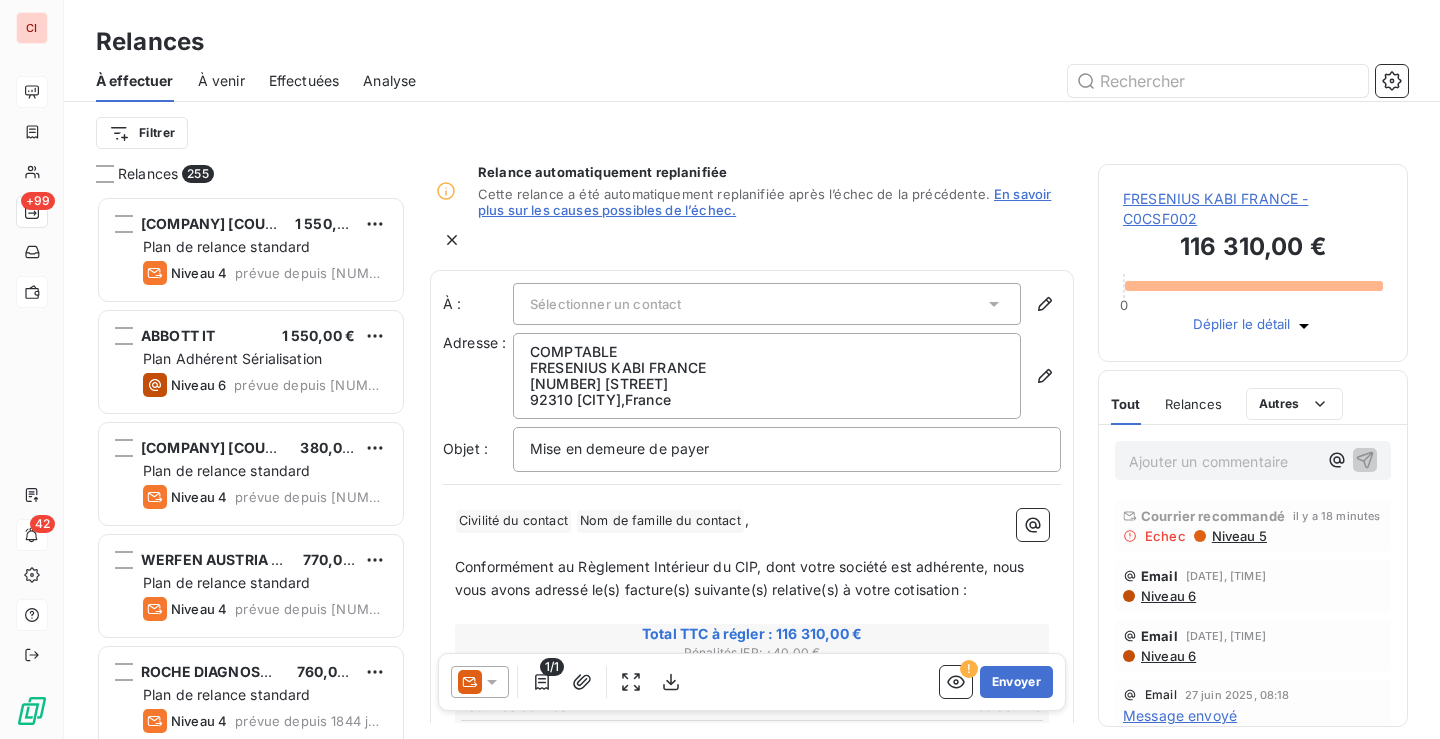 scroll, scrollTop: 16, scrollLeft: 16, axis: both 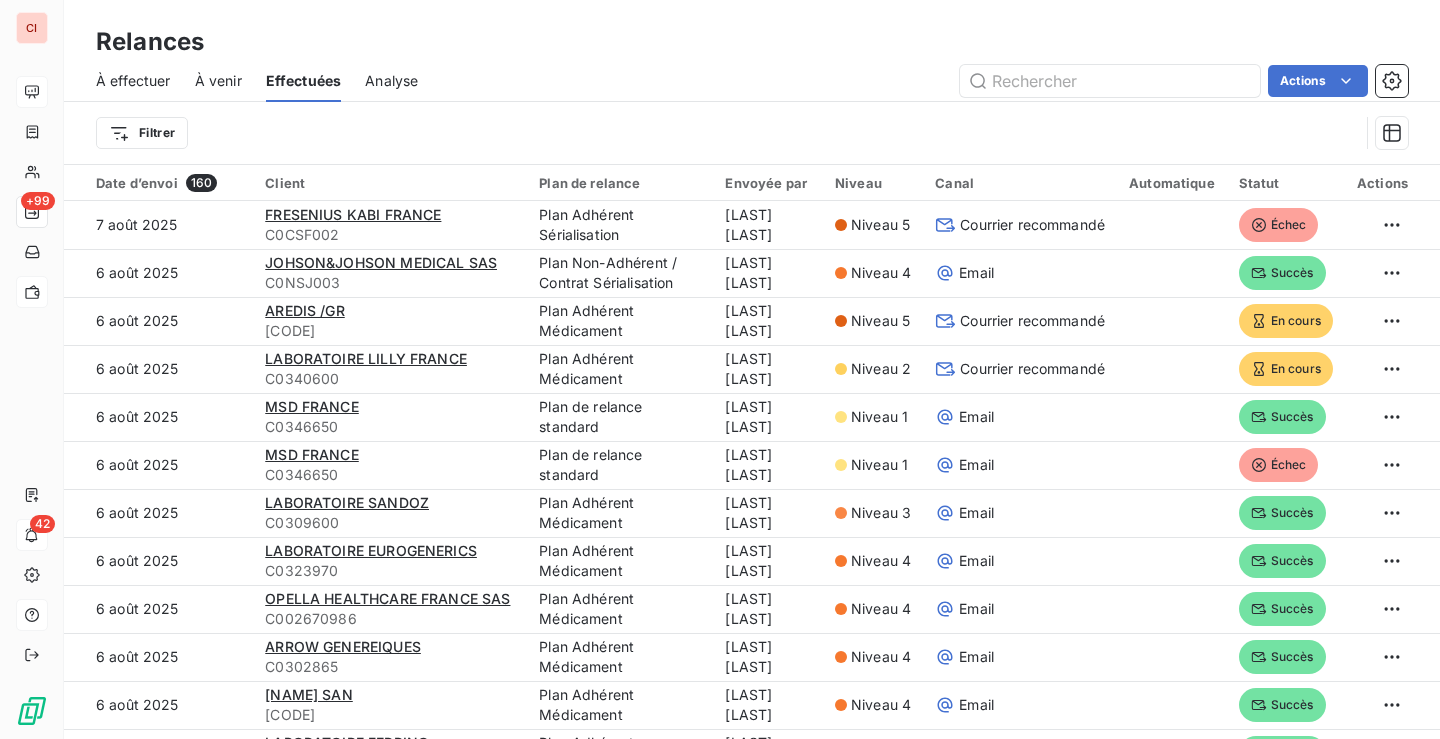 click on "À effectuer À venir Effectuées Analyse Actions" at bounding box center [752, 81] 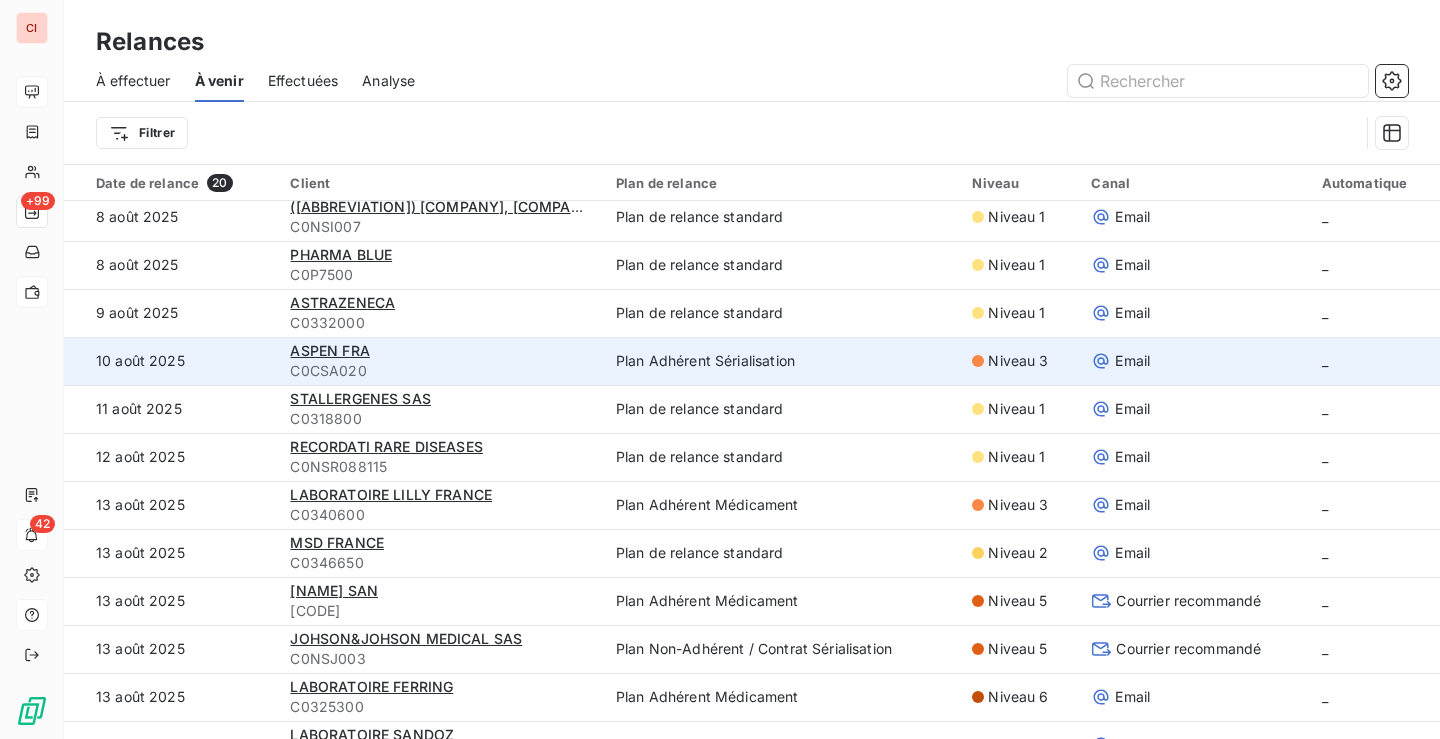 scroll, scrollTop: 423, scrollLeft: 0, axis: vertical 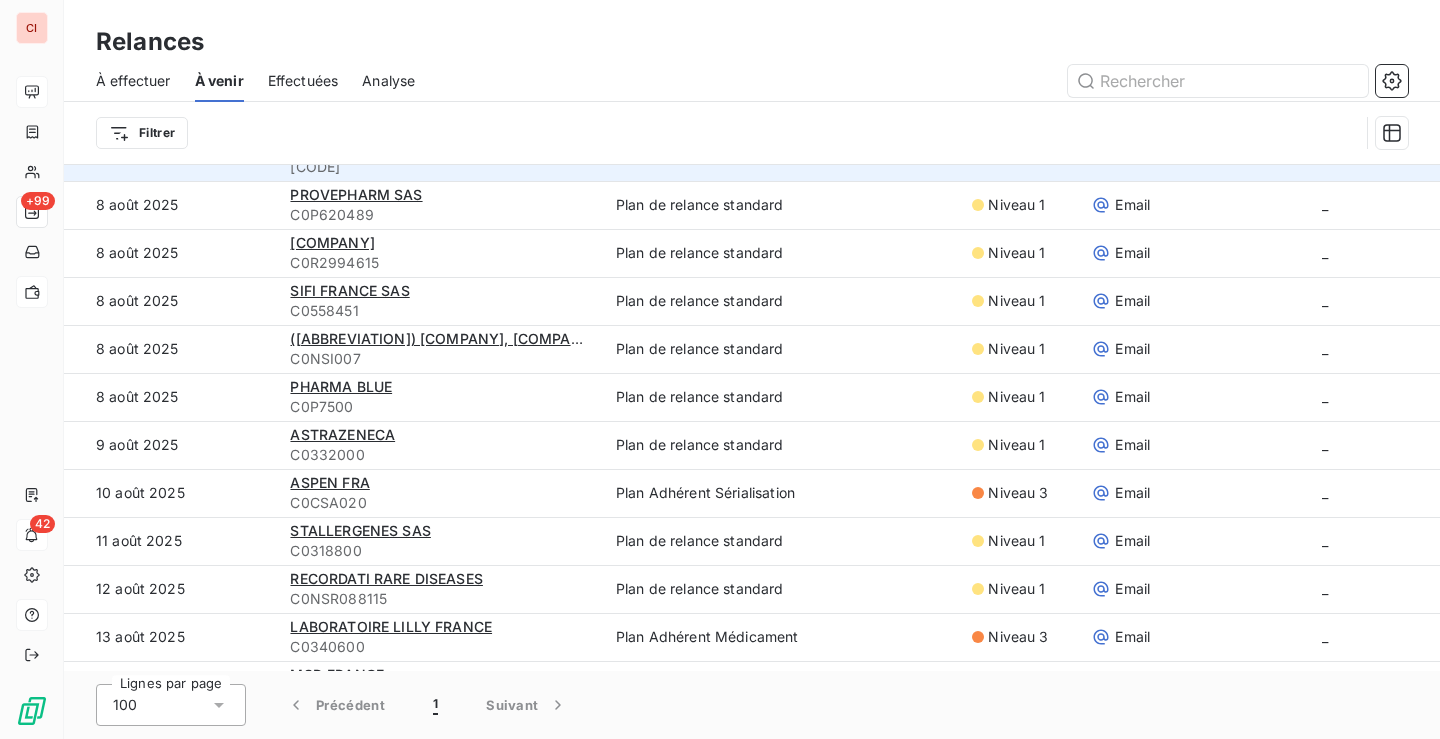 click on "8 août 2025" at bounding box center [171, 157] 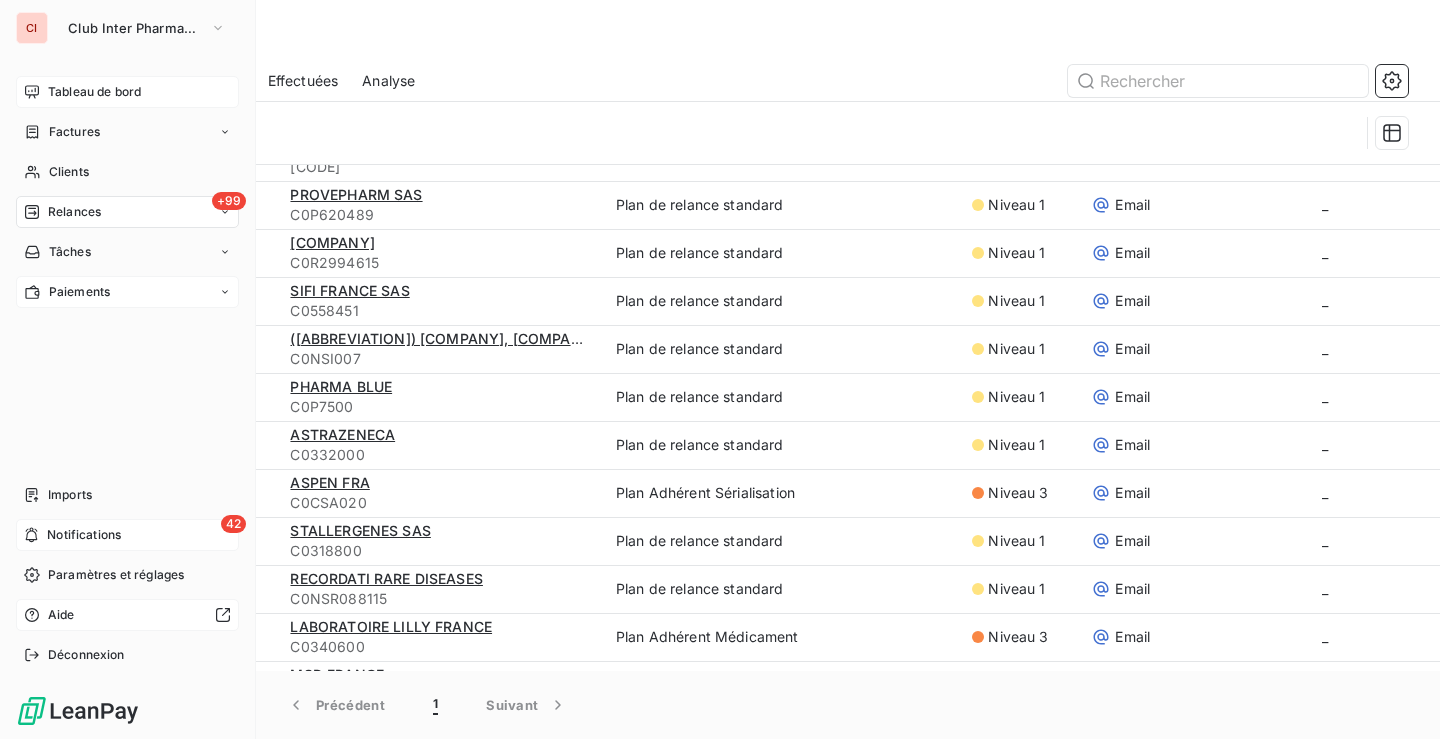 click on "CI Club Inter Pharmaceutique Tableau de bord Factures Clients +99 Relances Tâches Paiements Imports 42 Notifications Paramètres et réglages Aide Déconnexion" at bounding box center [128, 369] 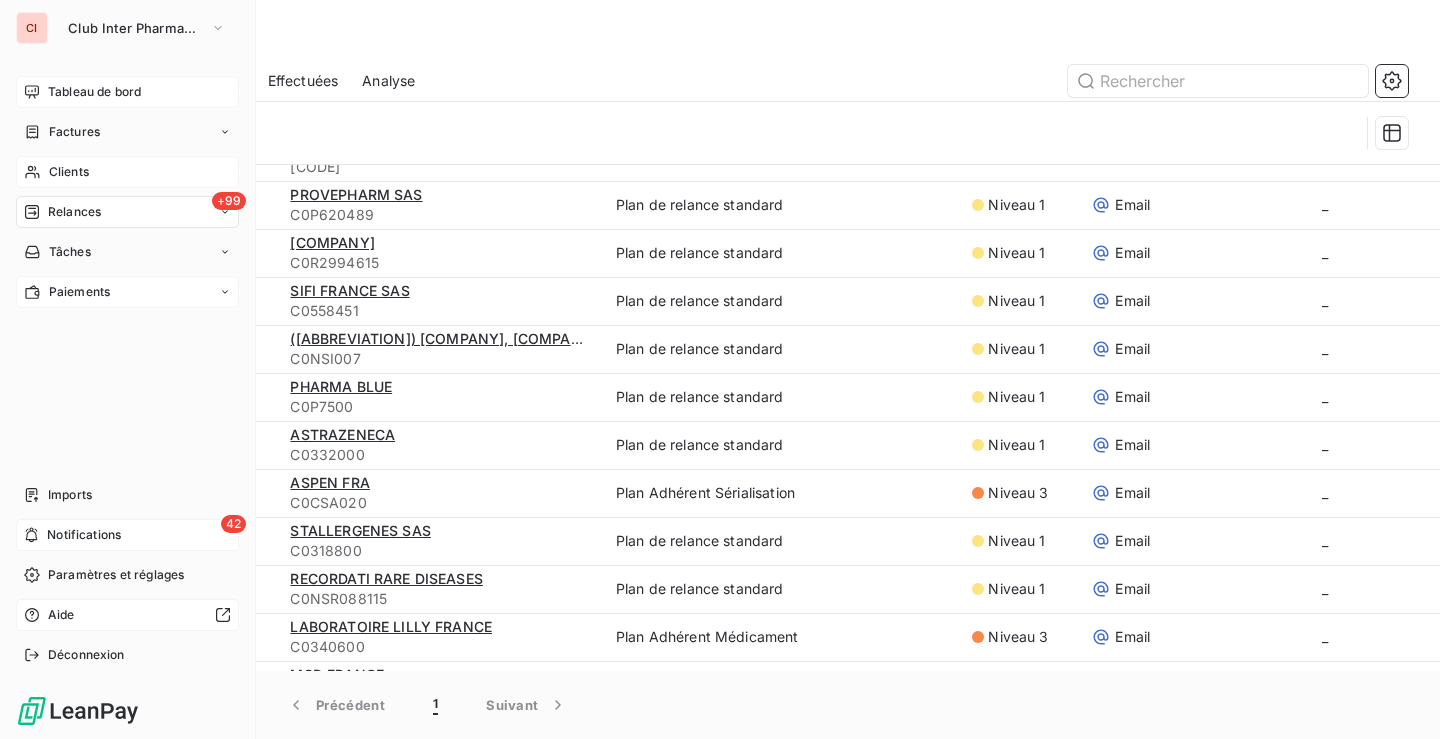 click 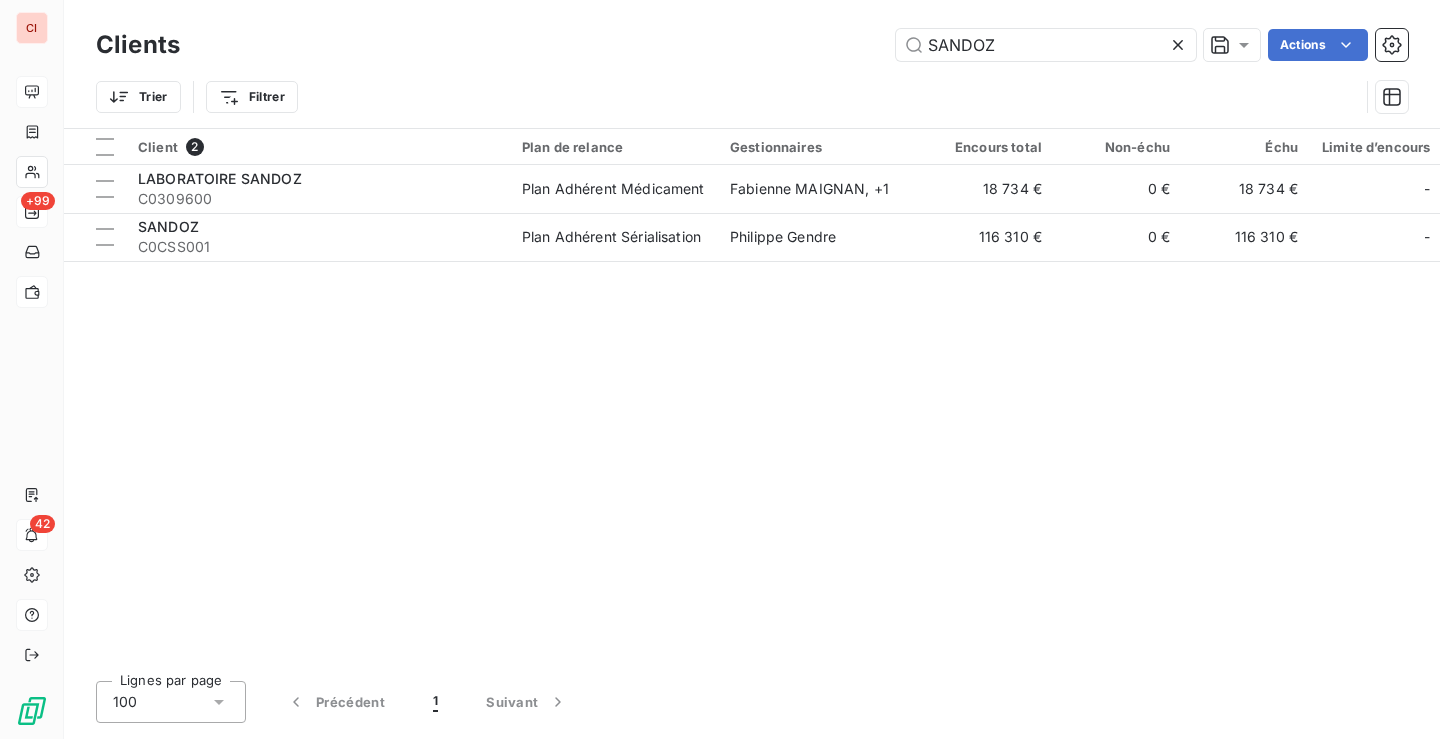drag, startPoint x: 1054, startPoint y: 51, endPoint x: 769, endPoint y: 28, distance: 285.92657 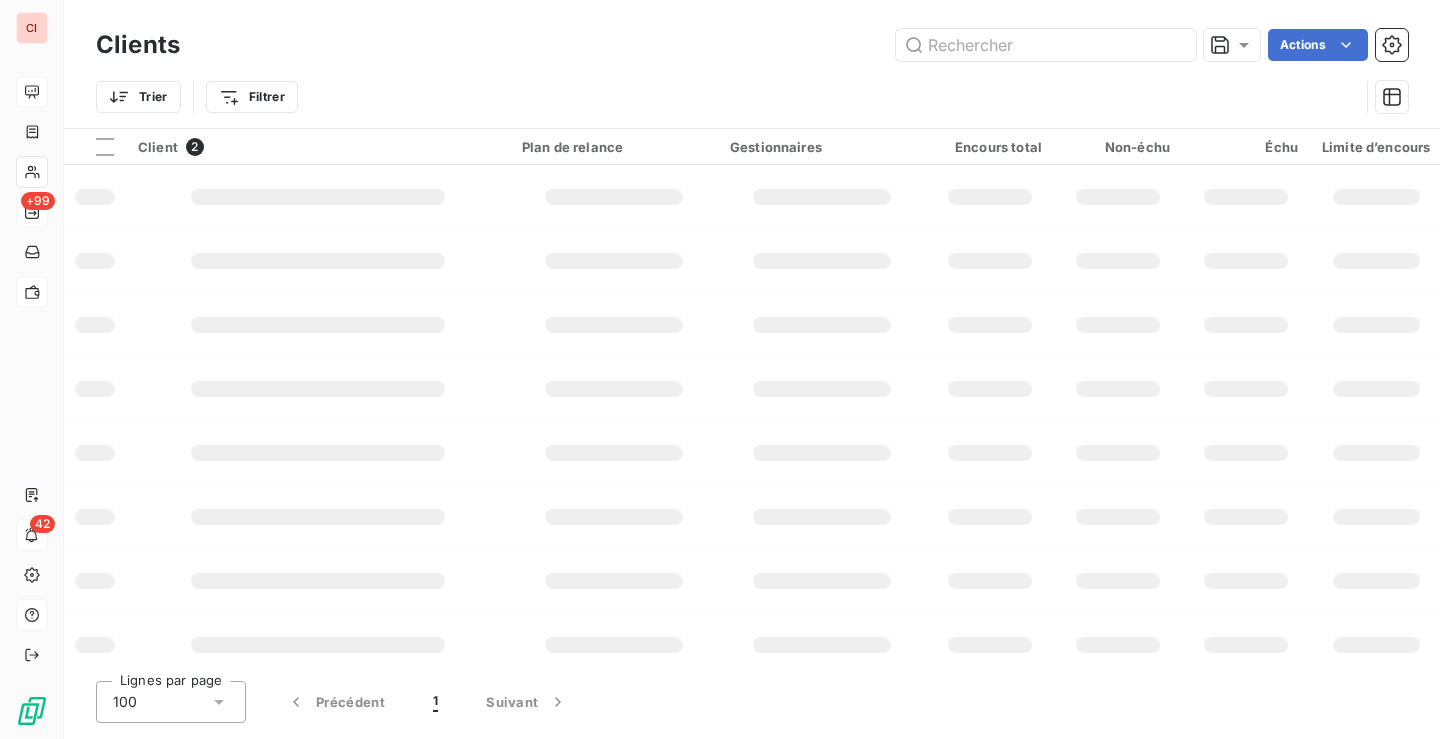 type 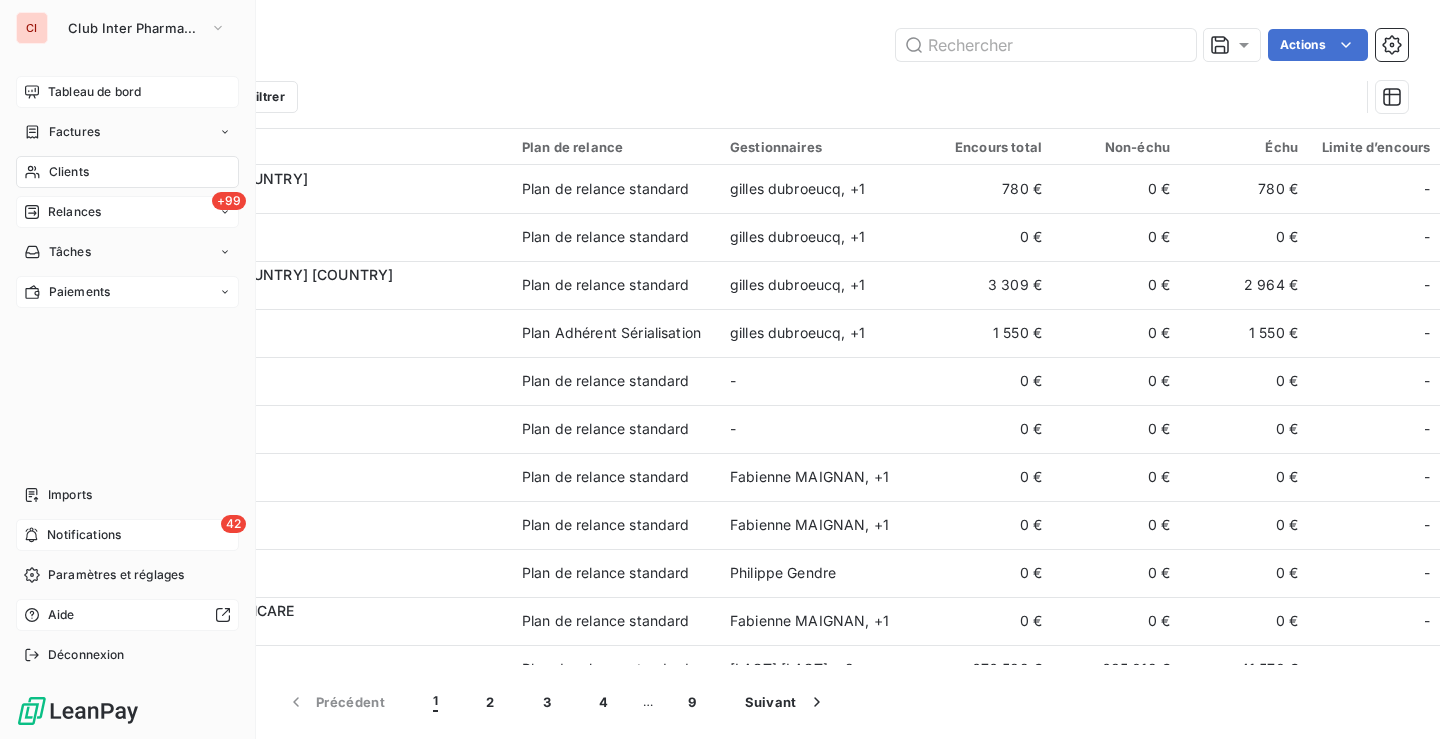 click on "Clients" at bounding box center (69, 172) 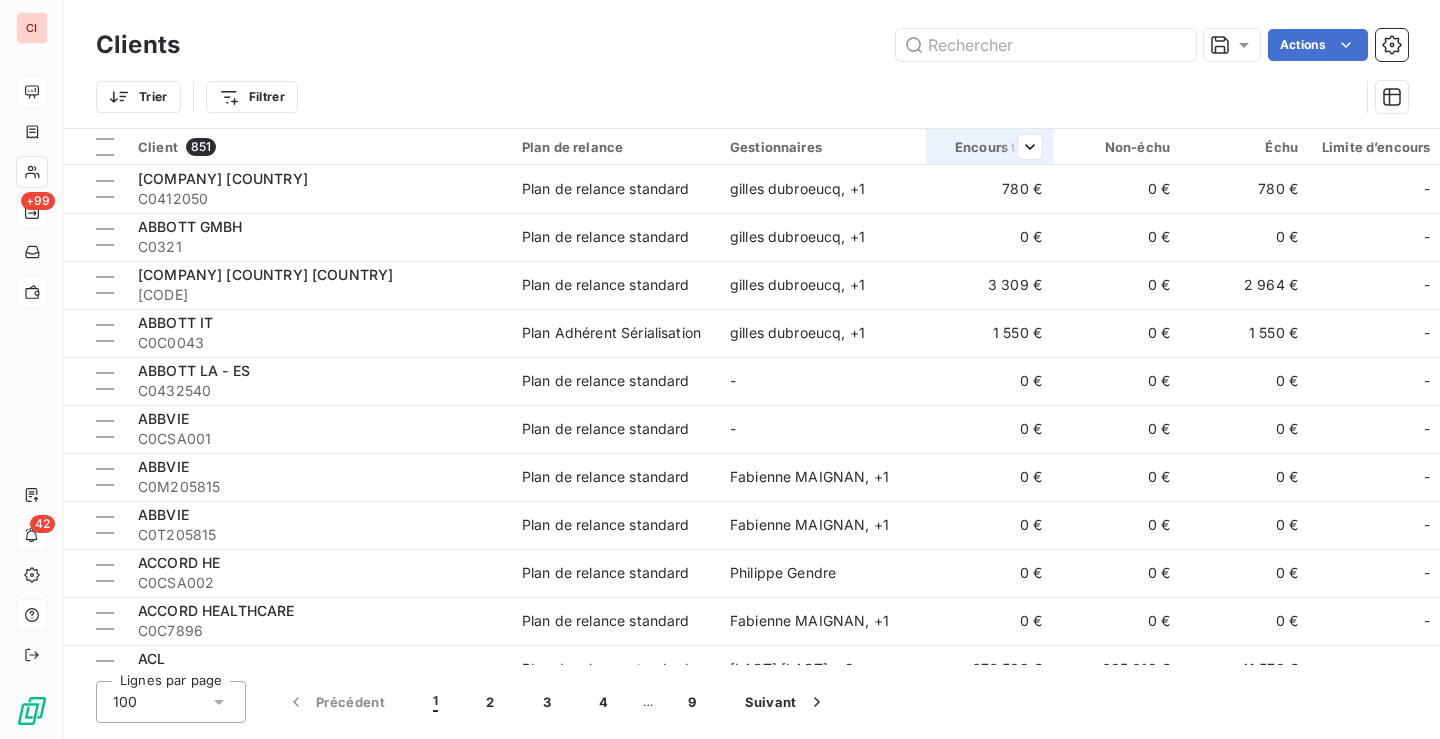 click at bounding box center (1022, 147) 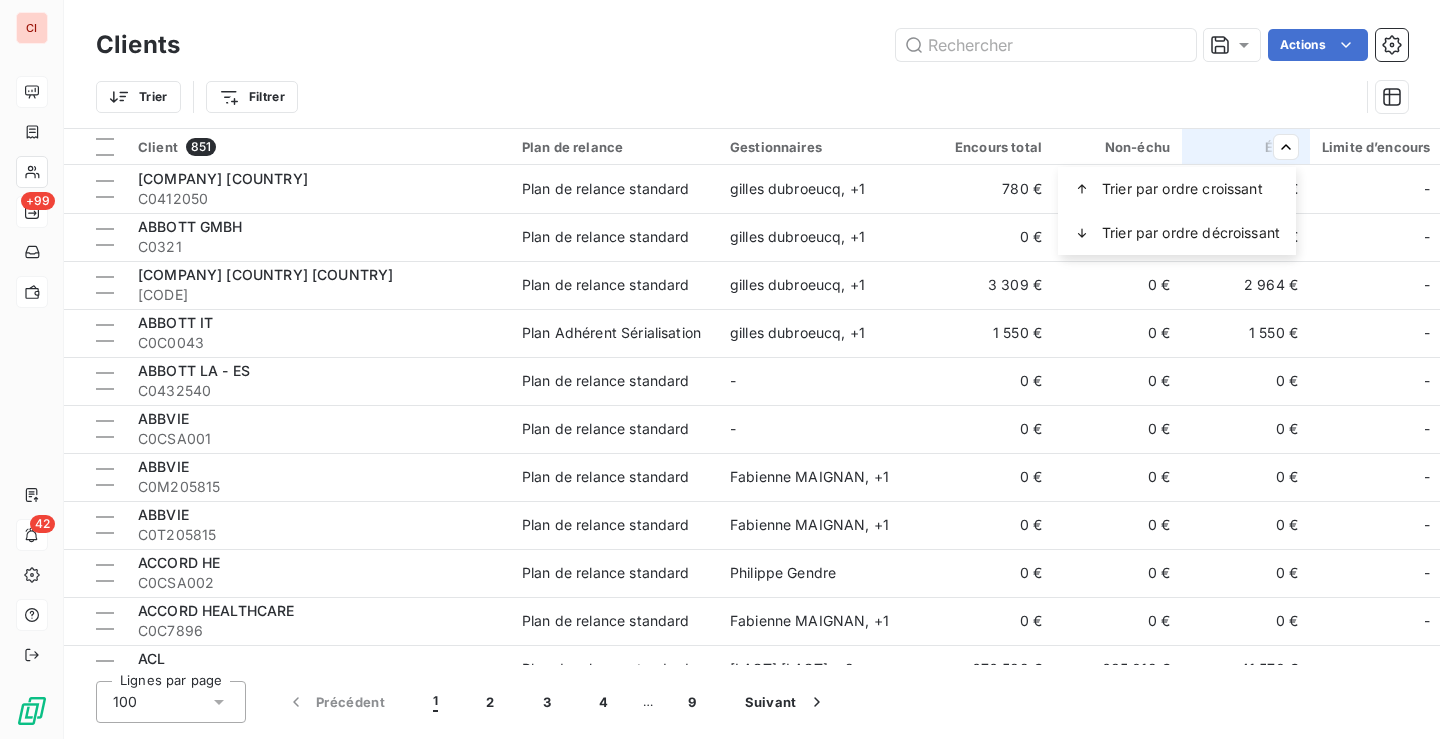 click on "CI +99 42 Clients Actions Trier Filtrer Client 851 Plan de relance Gestionnaires Encours total Non-échu Échu Limite d’encours Délai moyen de paiement Pôle Langue Typologie client ABBOTT GM C0412050 Plan de relance standard [FIRST] [LAST] , + 1 780 € 0 € 780 € - Etudes internationales Anglais Biologiques ABBOTT GMBH C0321 Plan de relance standard [FIRST] [LAST] , + 1 0 € 0 € 0 € - 855 jours Etudes internationales Anglais Biologiques ABBOTT GMBH GERMANY CLT DTX C0C001008 Plan de relance standard [FIRST] [LAST] , + 1 3 309 € 0 € 2 964 € - 62 jours Etudes internationales Anglais Biologiques ABBOTT IT C0C0043 Plan Adhérent Sérialisation [FIRST] [LAST] , + 1 1 550 € 0 € 1 550 € - Etudes internationales Anglais Biologiques ABBOTT LA - ES C0432540 Plan de relance standard - 0 € 0 € 0 € - - - - ABBVIE C0CSA001 Plan de relance standard - 0 € 0 € 0 € - - - - ABBVIE C0M205815 Plan de relance standard [FIRST] [LAST] , + 1 0 € -" at bounding box center [720, 369] 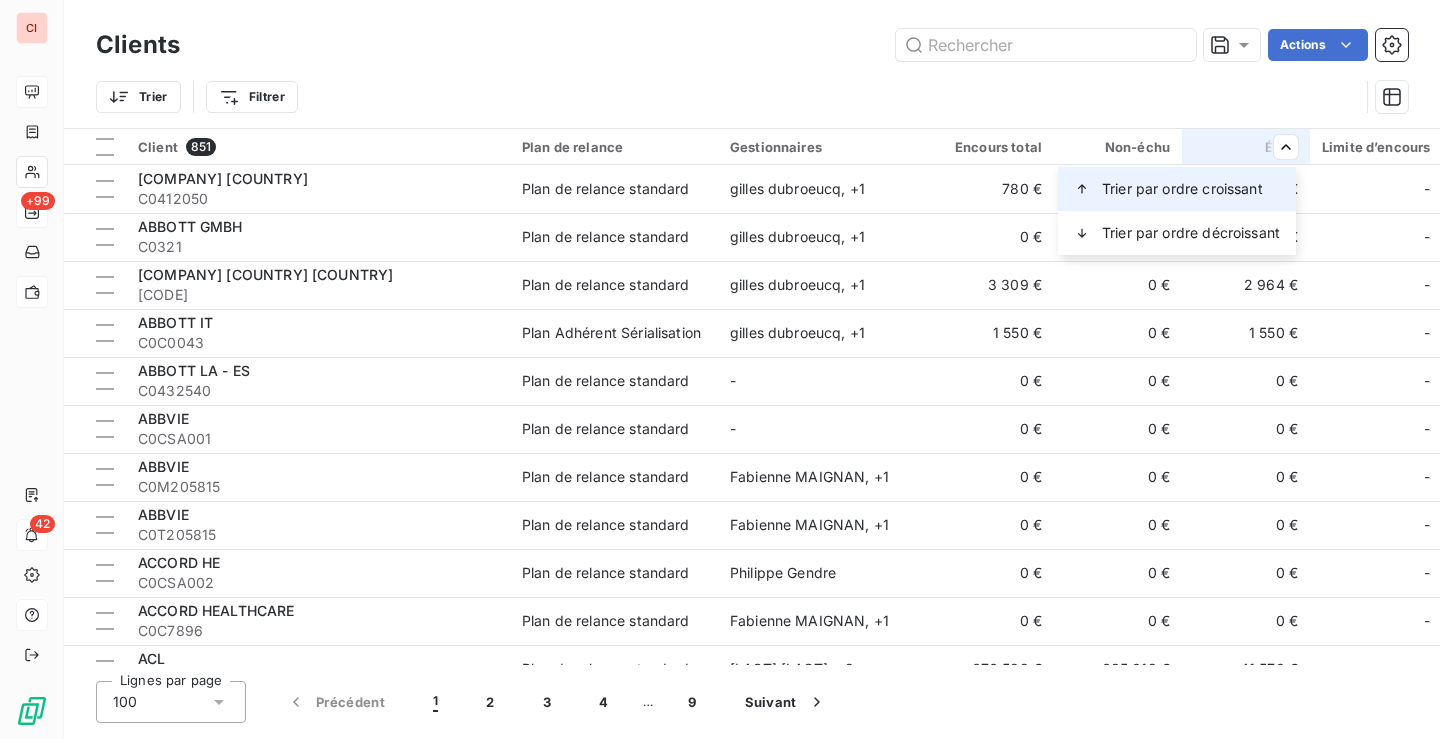 click on "Trier par ordre croissant" at bounding box center (1182, 189) 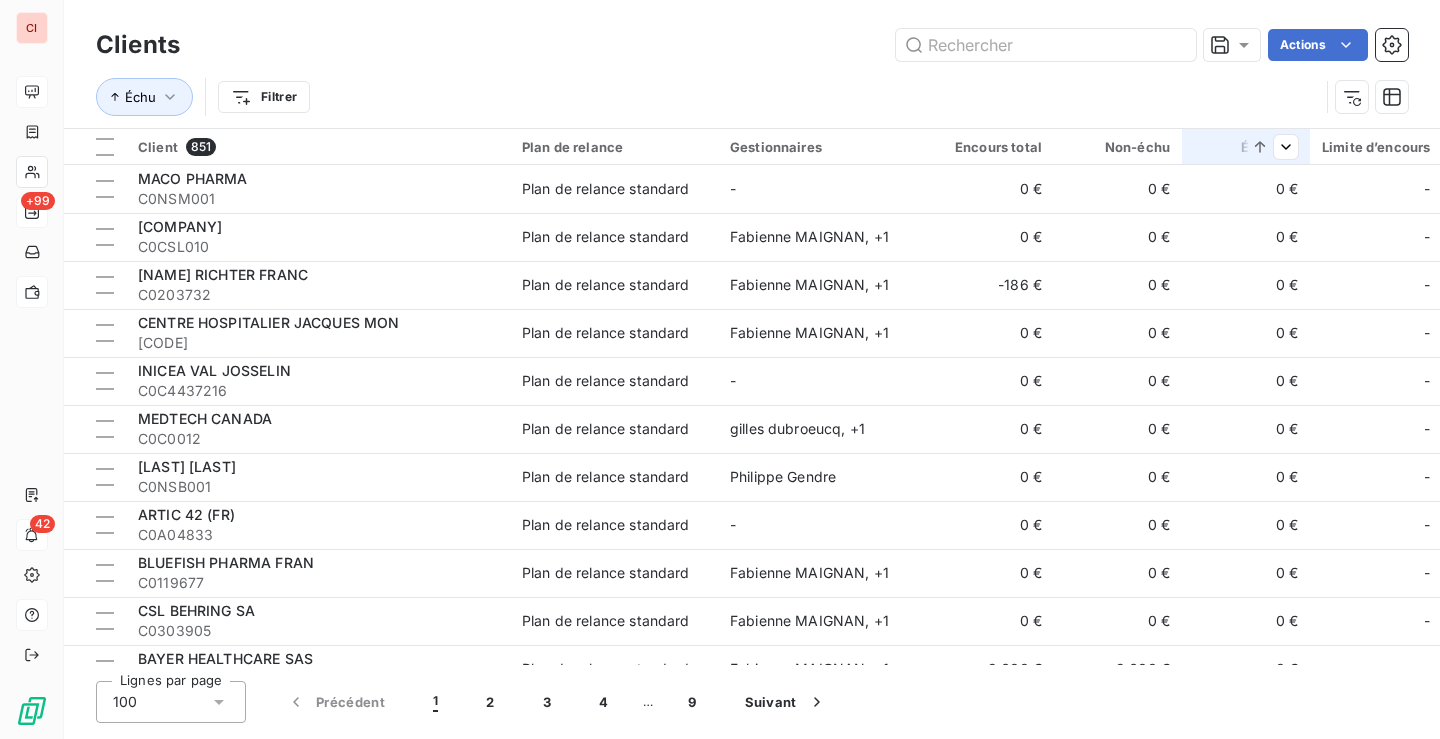click at bounding box center (1266, 147) 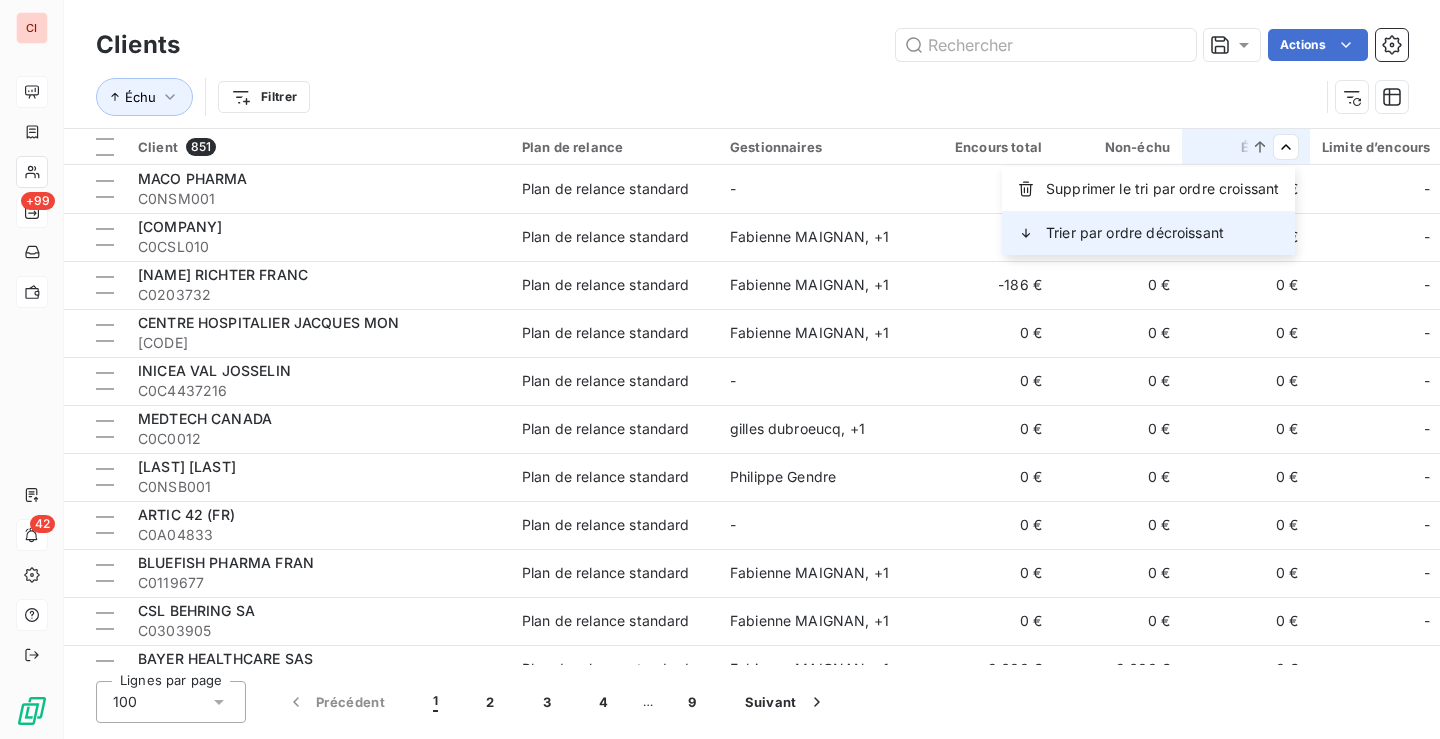 click on "Trier par ordre décroissant" at bounding box center [1148, 233] 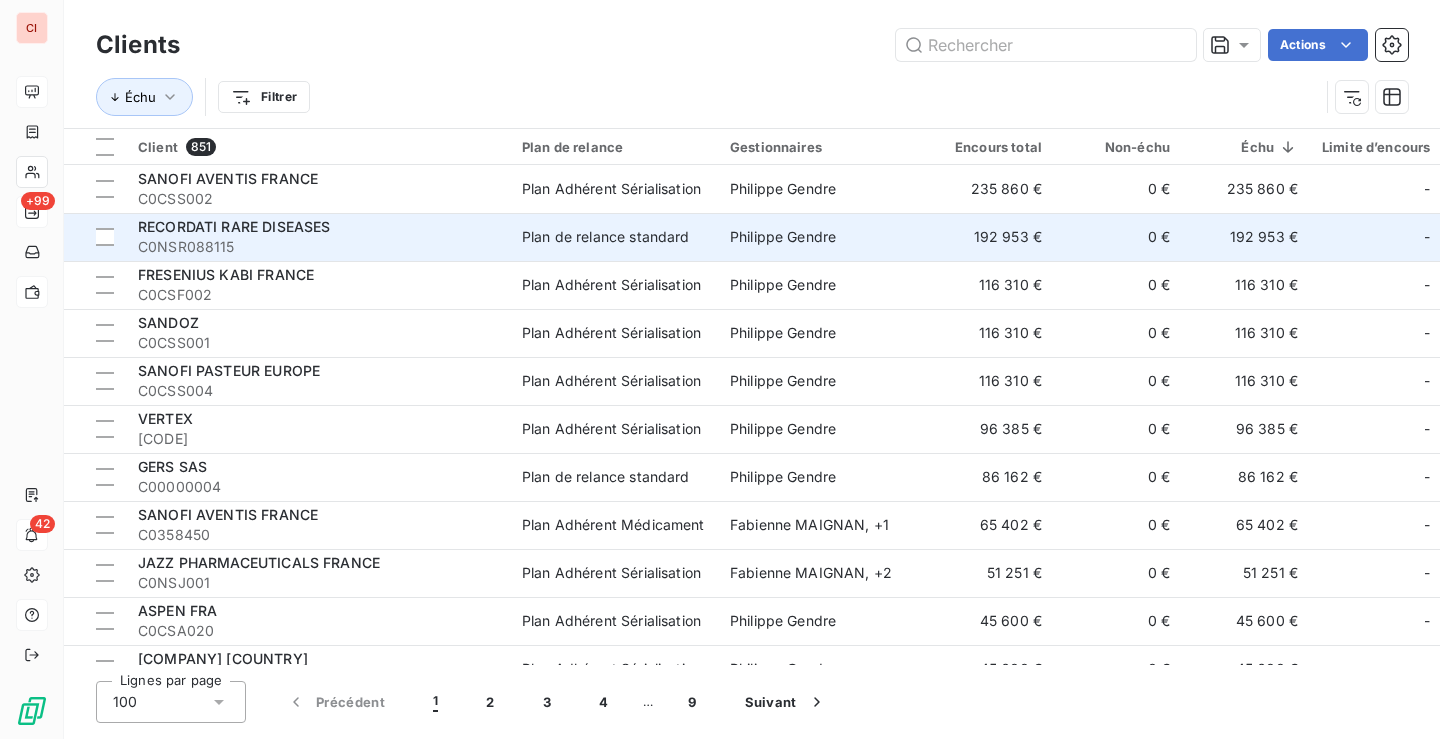 click on "Plan de relance standard" at bounding box center [606, 237] 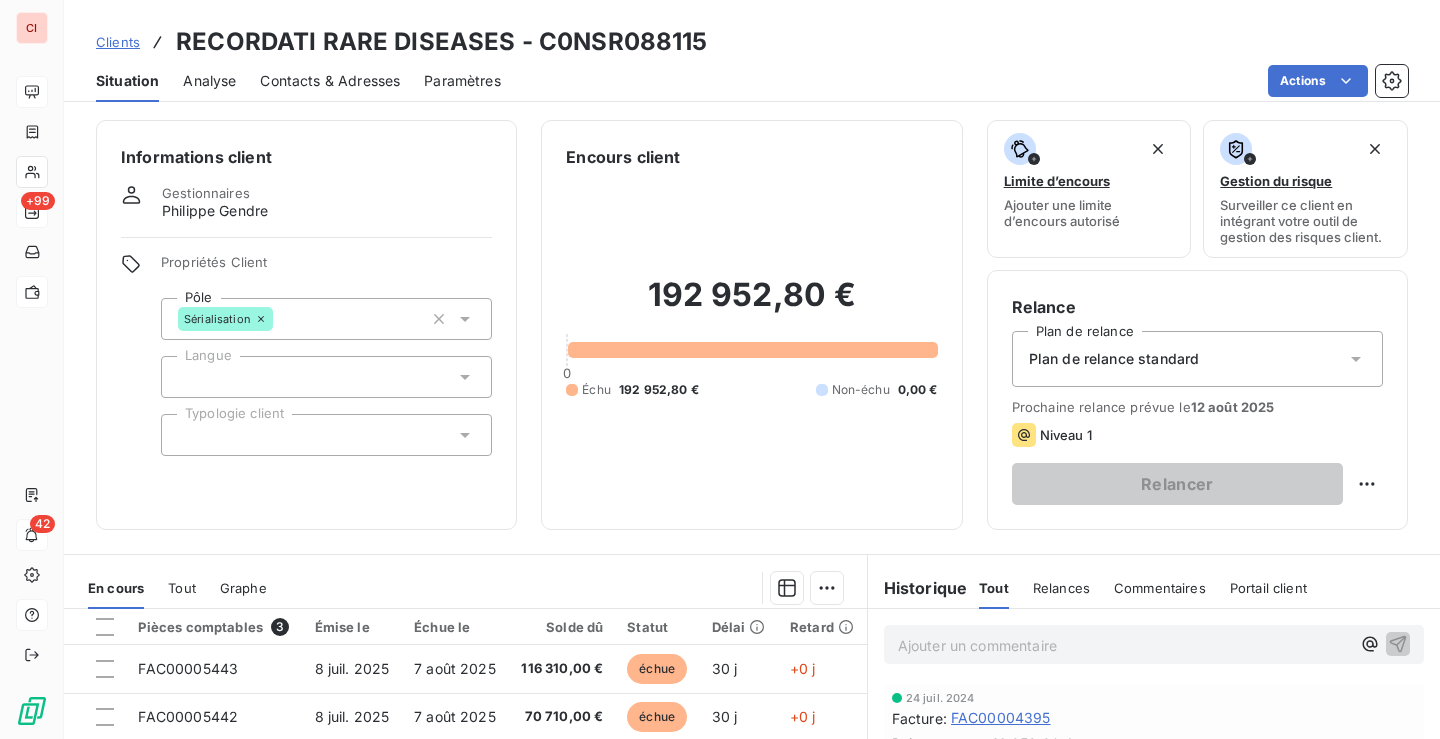 scroll, scrollTop: 0, scrollLeft: 0, axis: both 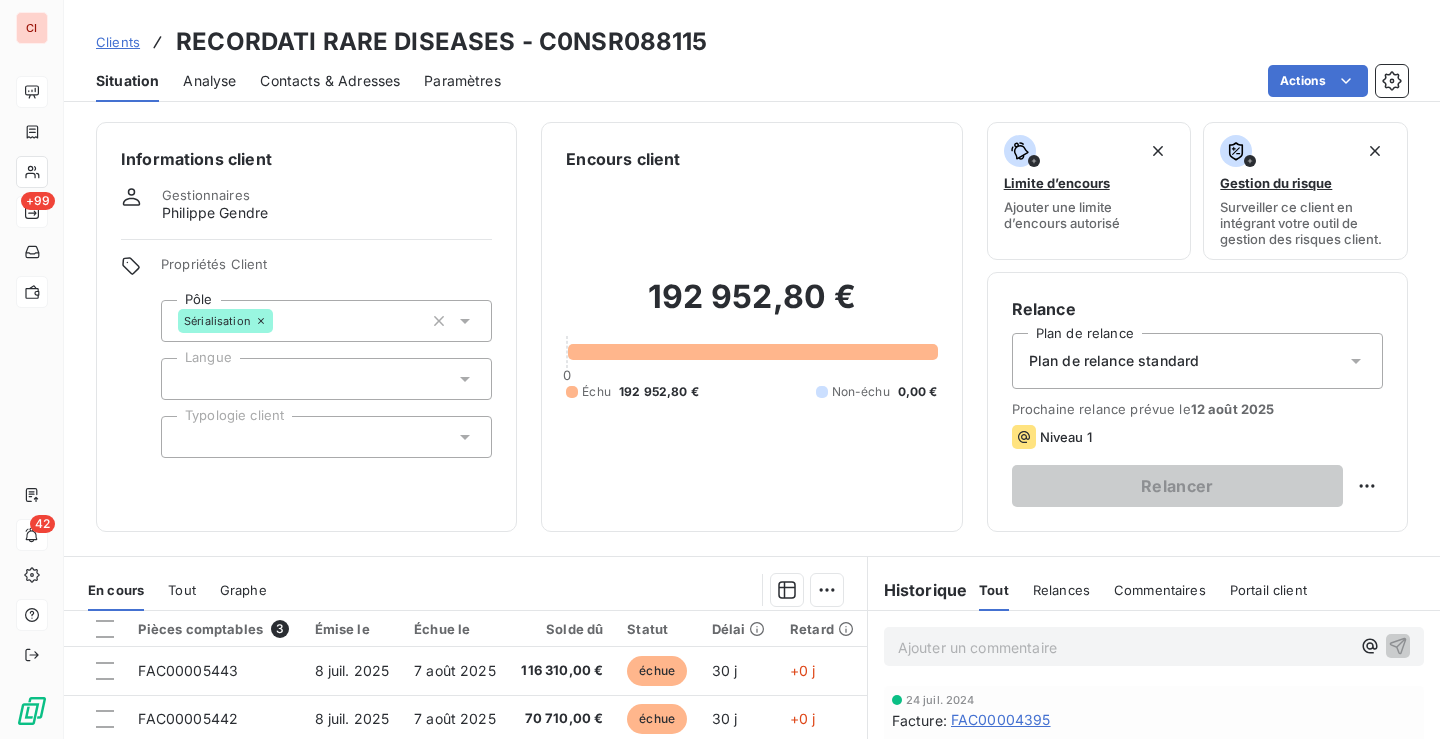 click on "192 952,80 € 0 Échu 192 952,80 € Non-échu 0,00 €" at bounding box center (751, 339) 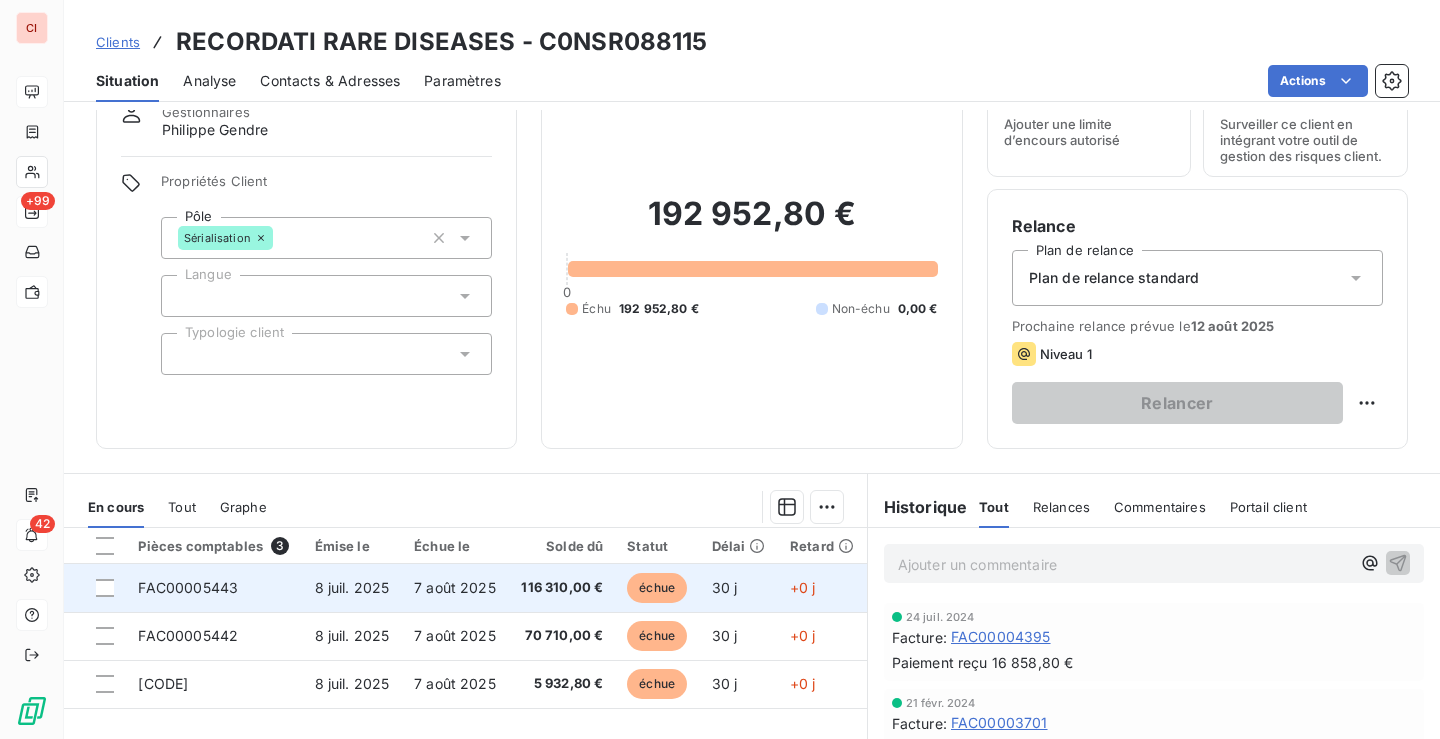 scroll, scrollTop: 0, scrollLeft: 0, axis: both 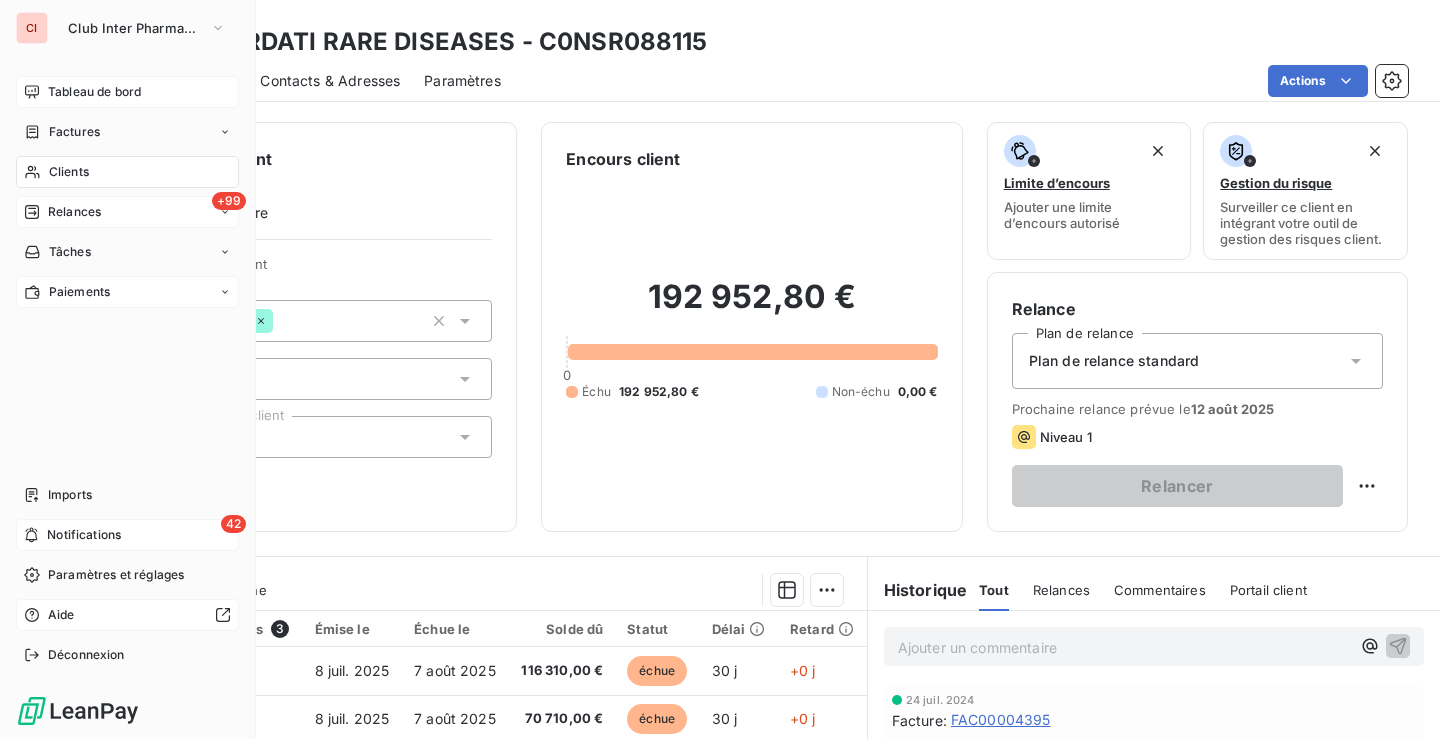 click on "Relances" at bounding box center (74, 212) 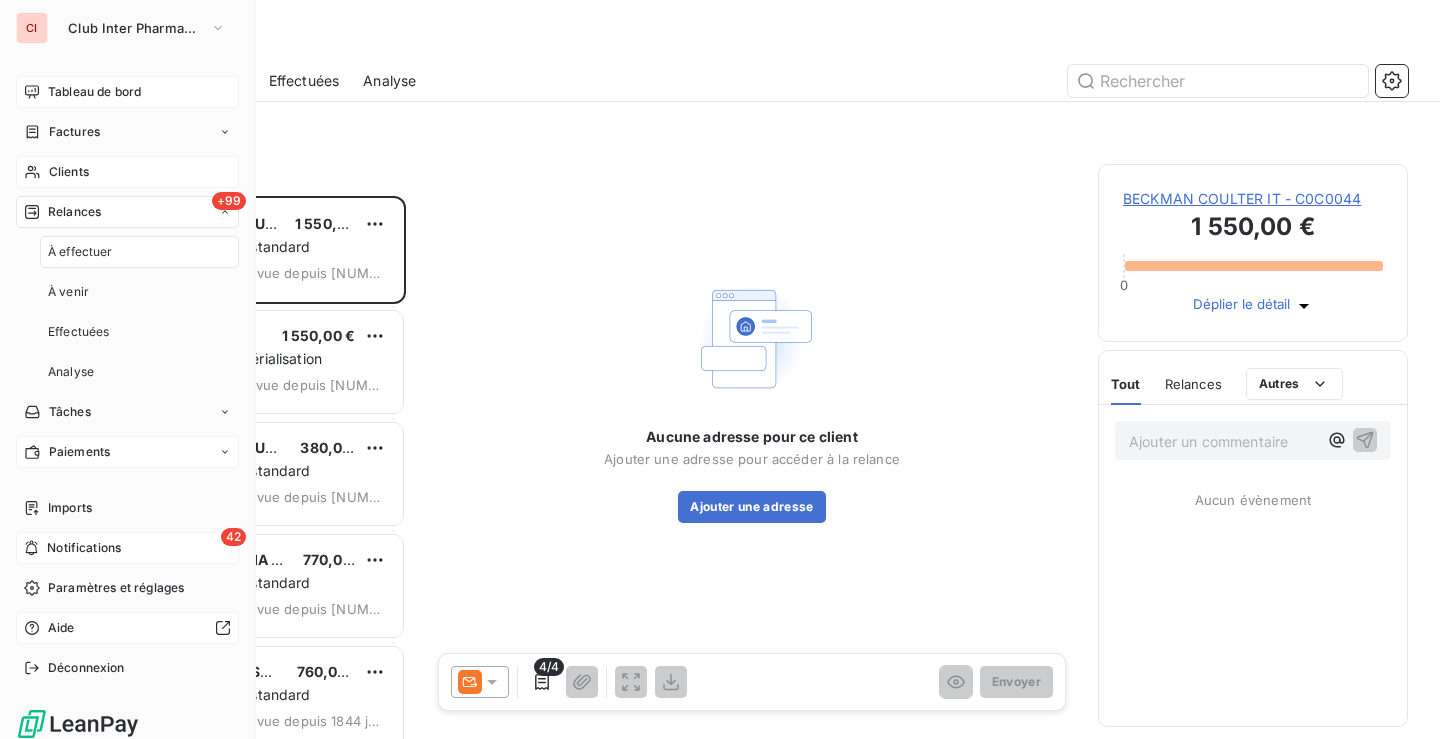 scroll, scrollTop: 16, scrollLeft: 16, axis: both 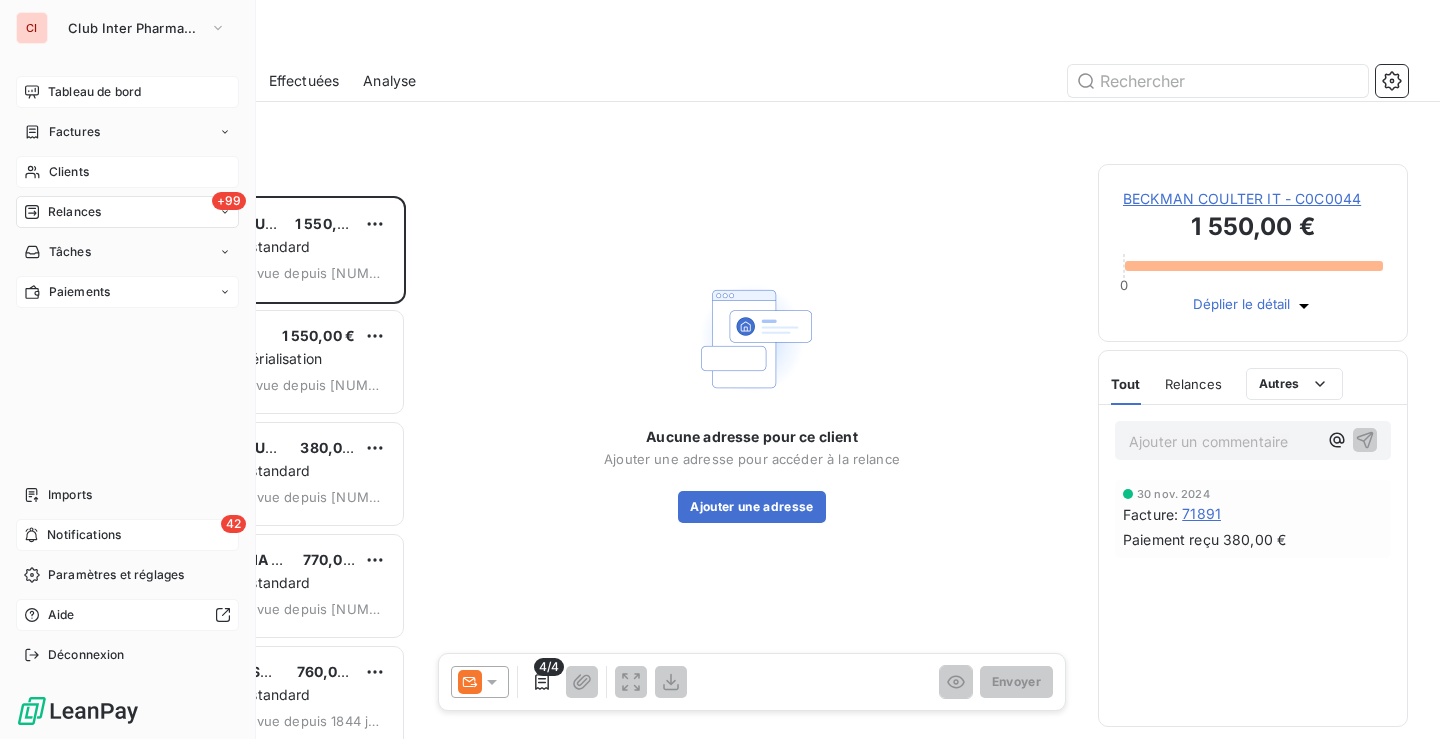 click on "Clients" at bounding box center (69, 172) 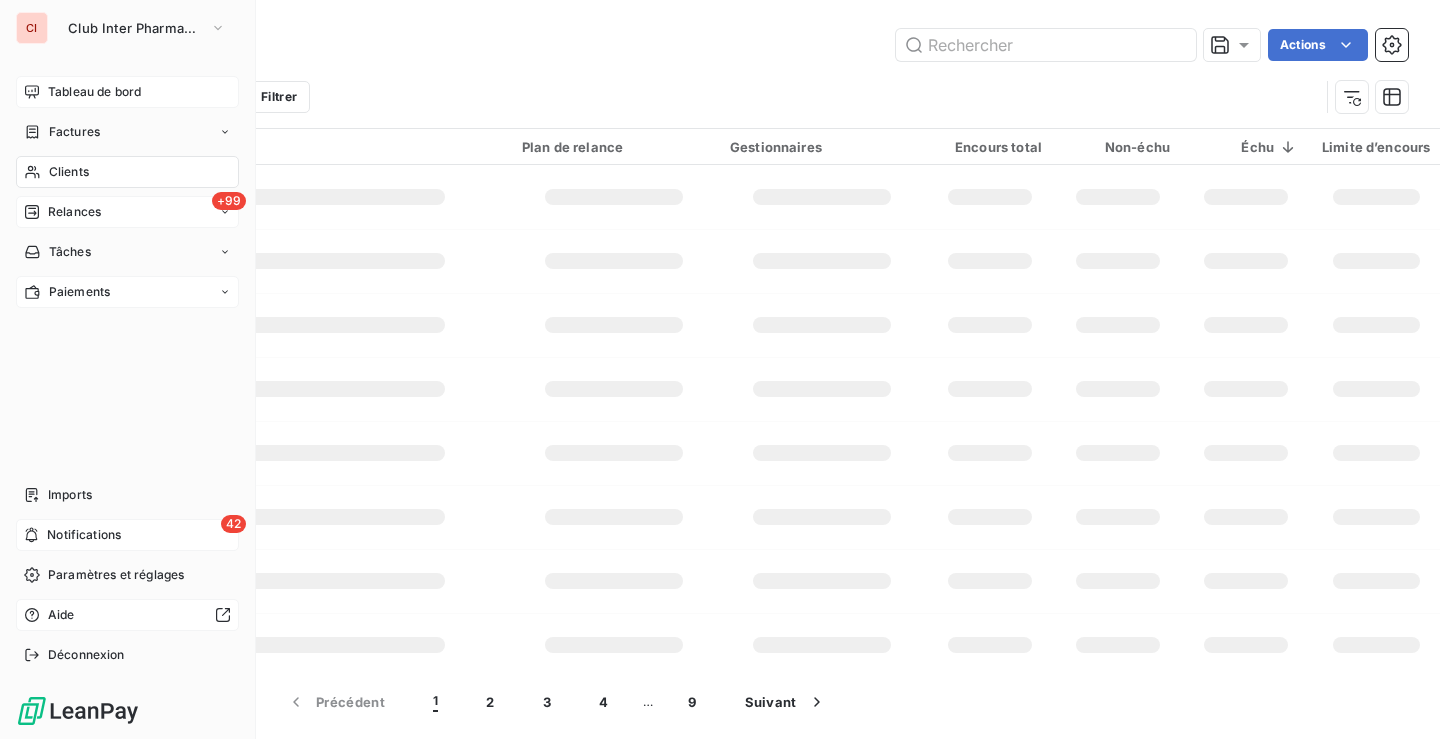 click on "Clients" at bounding box center (69, 172) 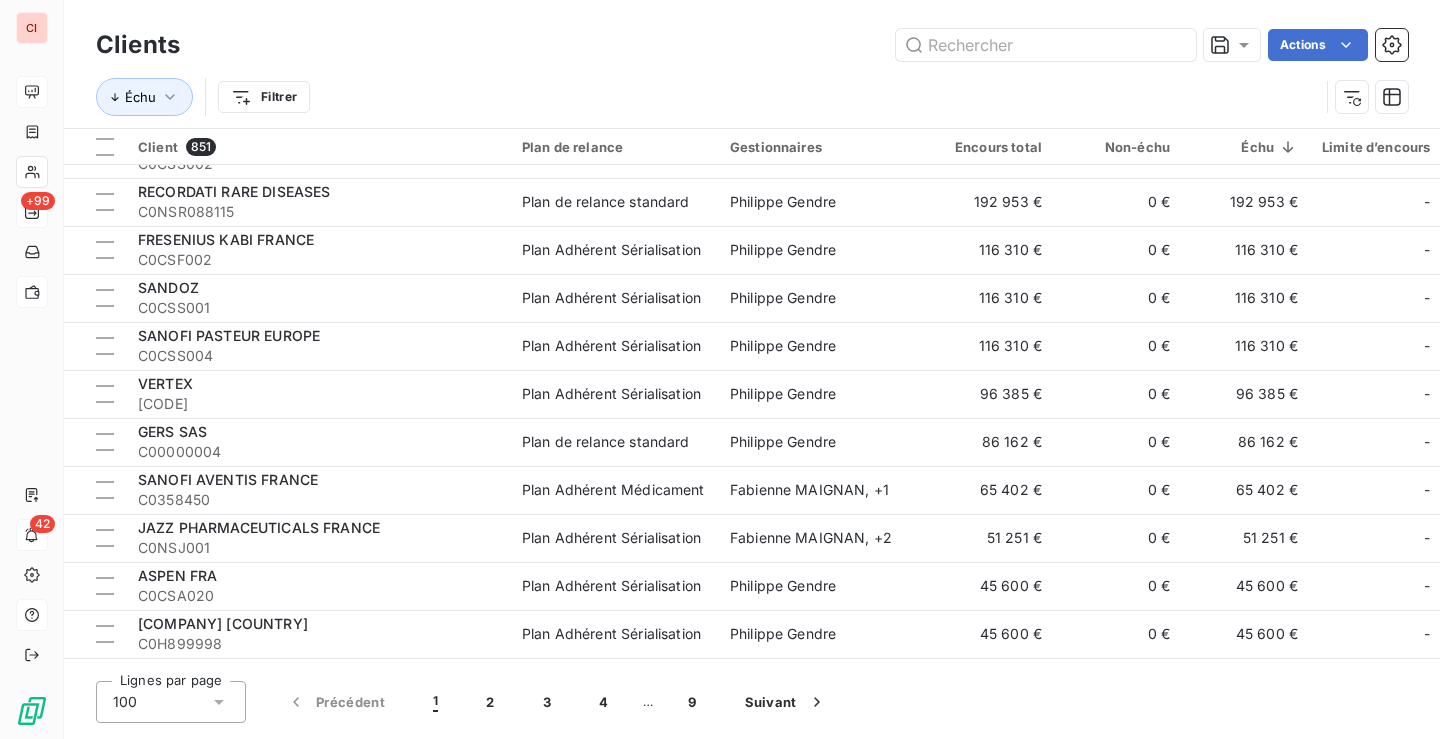 scroll, scrollTop: 0, scrollLeft: 0, axis: both 